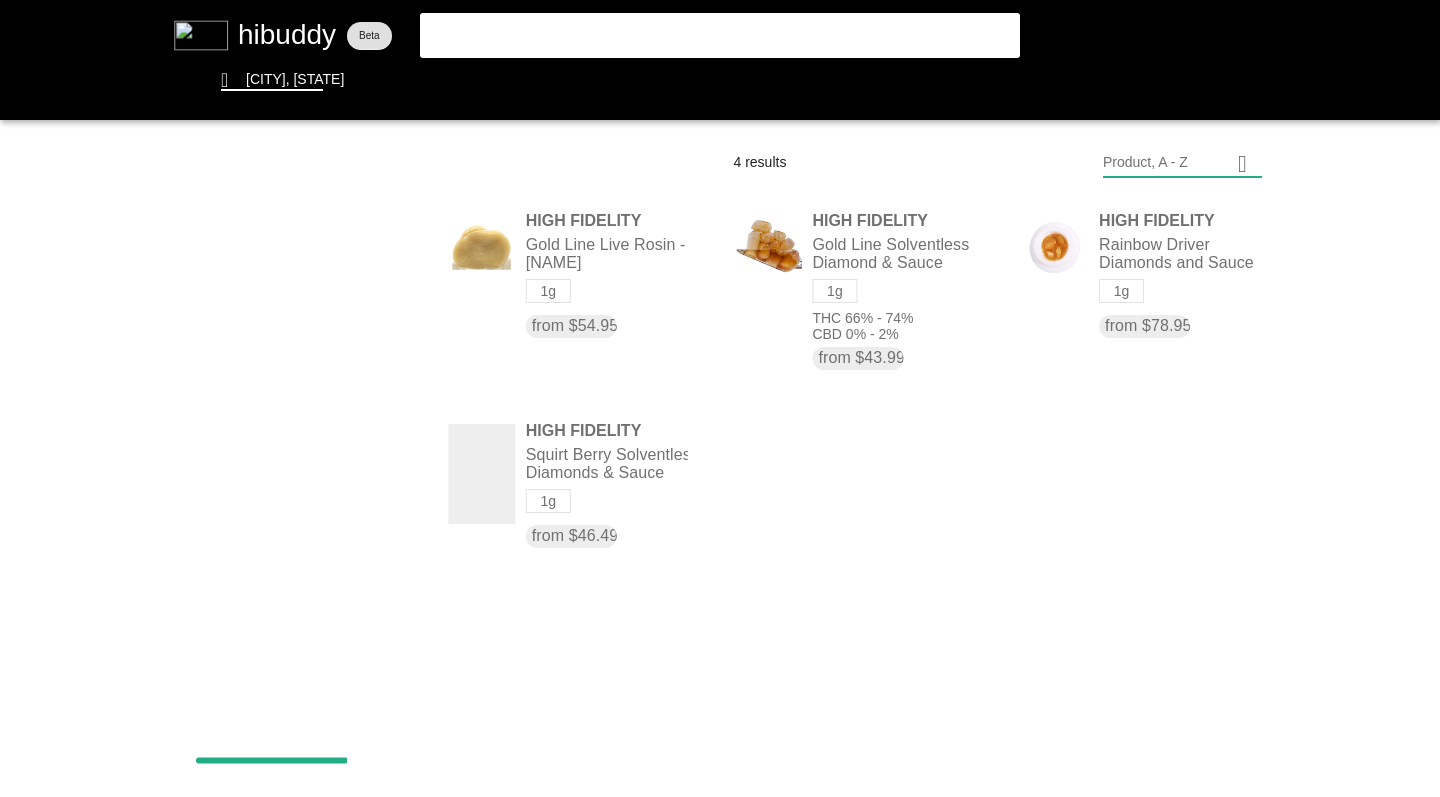 scroll, scrollTop: 0, scrollLeft: 0, axis: both 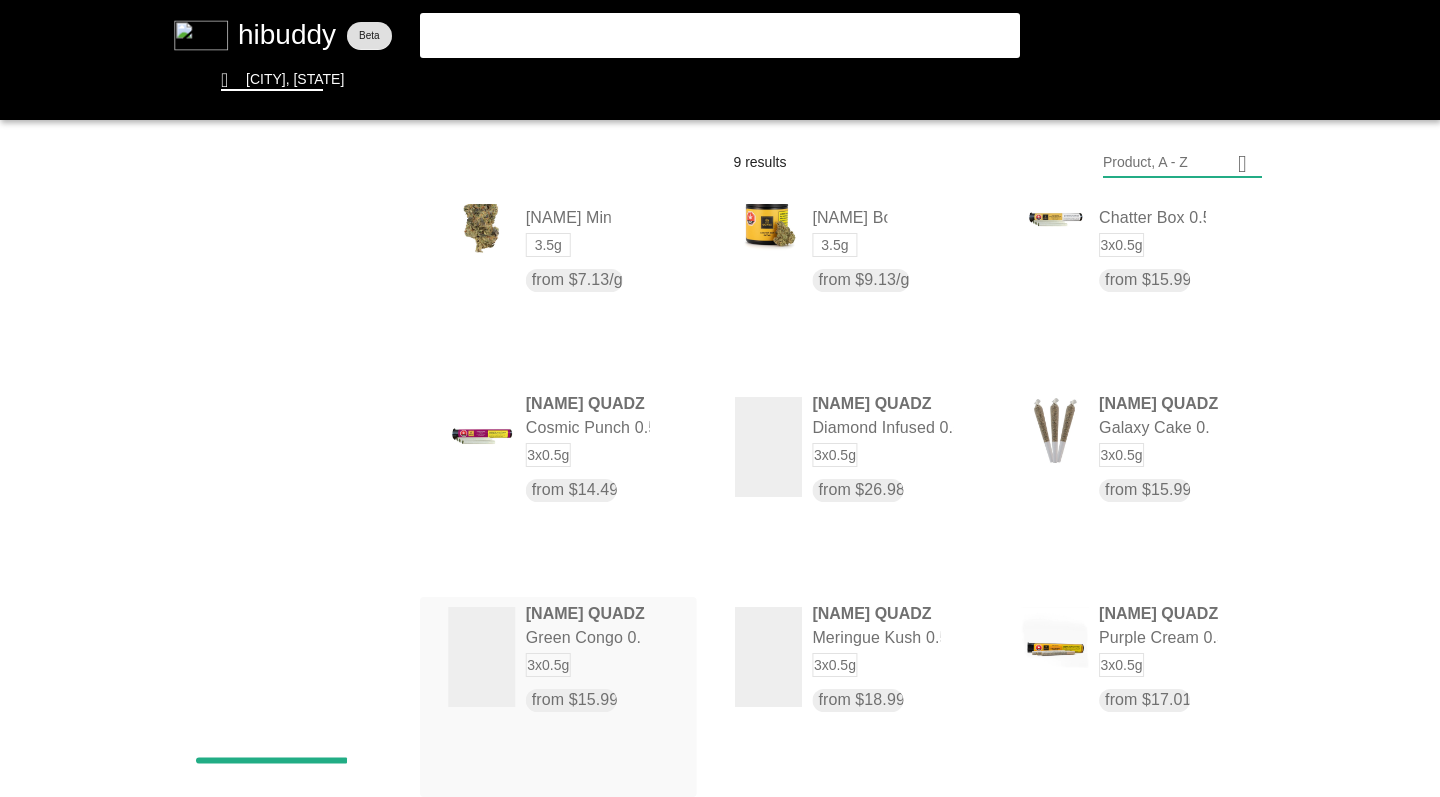 click at bounding box center (720, 398) 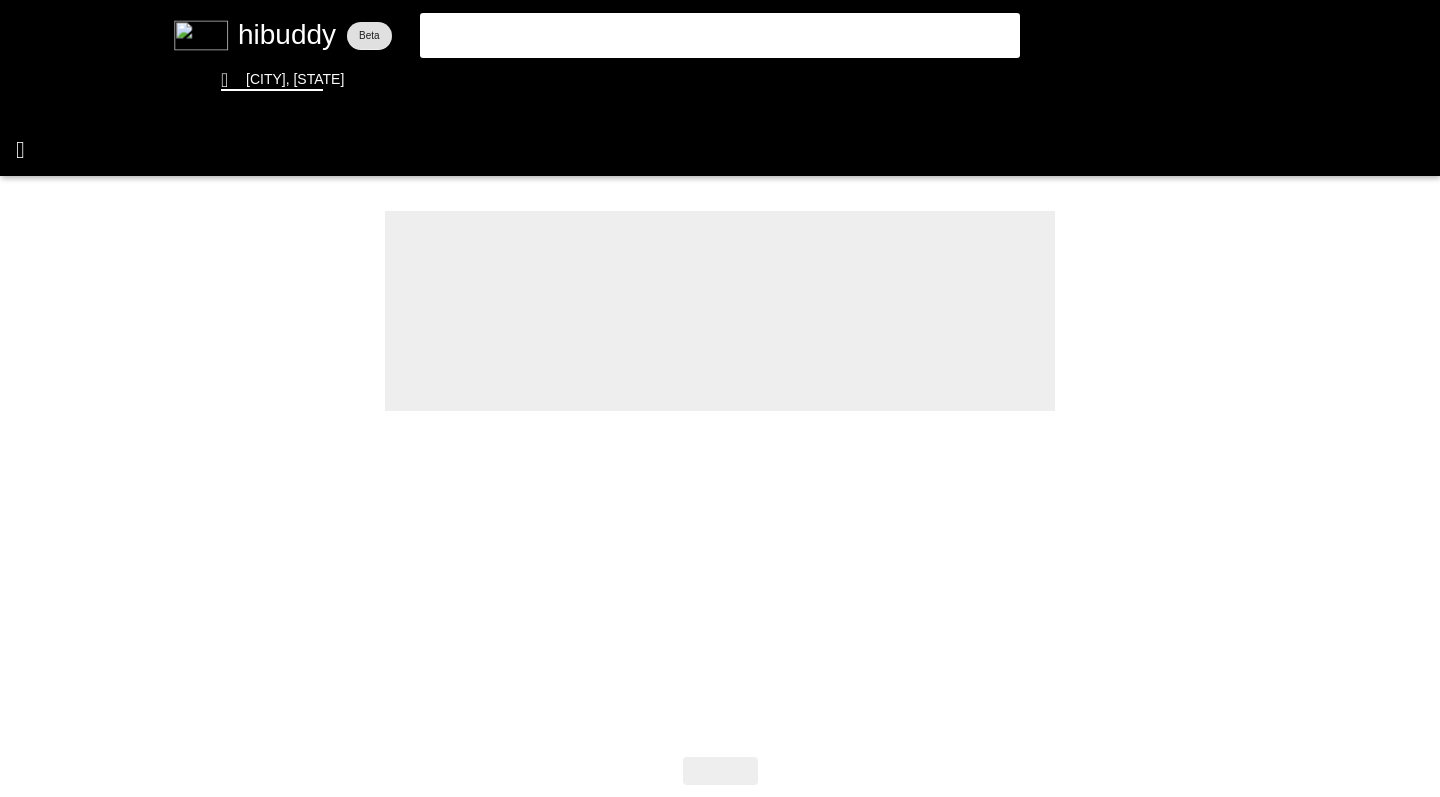 click at bounding box center [720, 398] 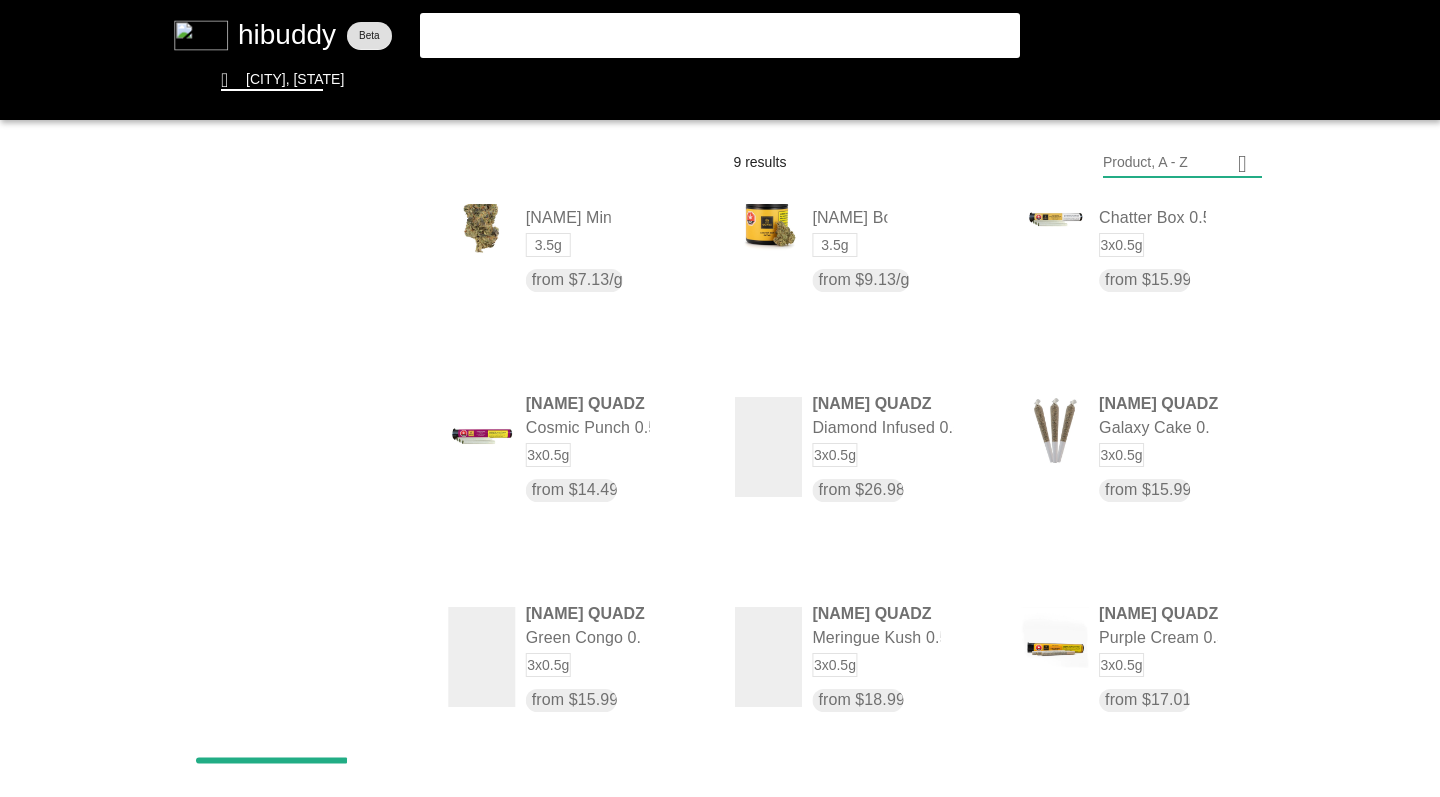 click at bounding box center [720, 398] 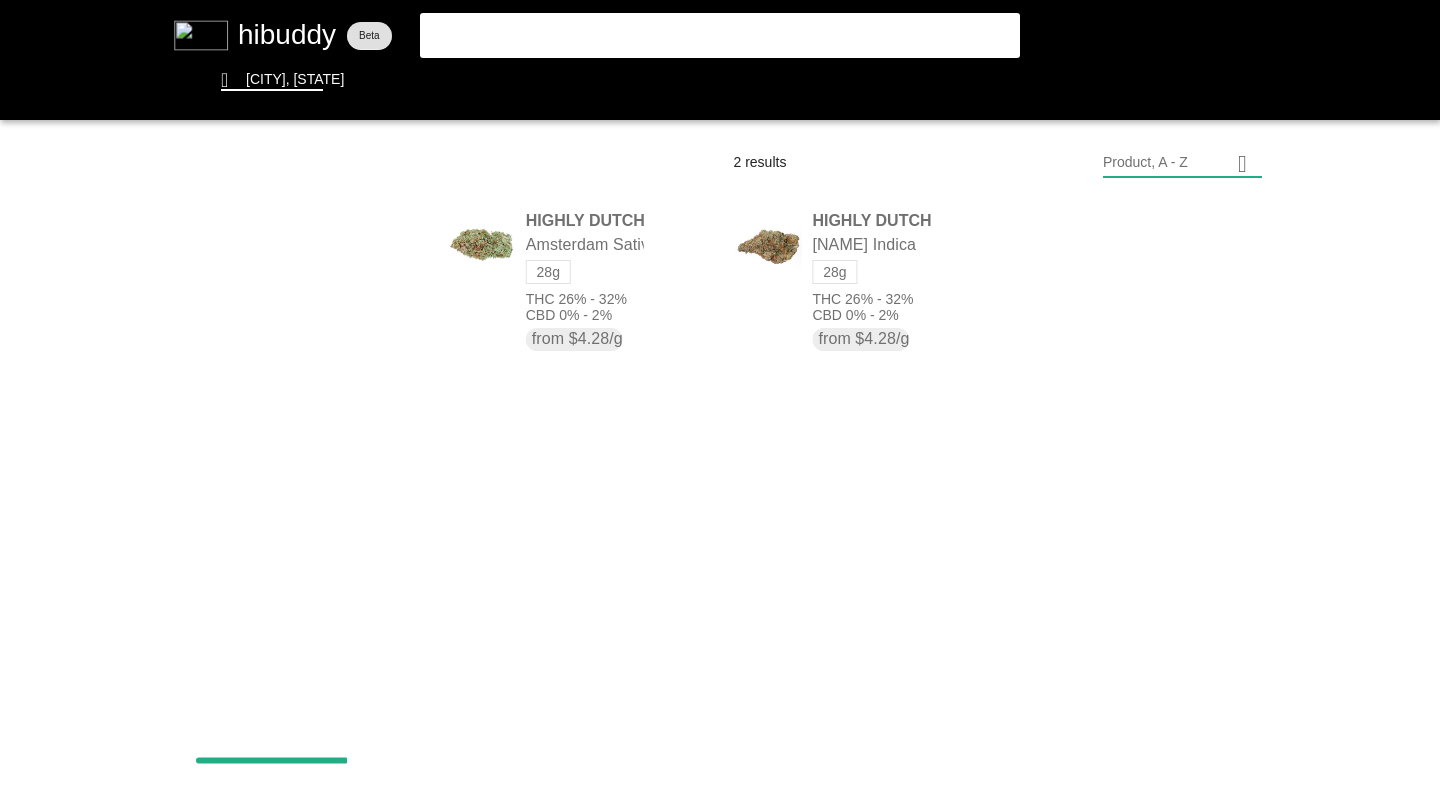click at bounding box center [720, 398] 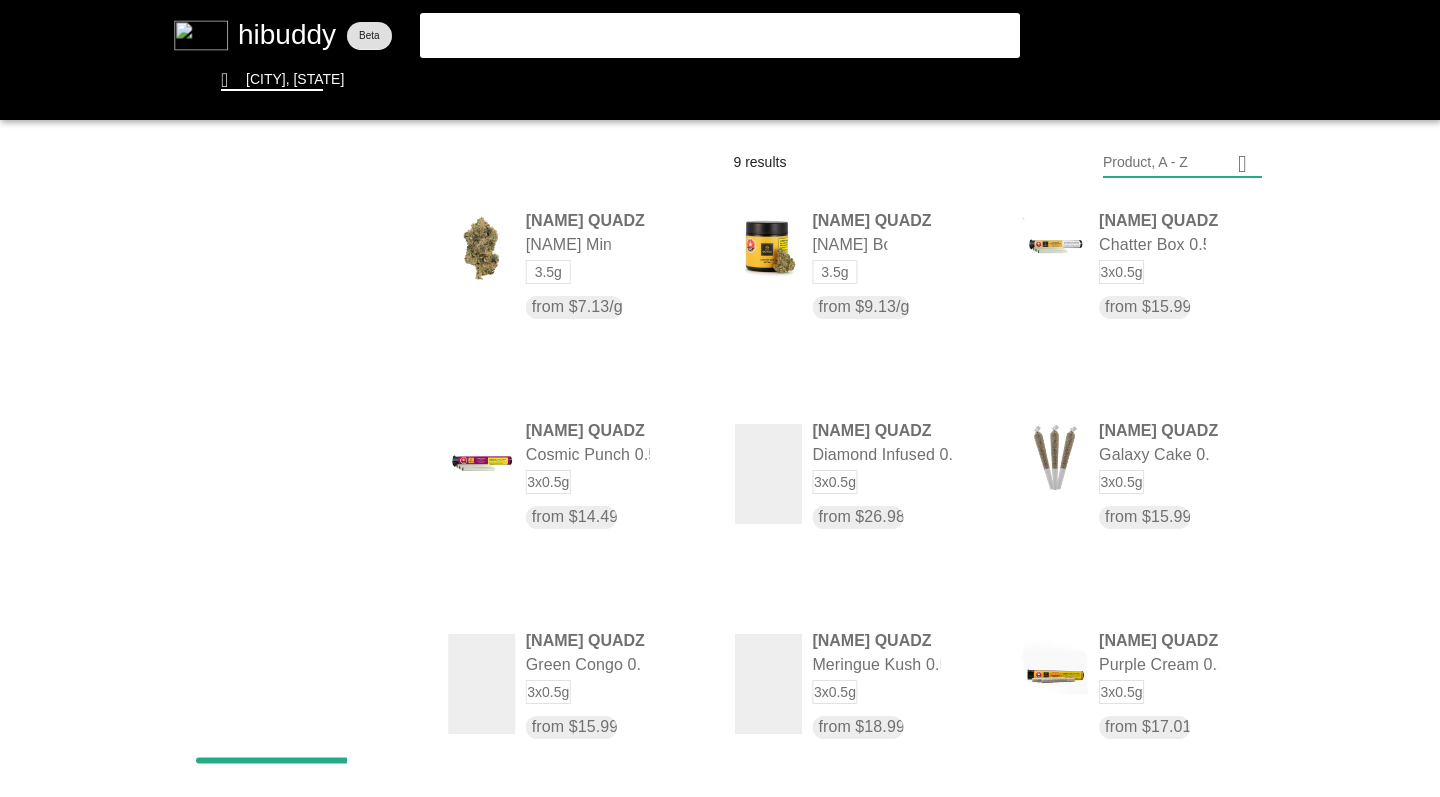 click at bounding box center [720, 398] 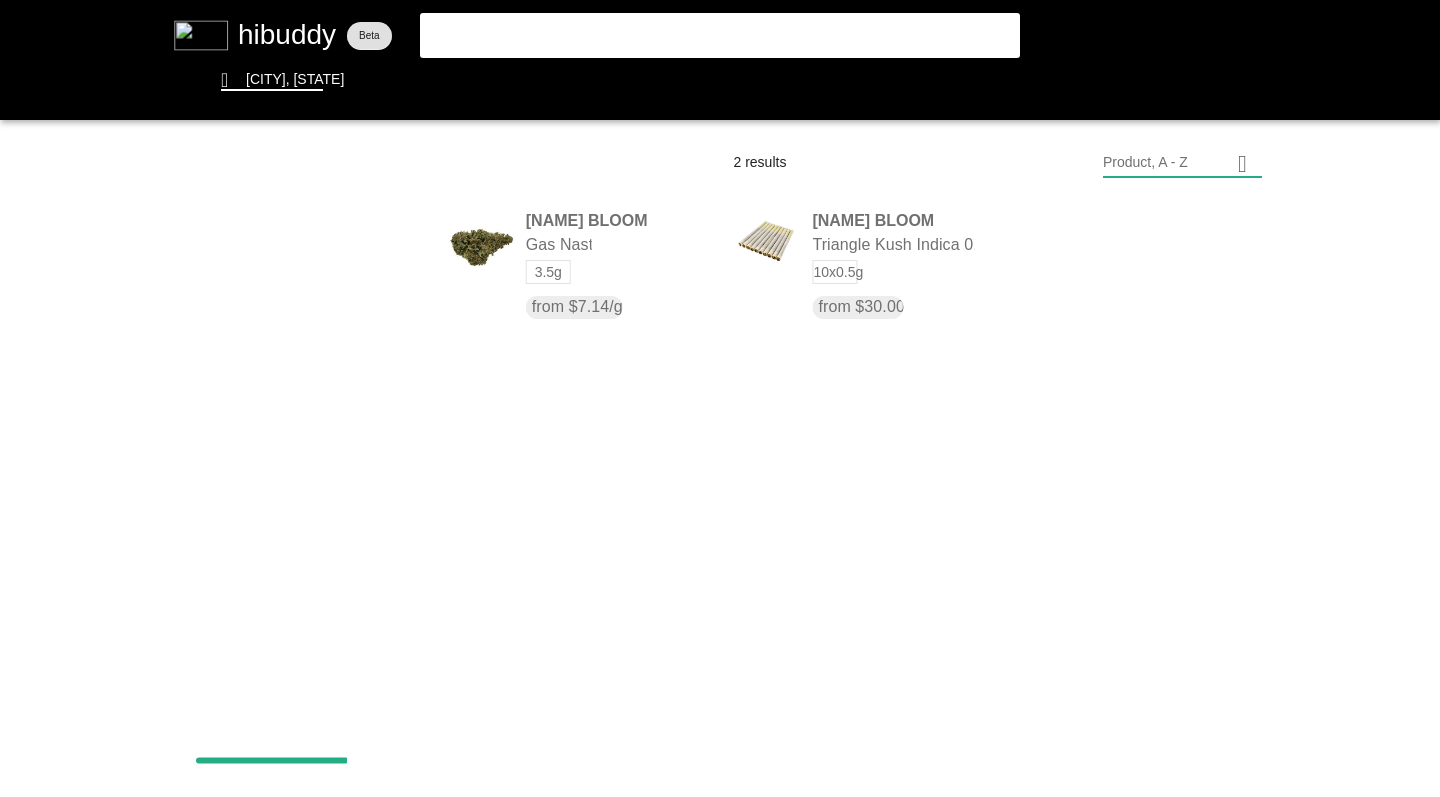 click at bounding box center (720, 398) 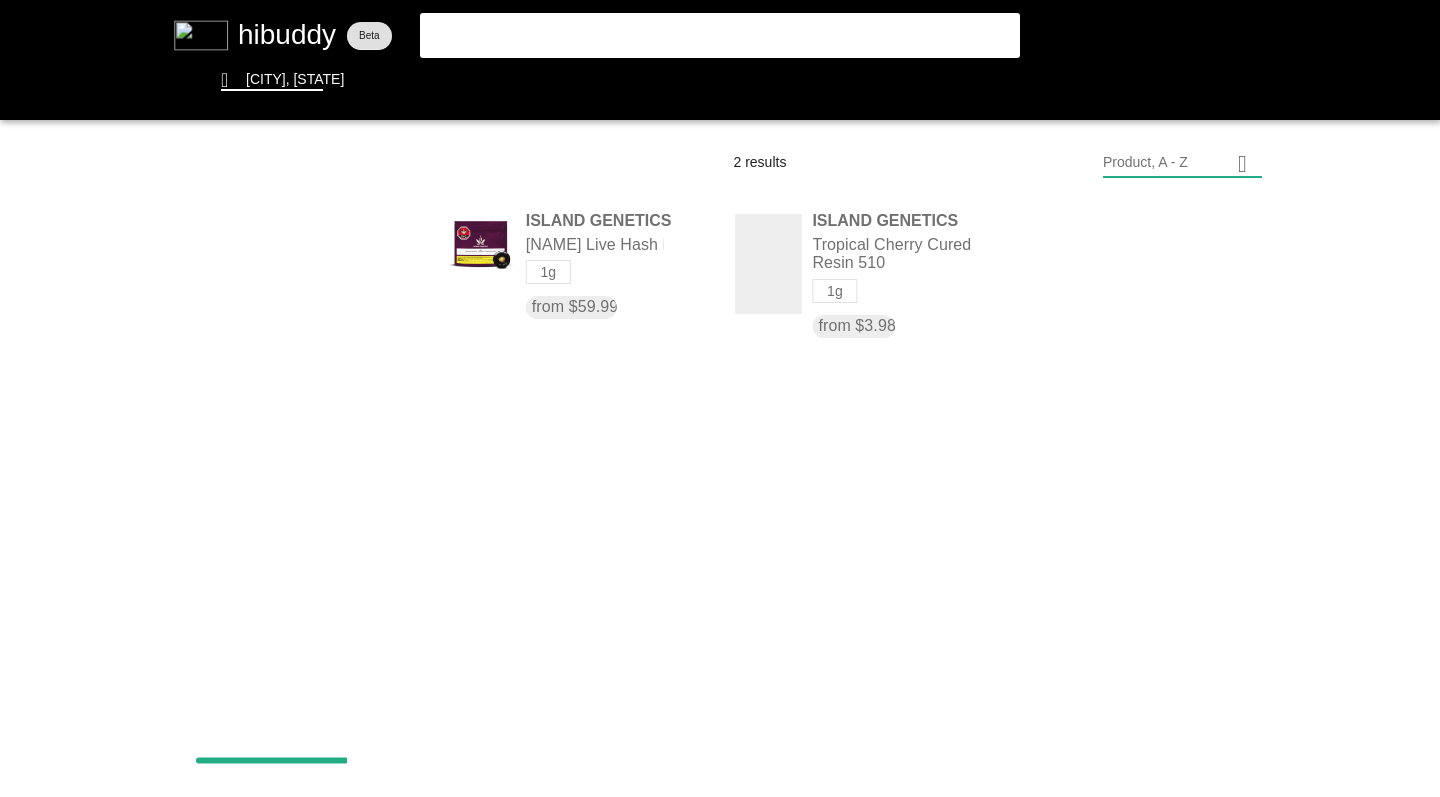 click at bounding box center (720, 398) 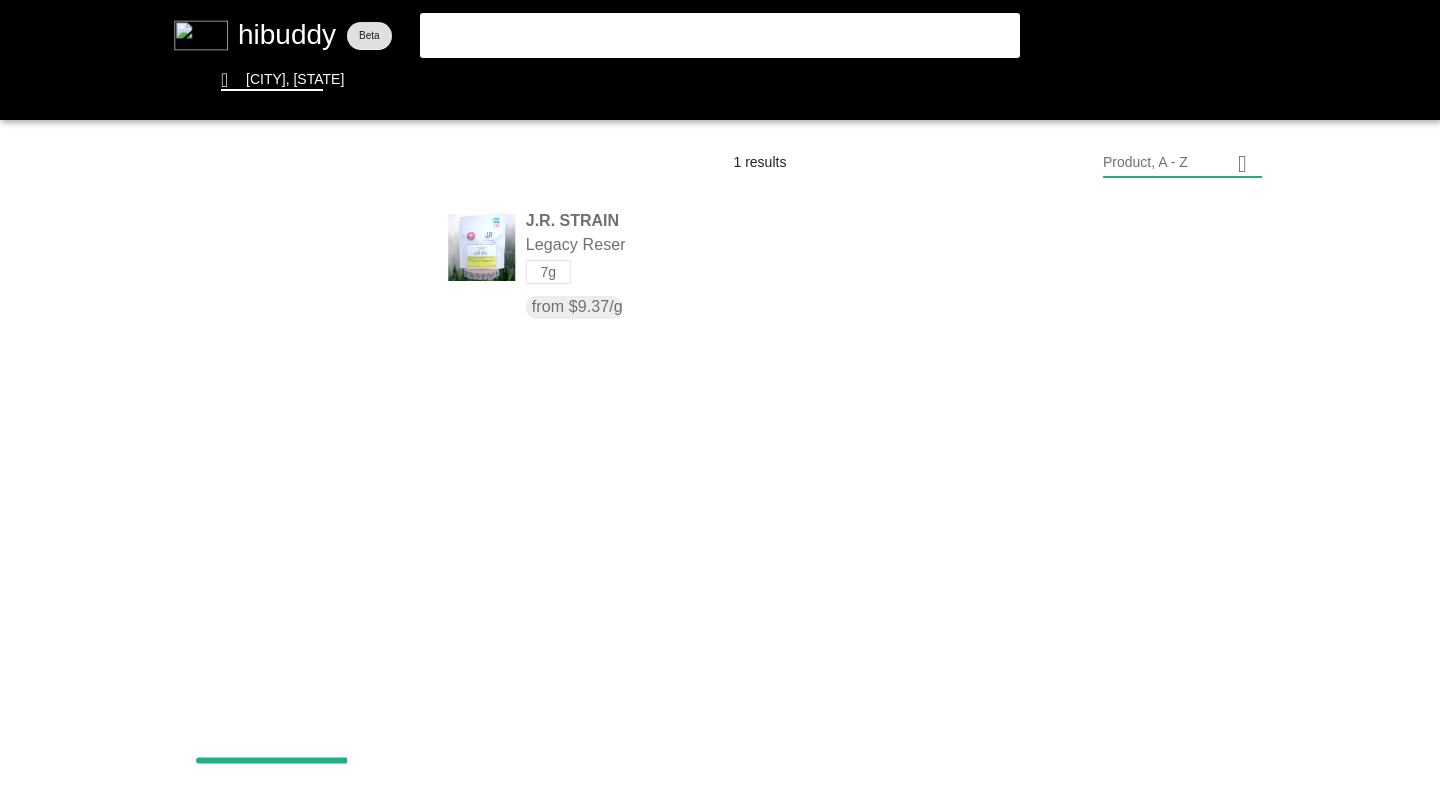 click at bounding box center (720, 398) 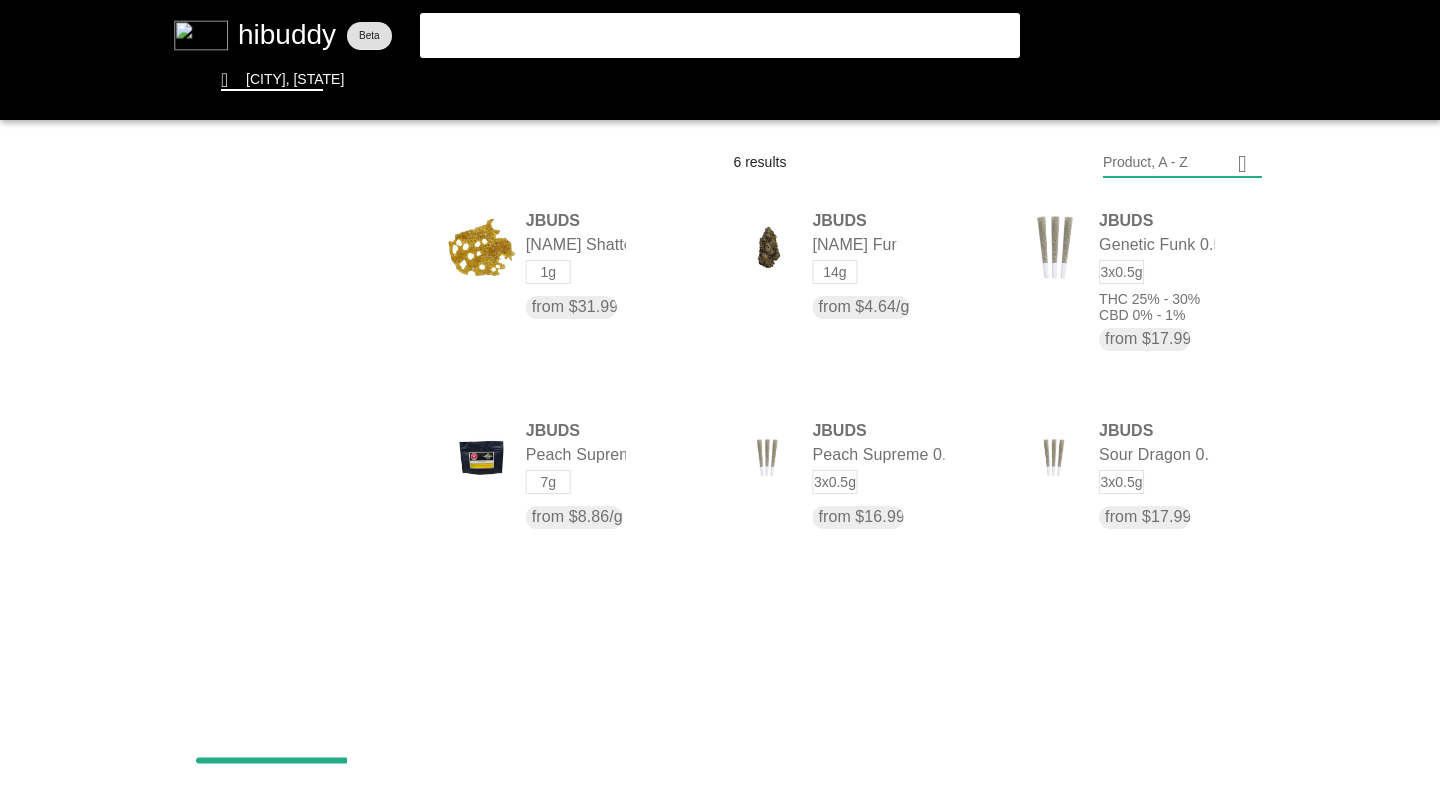 click at bounding box center [720, 398] 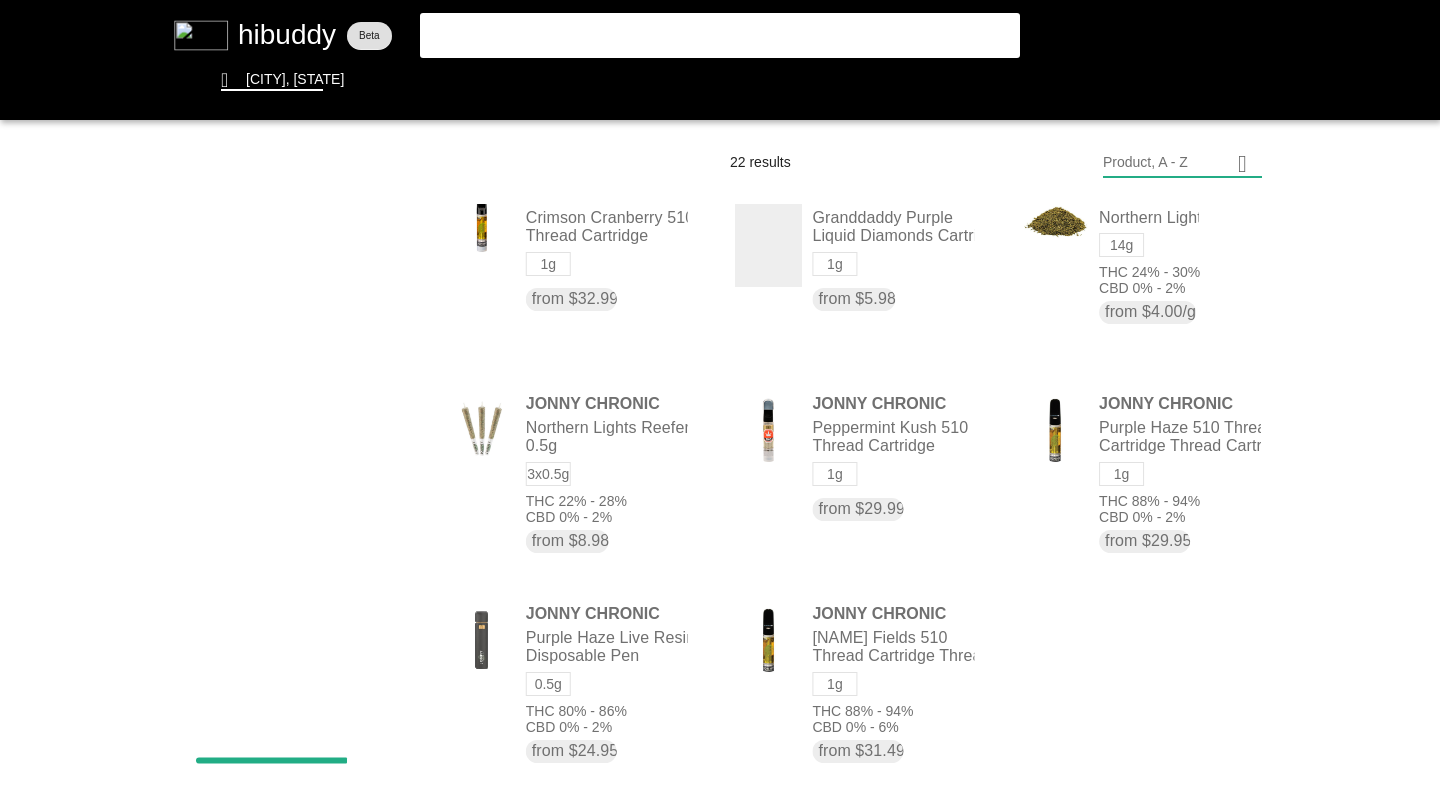 click at bounding box center (720, 398) 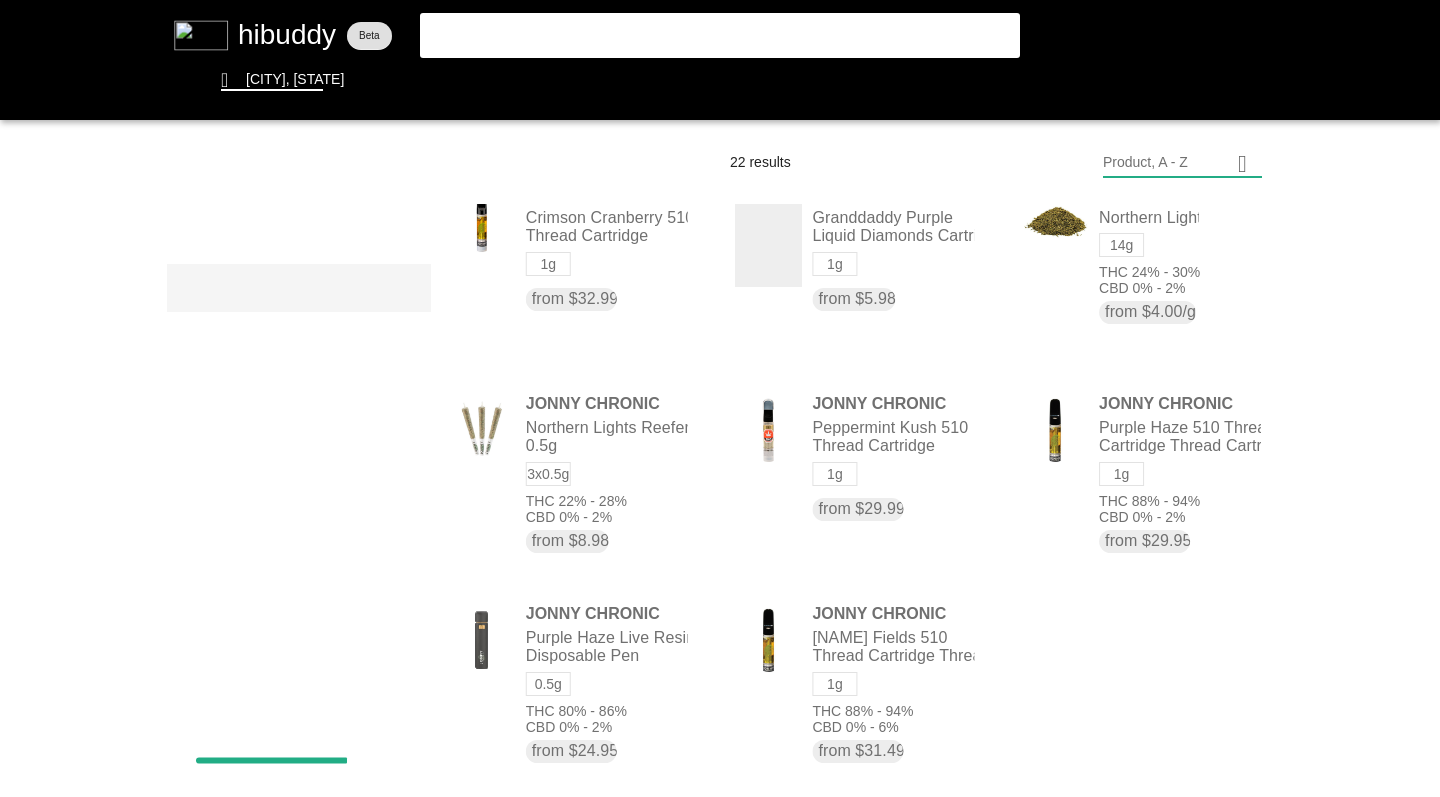 click at bounding box center (720, 398) 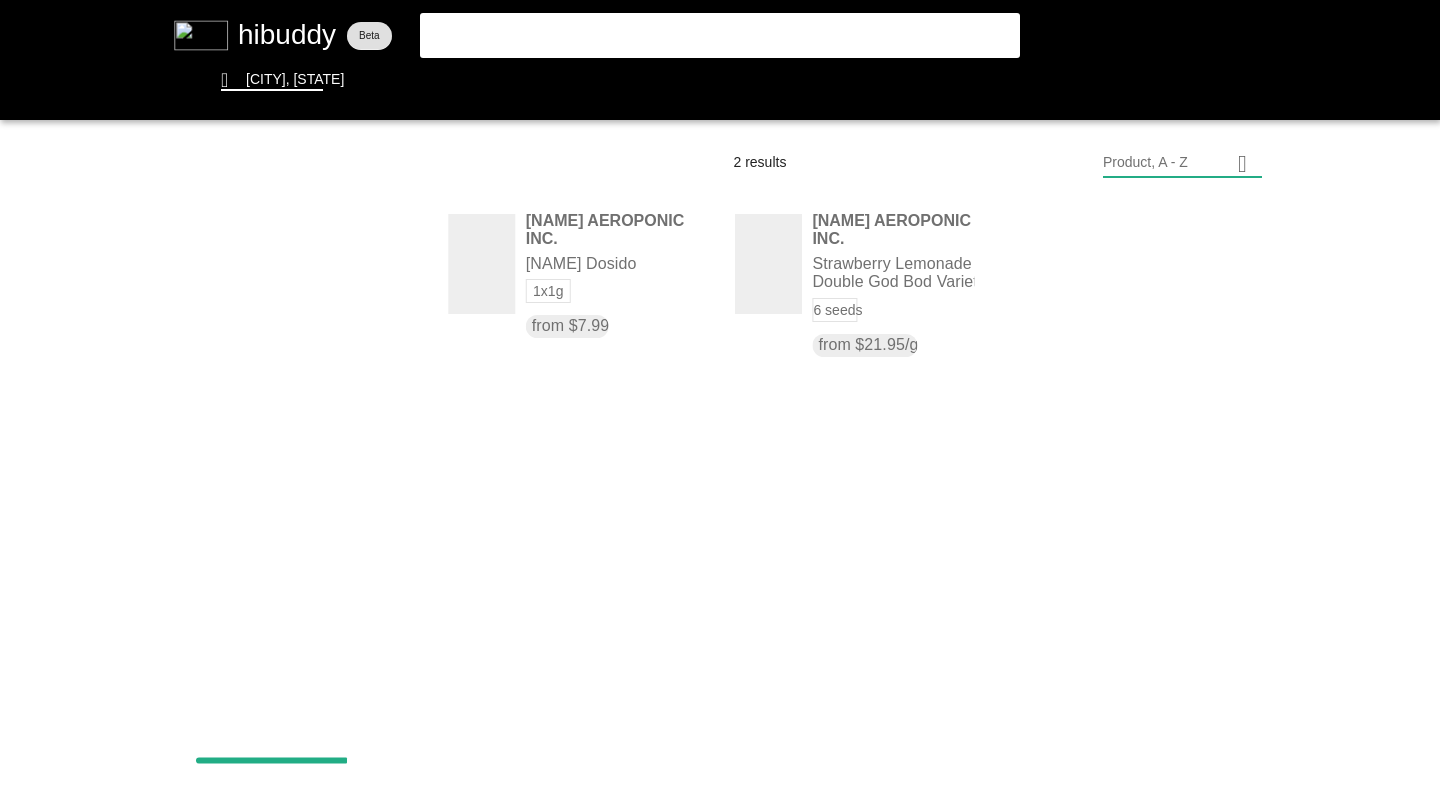 click at bounding box center [720, 398] 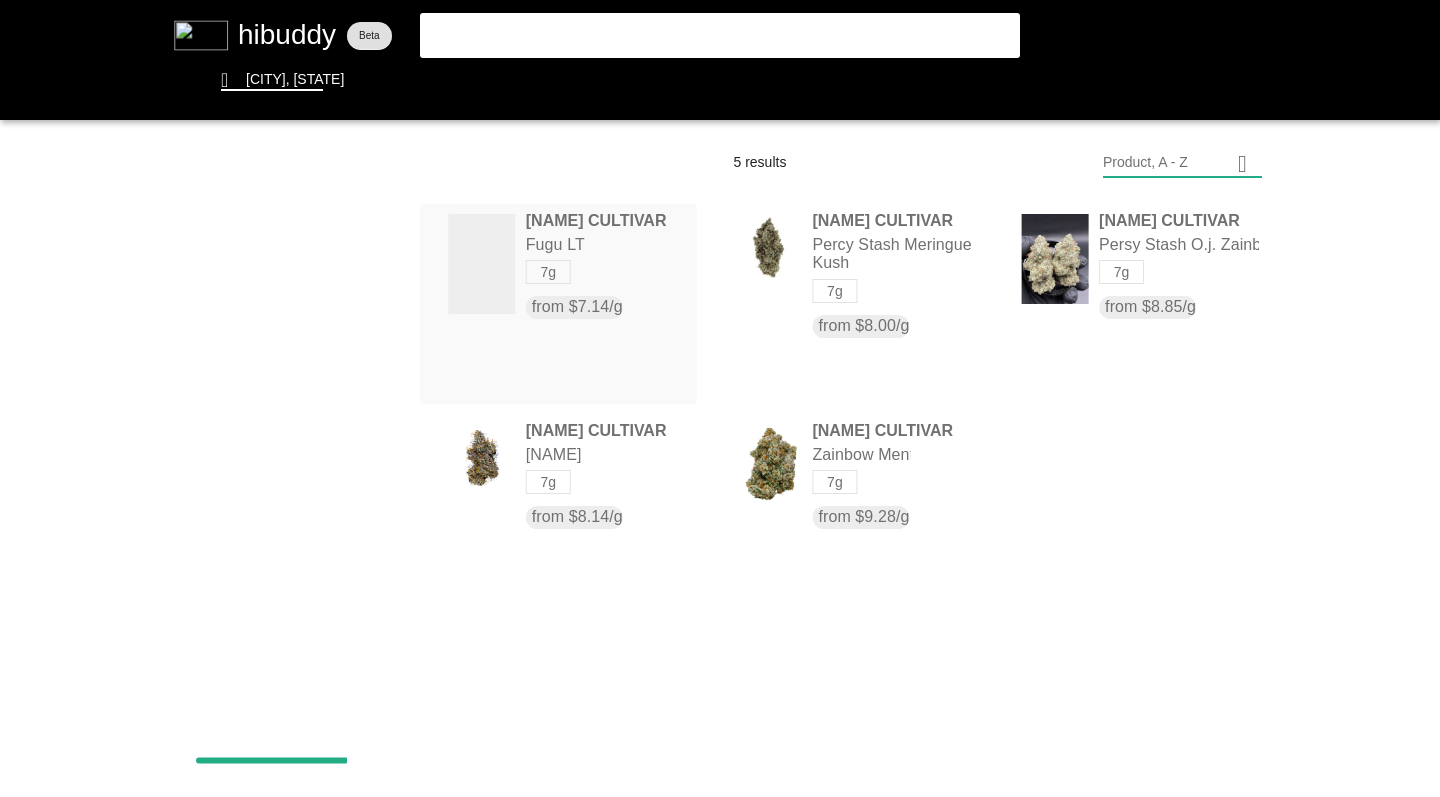 click at bounding box center (720, 398) 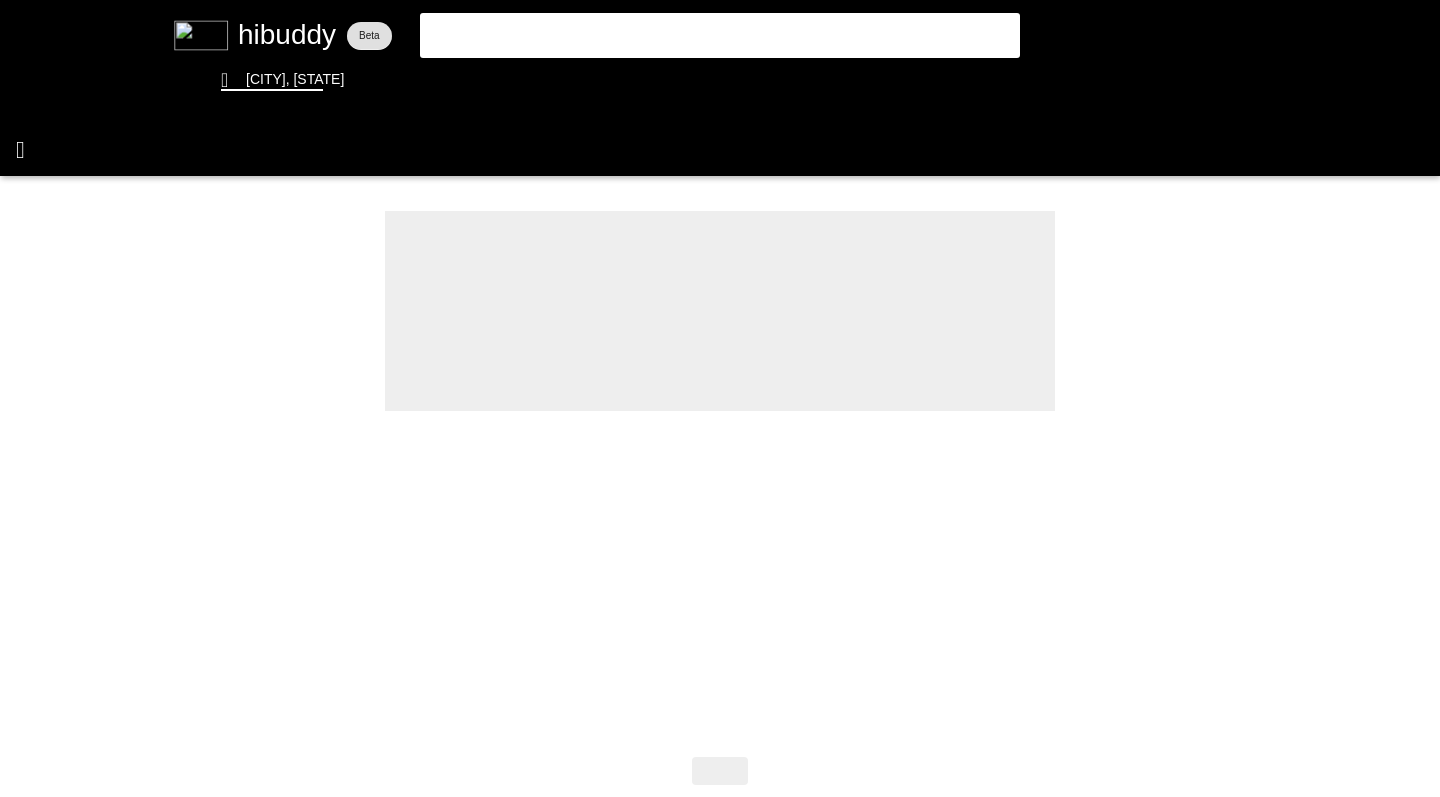 click at bounding box center (720, 398) 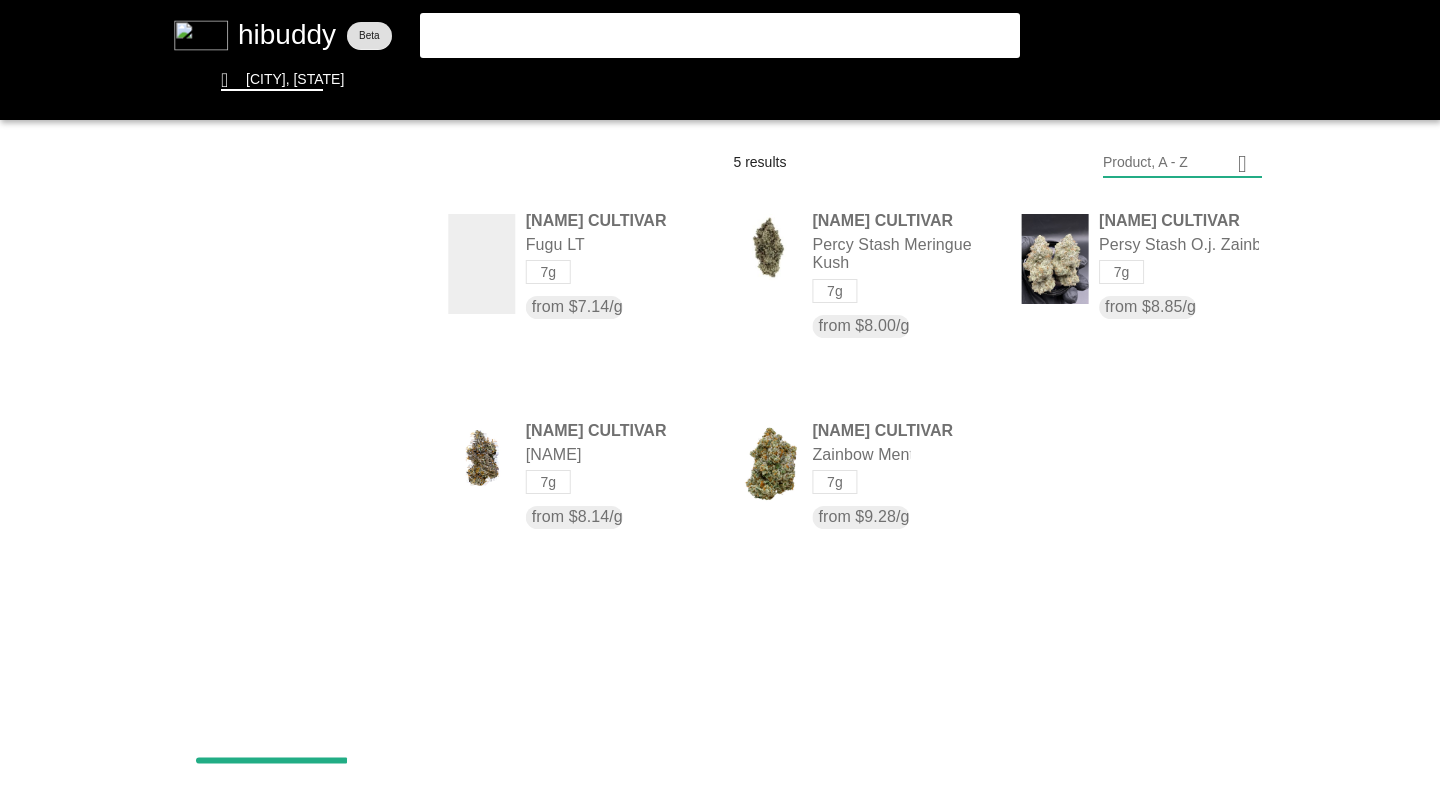 click at bounding box center [720, 398] 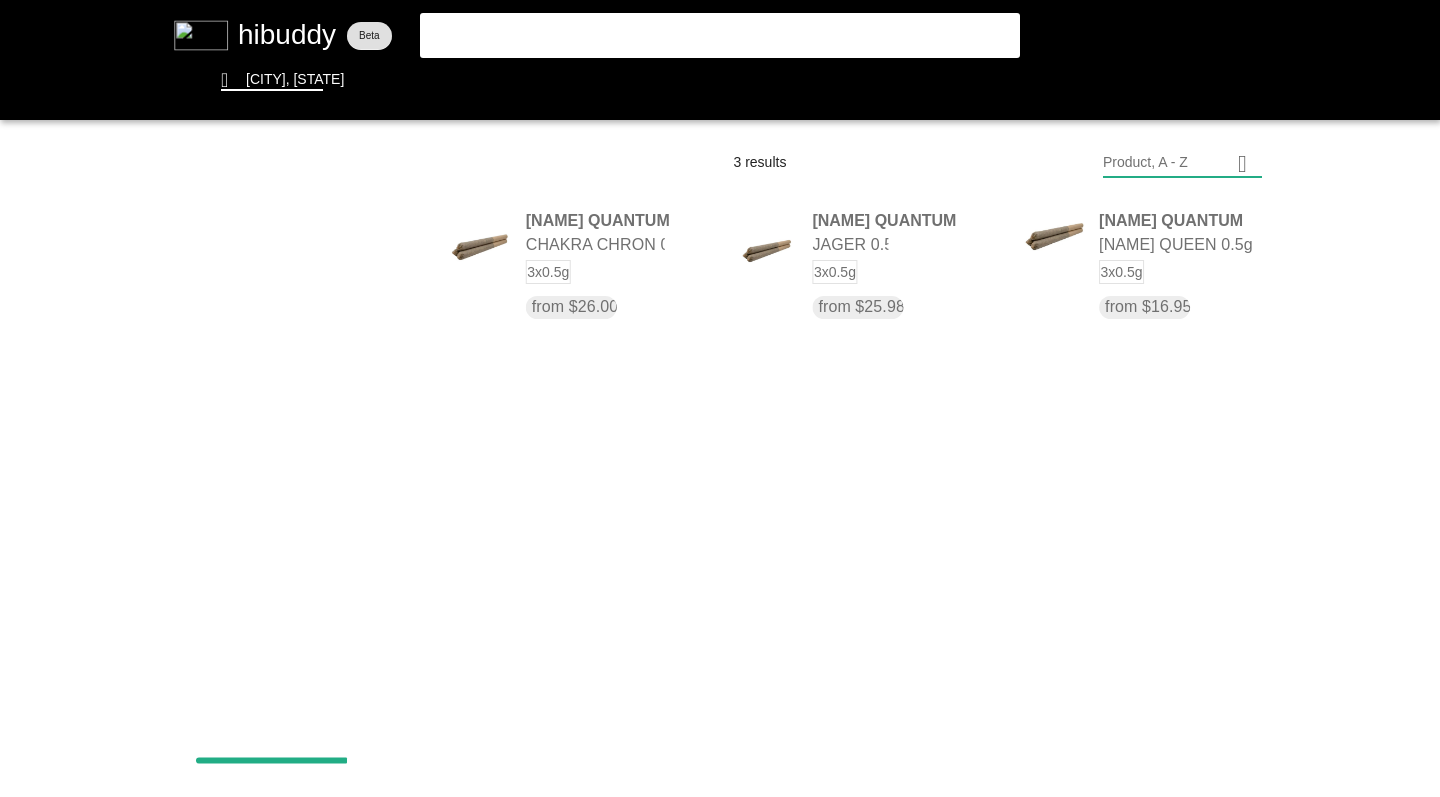 click at bounding box center [720, 398] 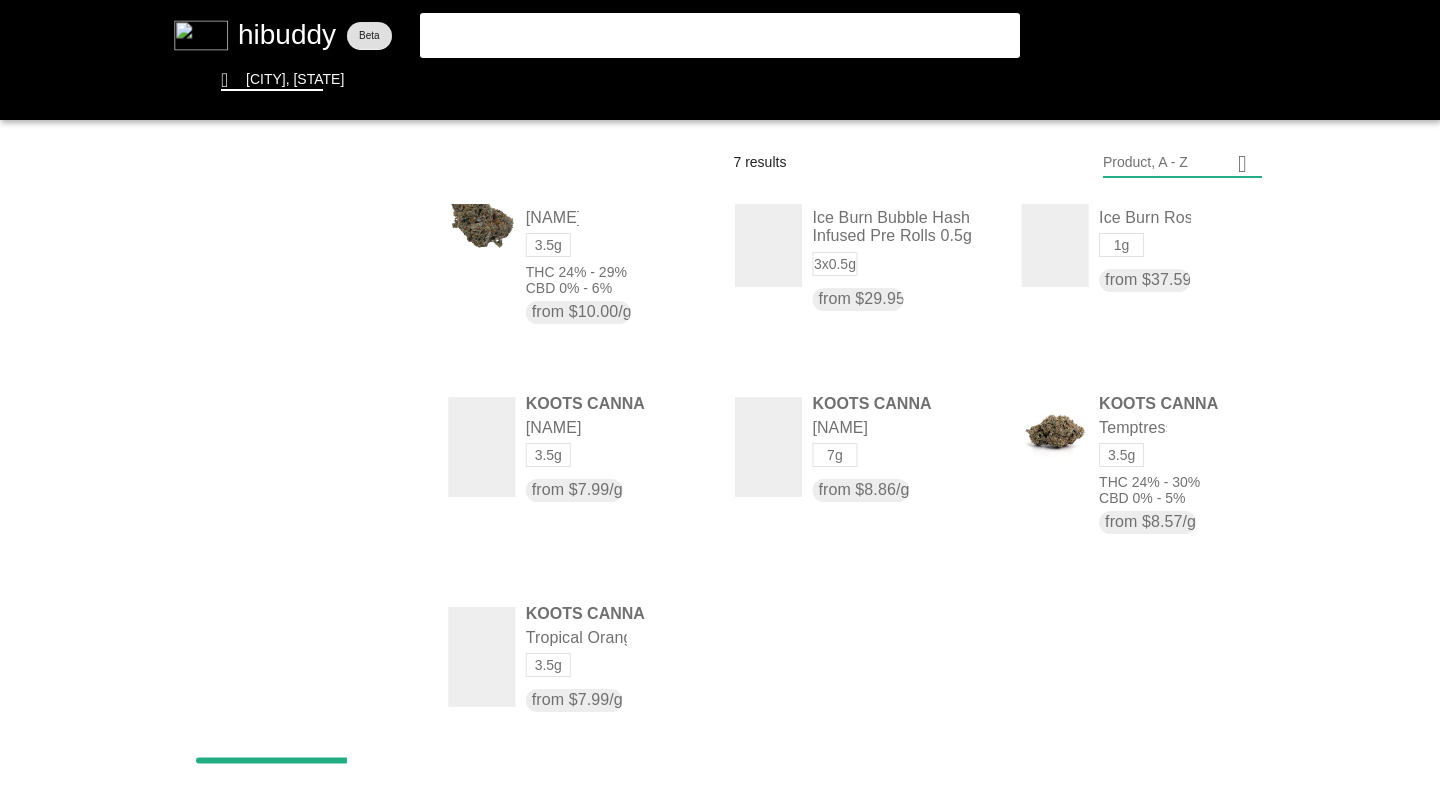 click at bounding box center (720, 398) 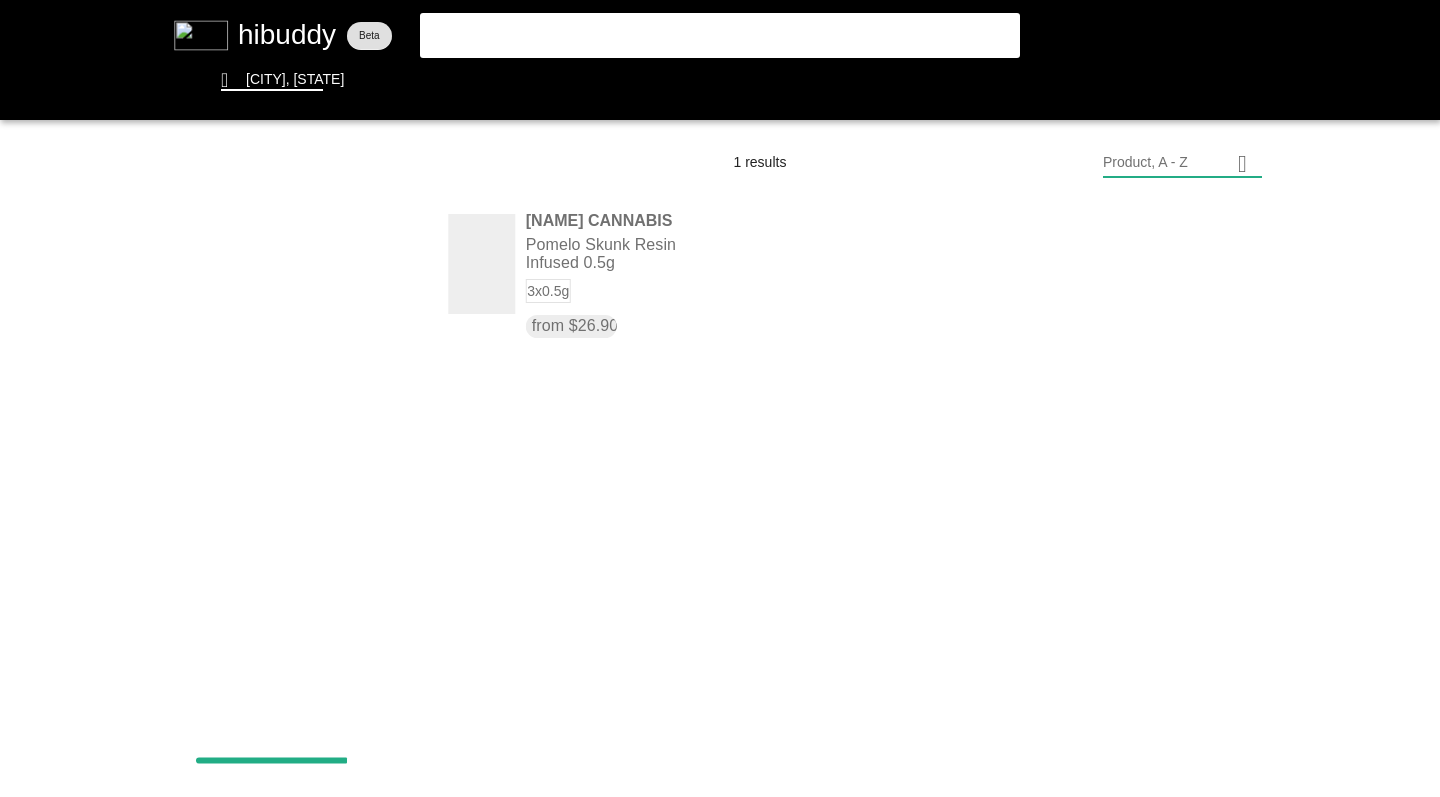click at bounding box center [720, 398] 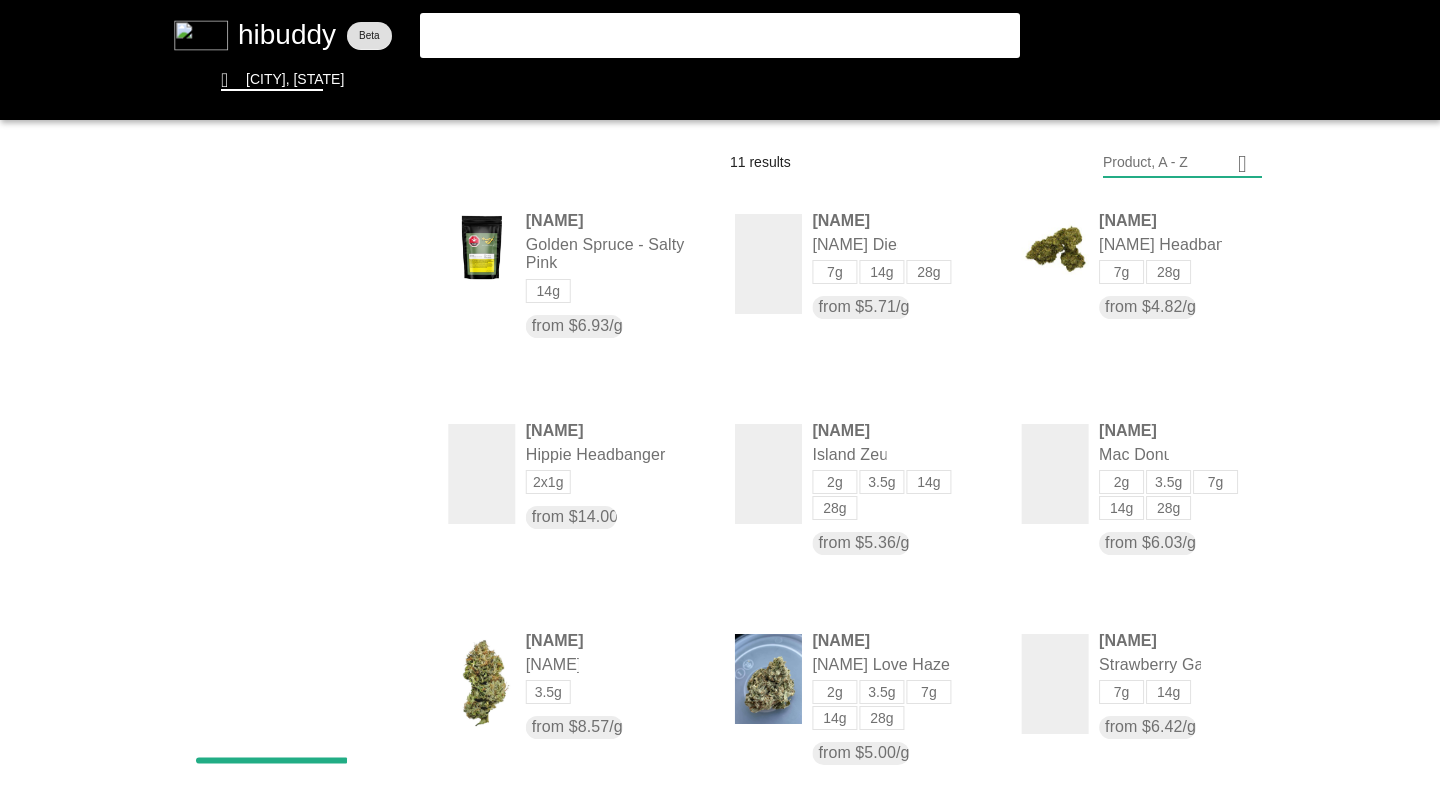 click at bounding box center [720, 398] 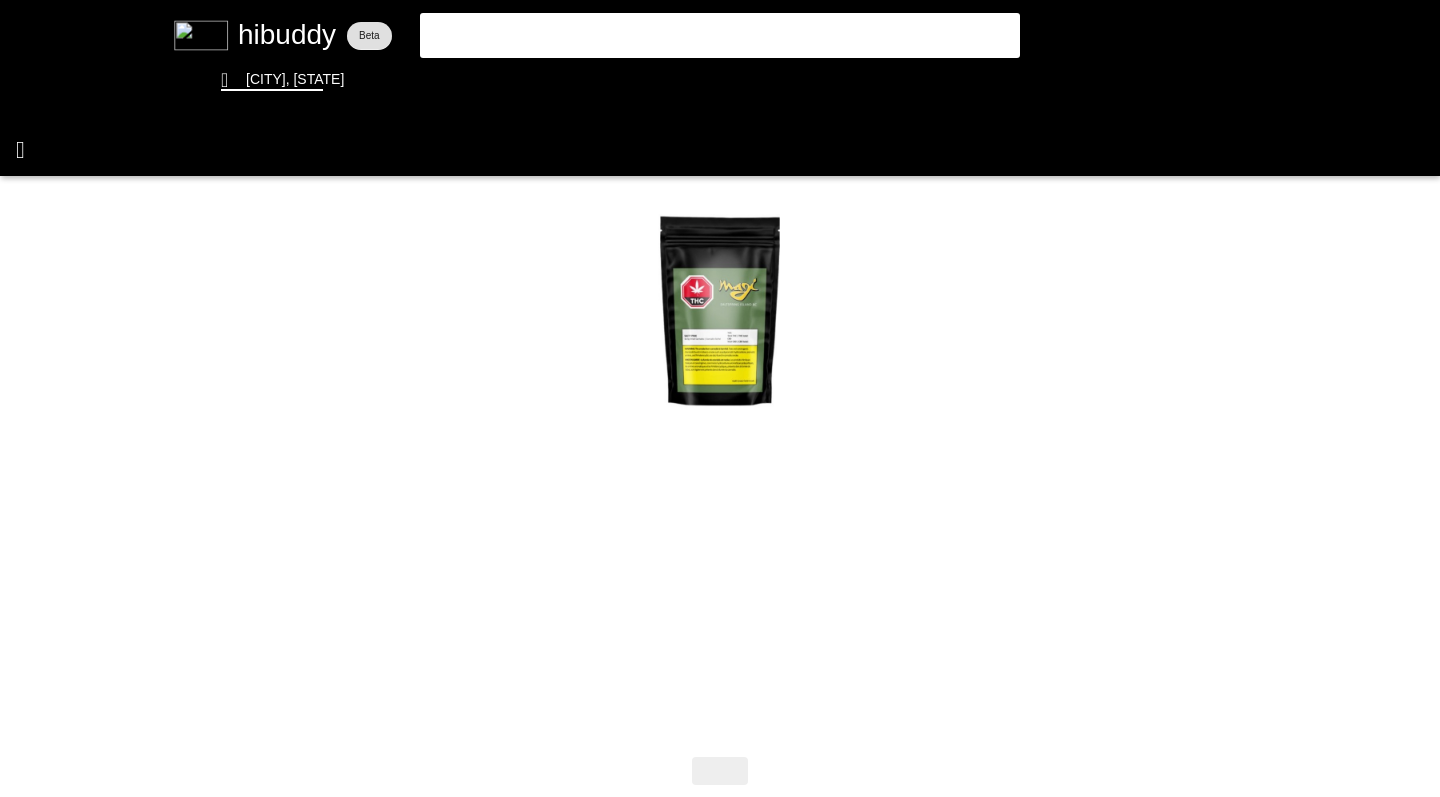 click at bounding box center (720, 398) 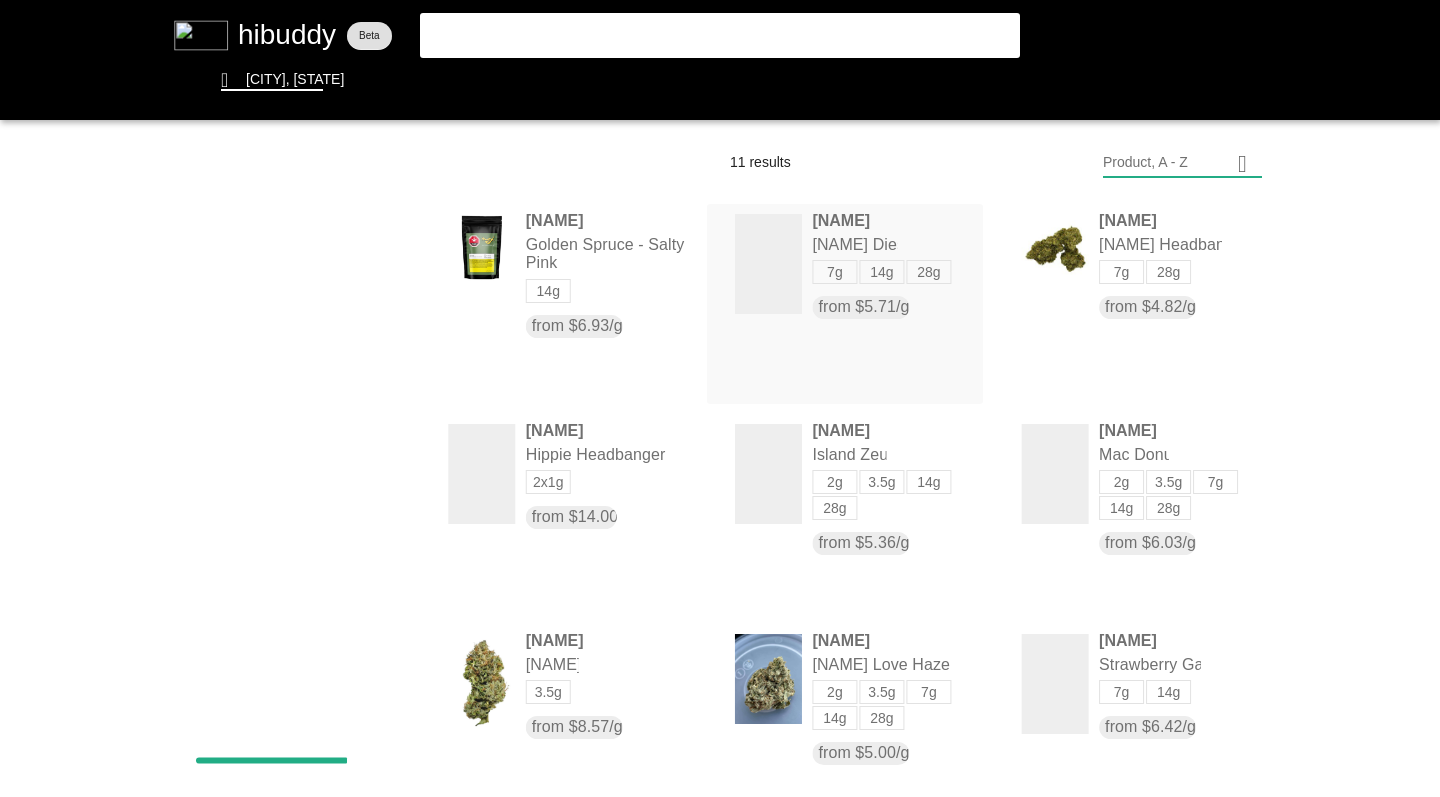 click at bounding box center (720, 398) 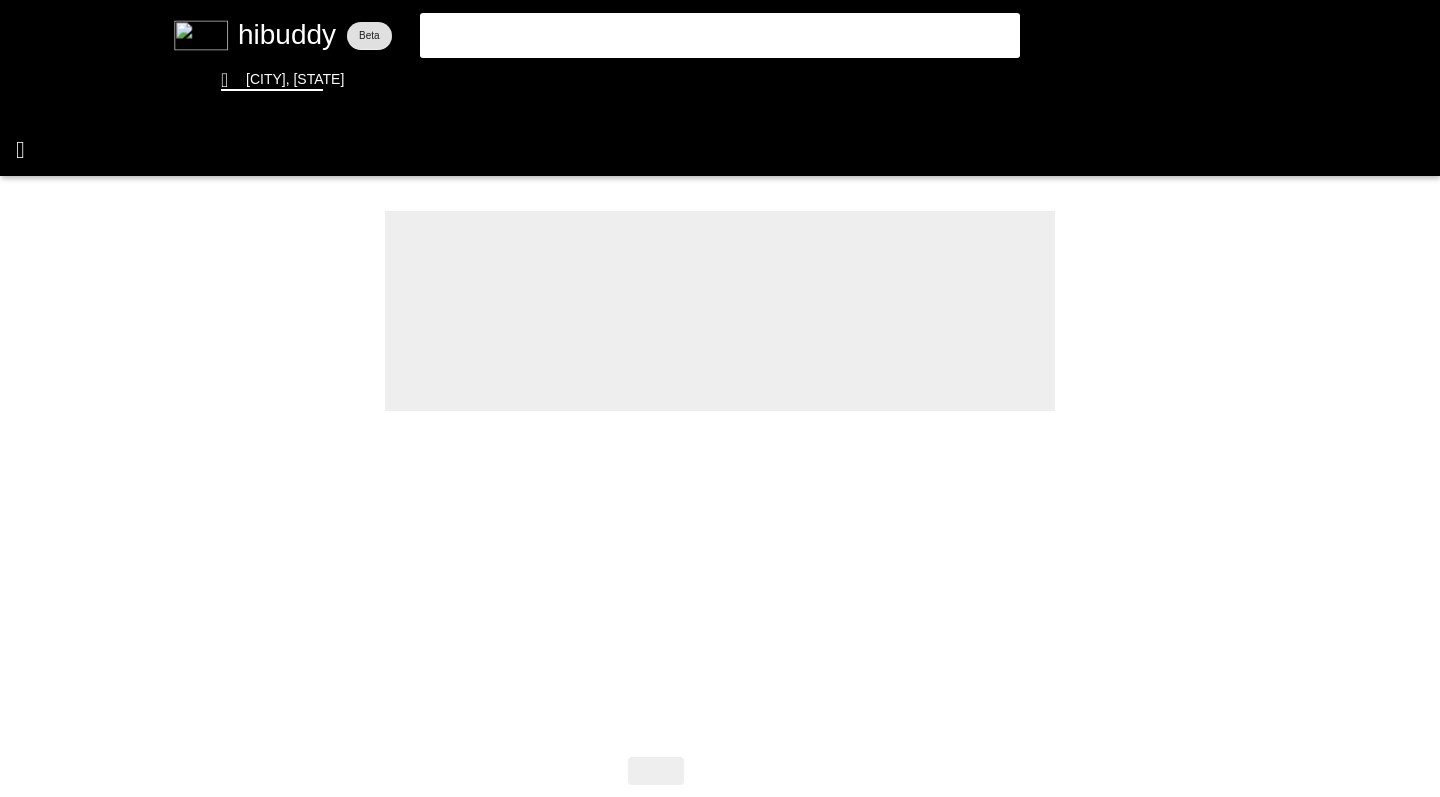 click at bounding box center (720, 398) 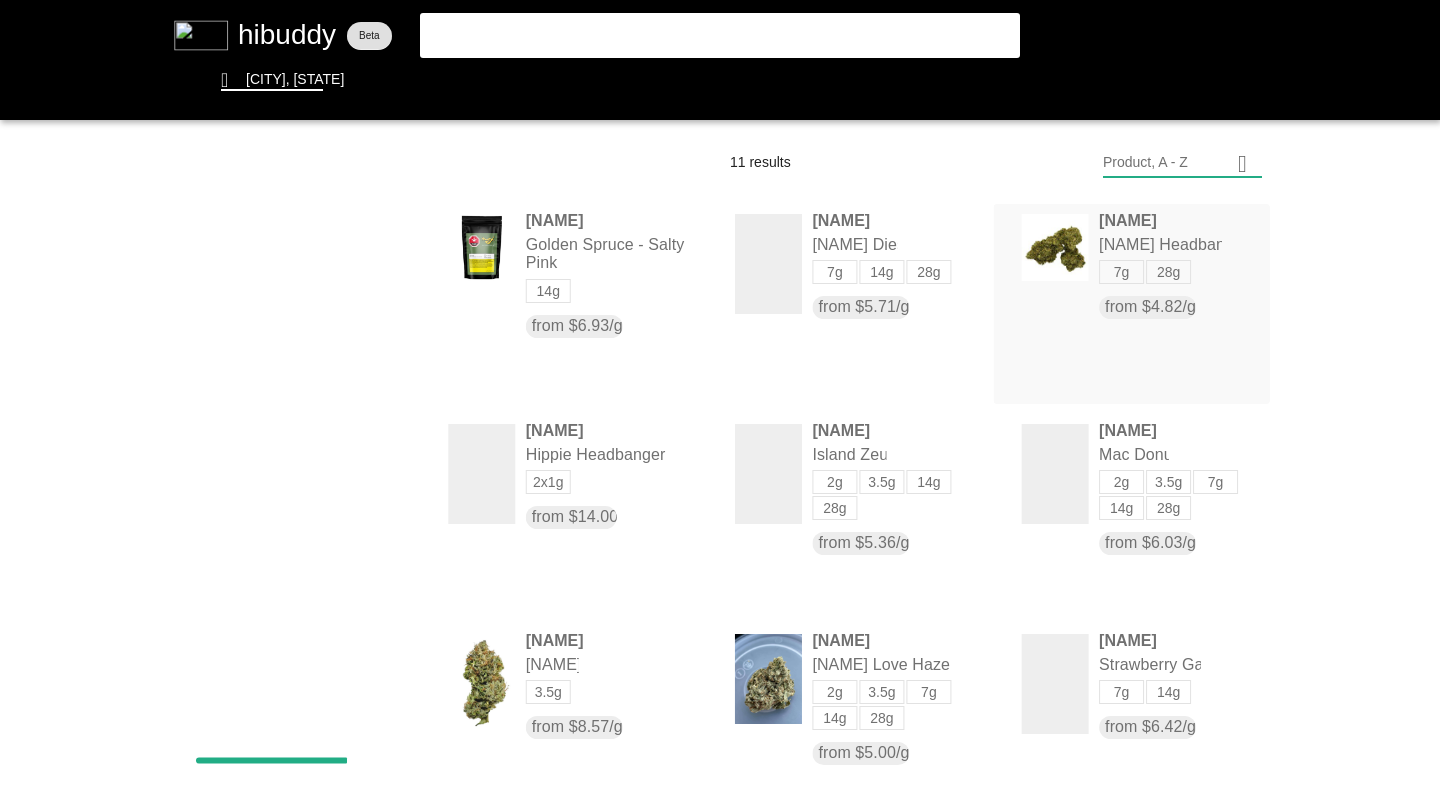 click at bounding box center [720, 398] 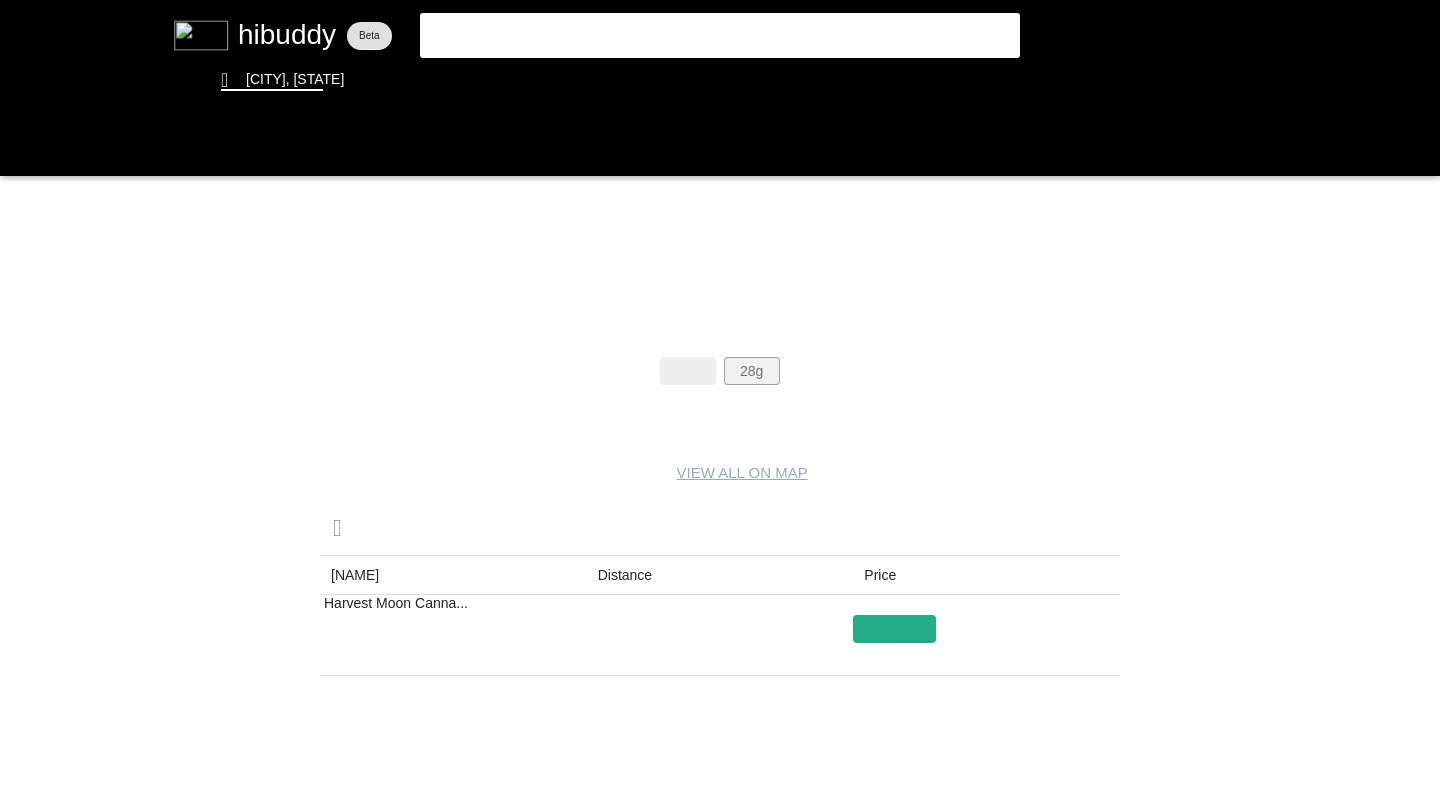 click at bounding box center (720, 398) 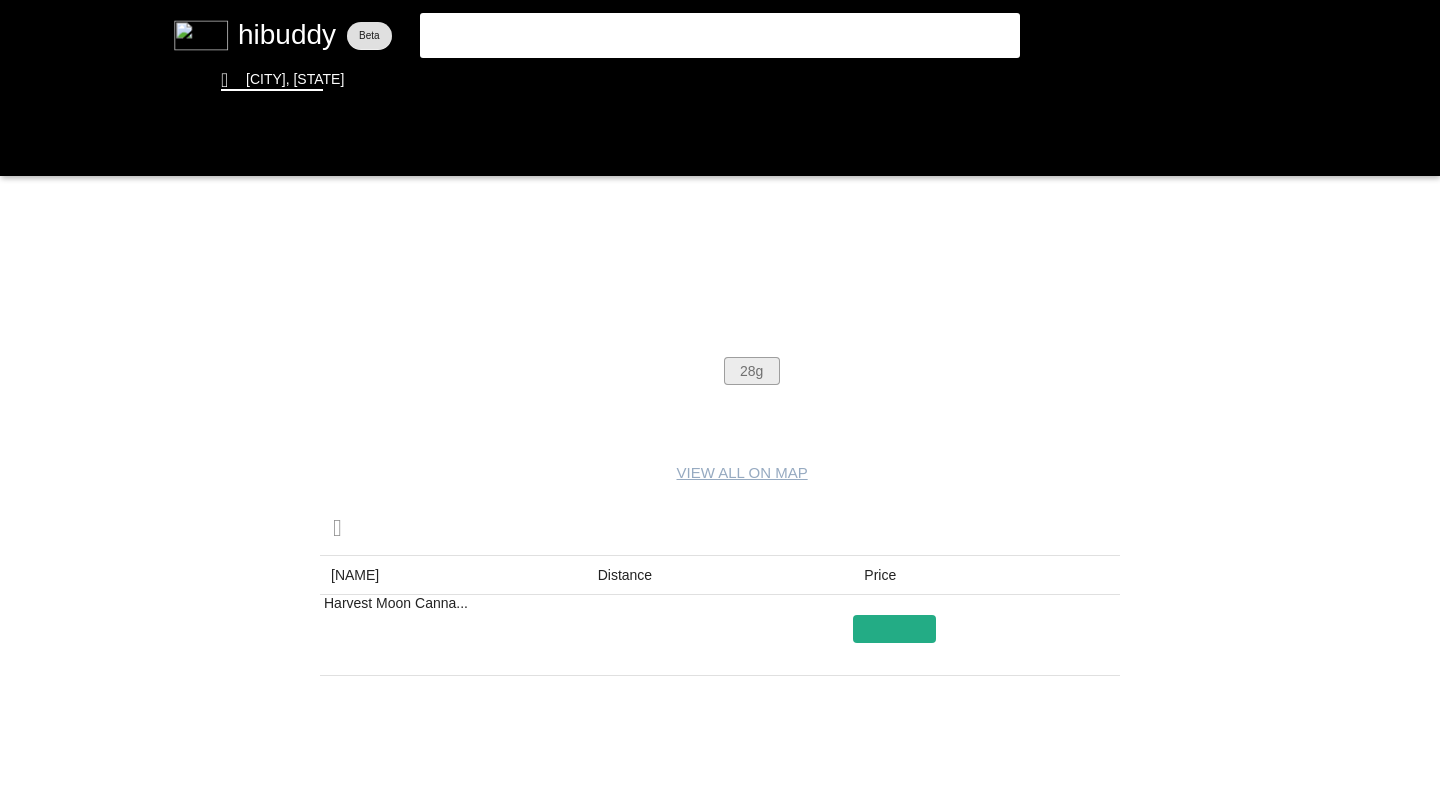 click at bounding box center (720, 398) 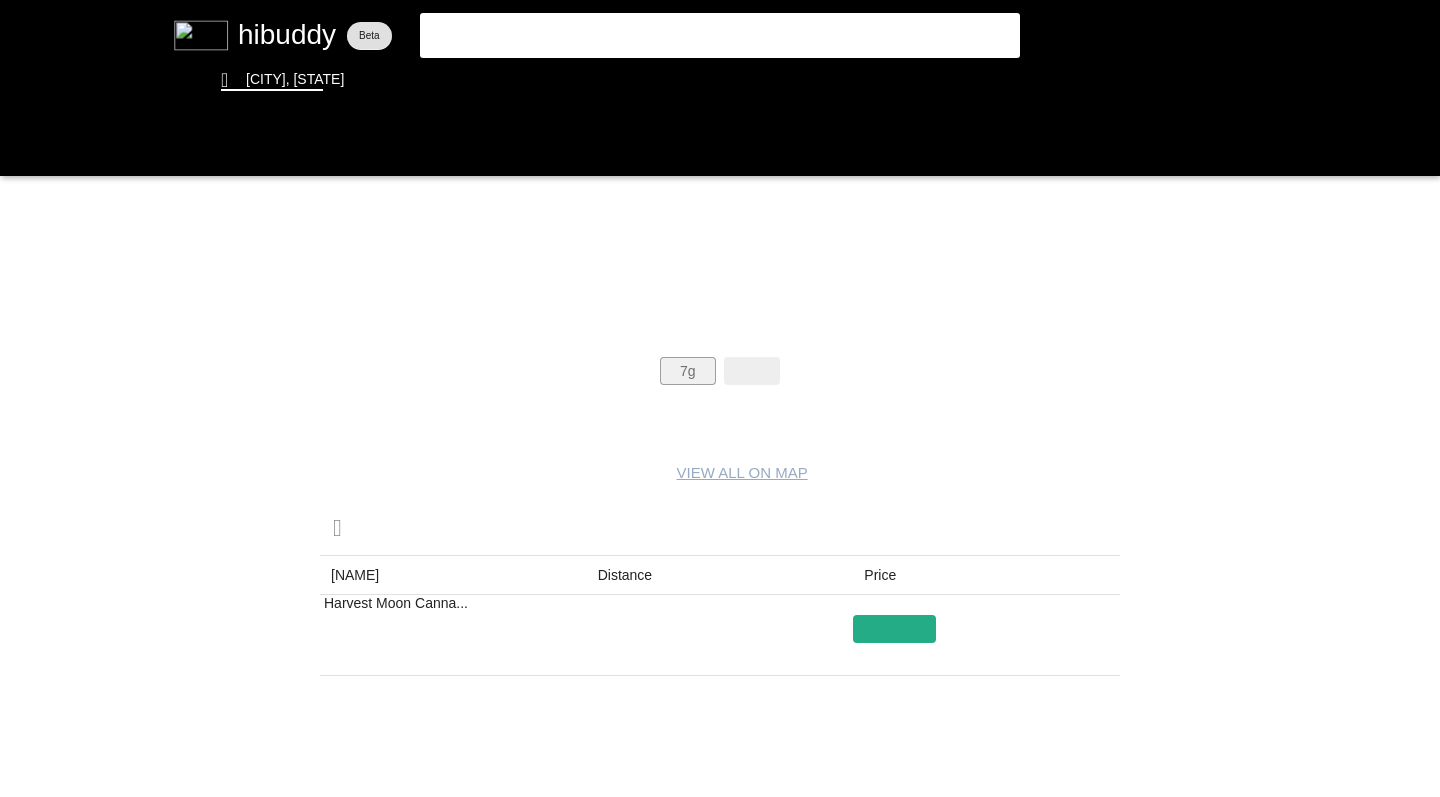 click at bounding box center [720, 398] 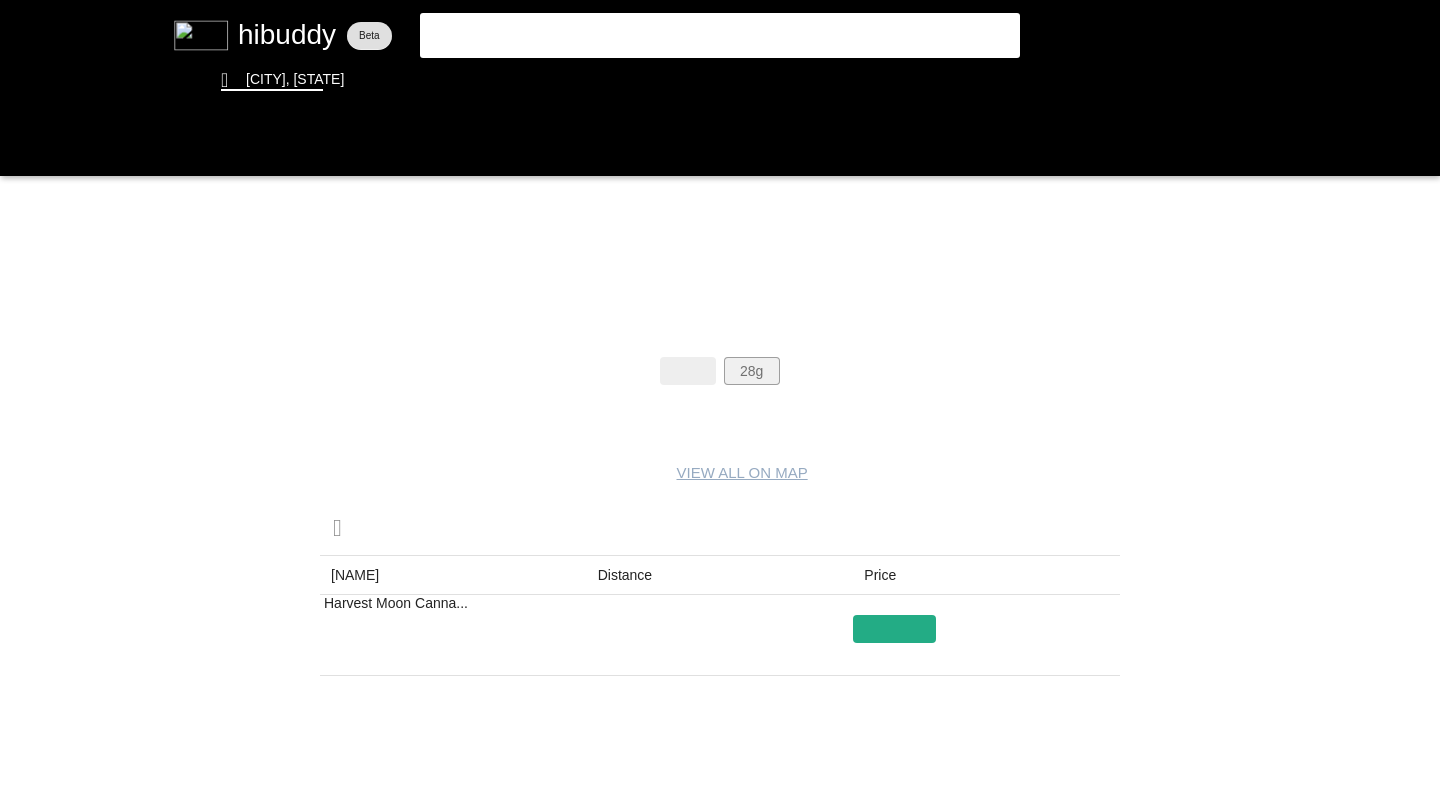 click at bounding box center [720, 398] 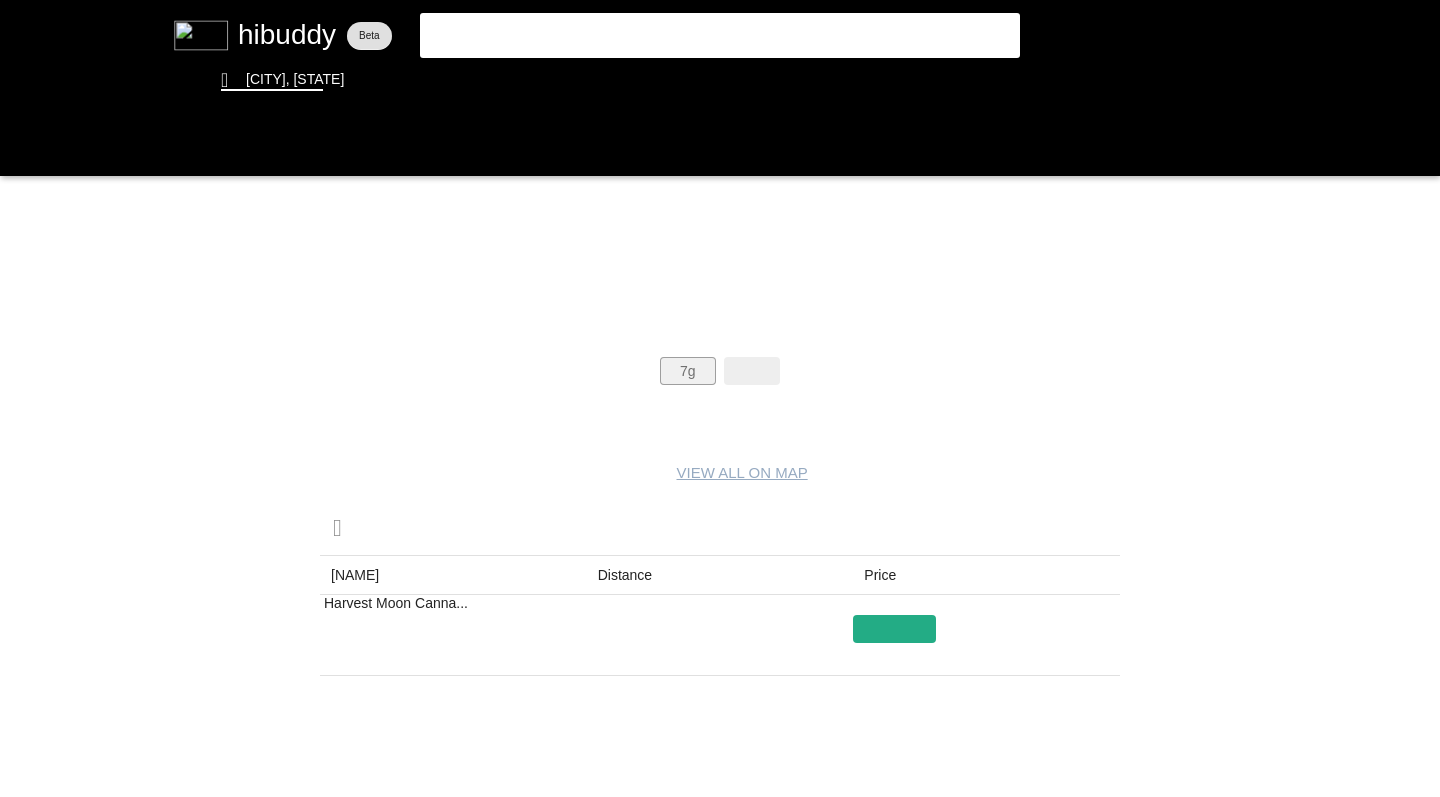 click at bounding box center [720, 398] 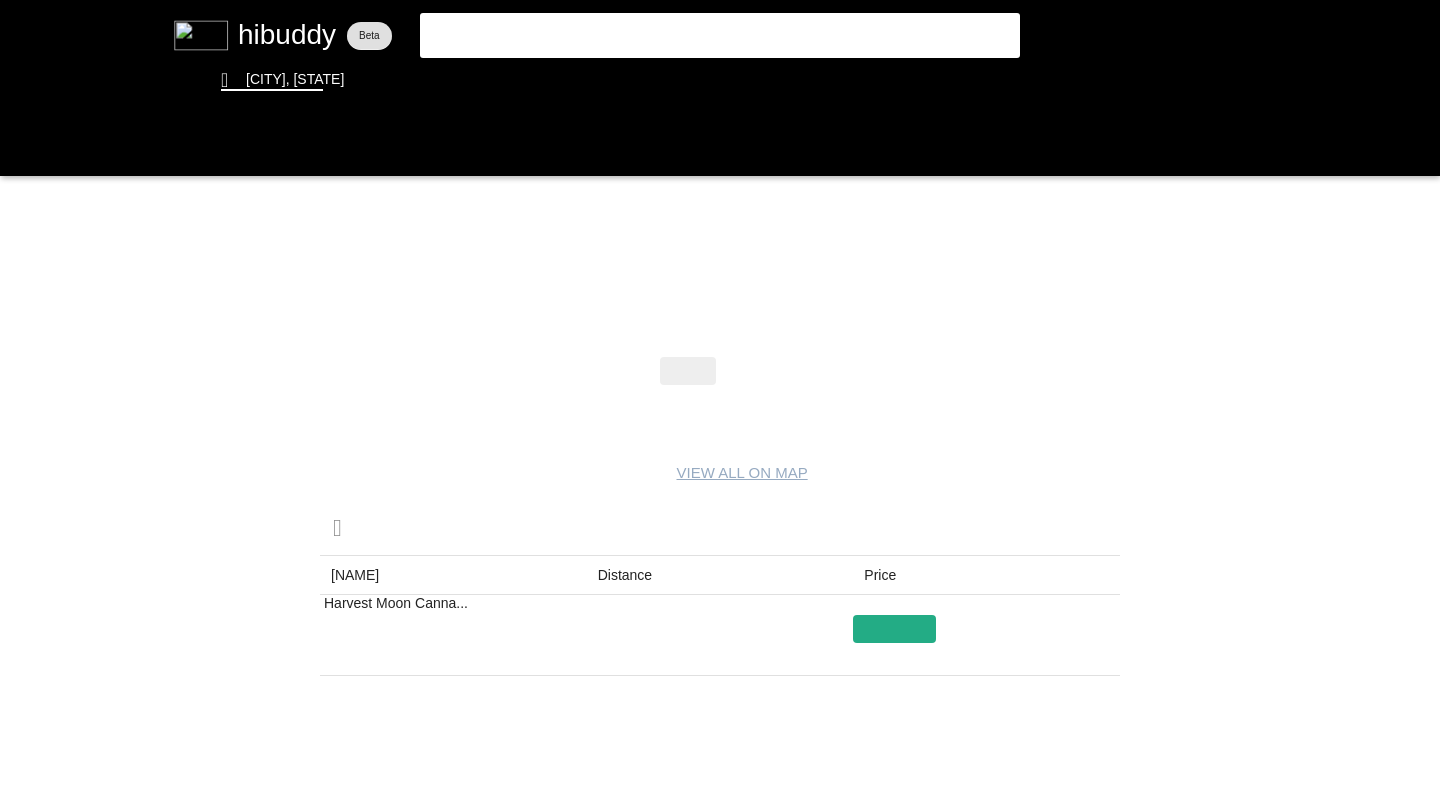 click at bounding box center (720, 398) 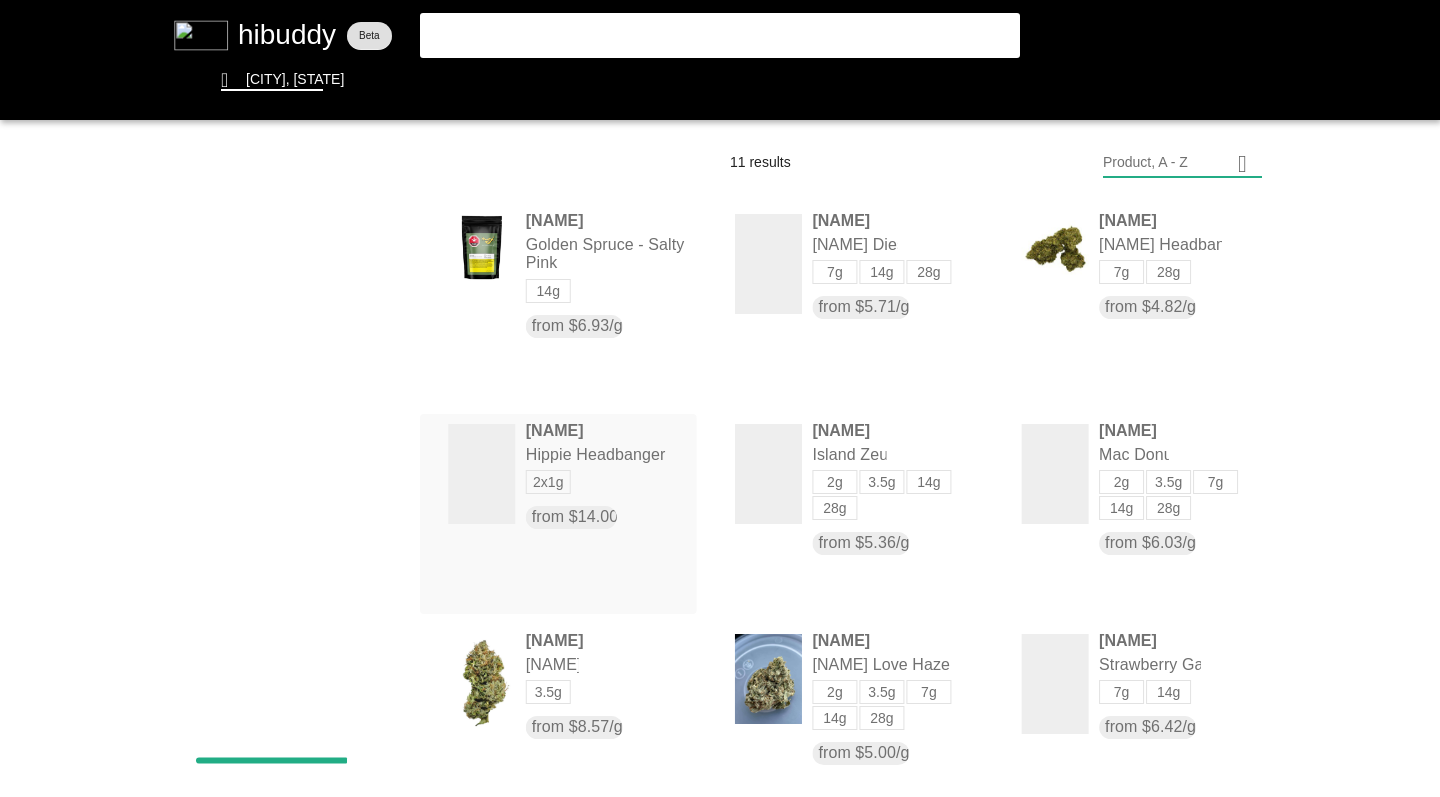 click at bounding box center [720, 398] 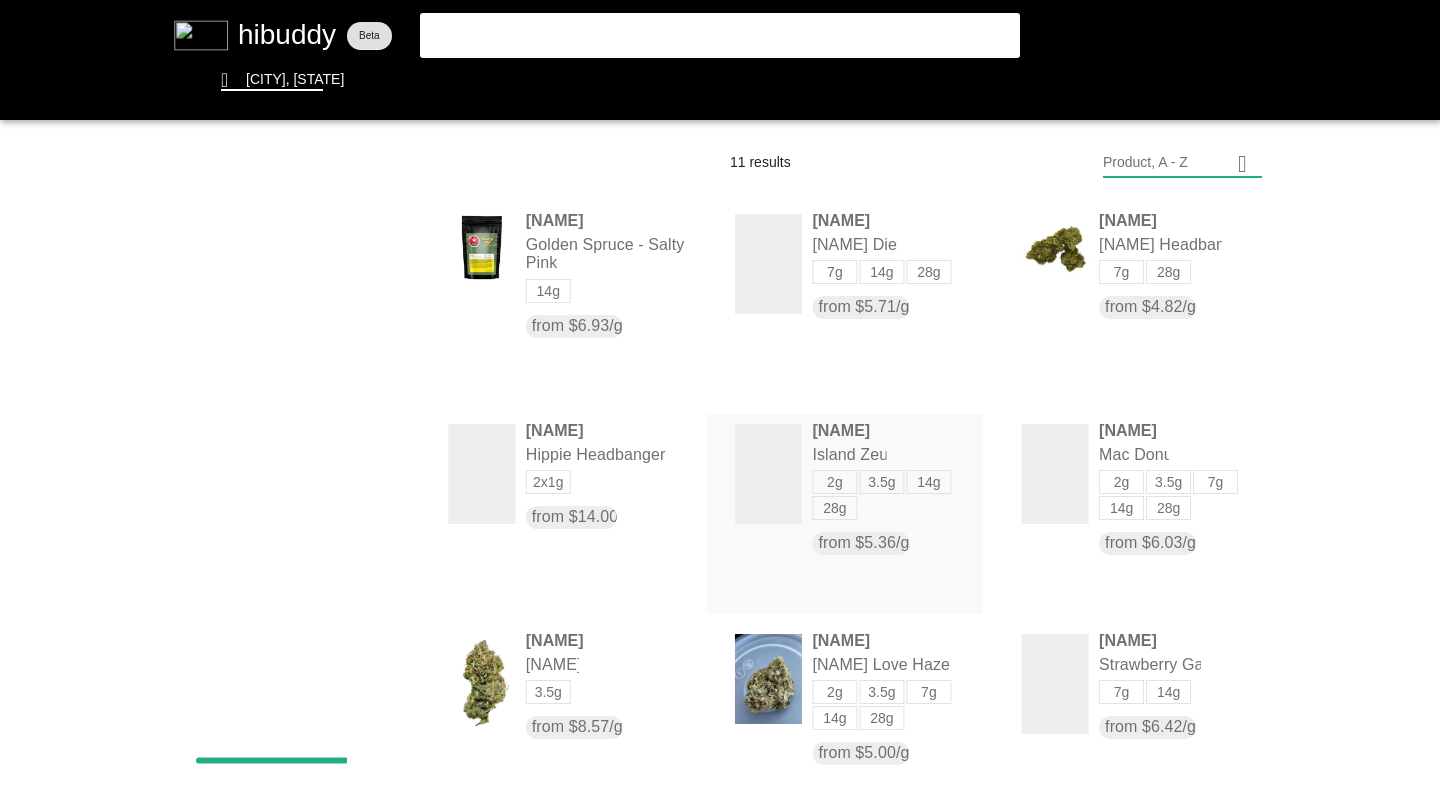click at bounding box center [720, 398] 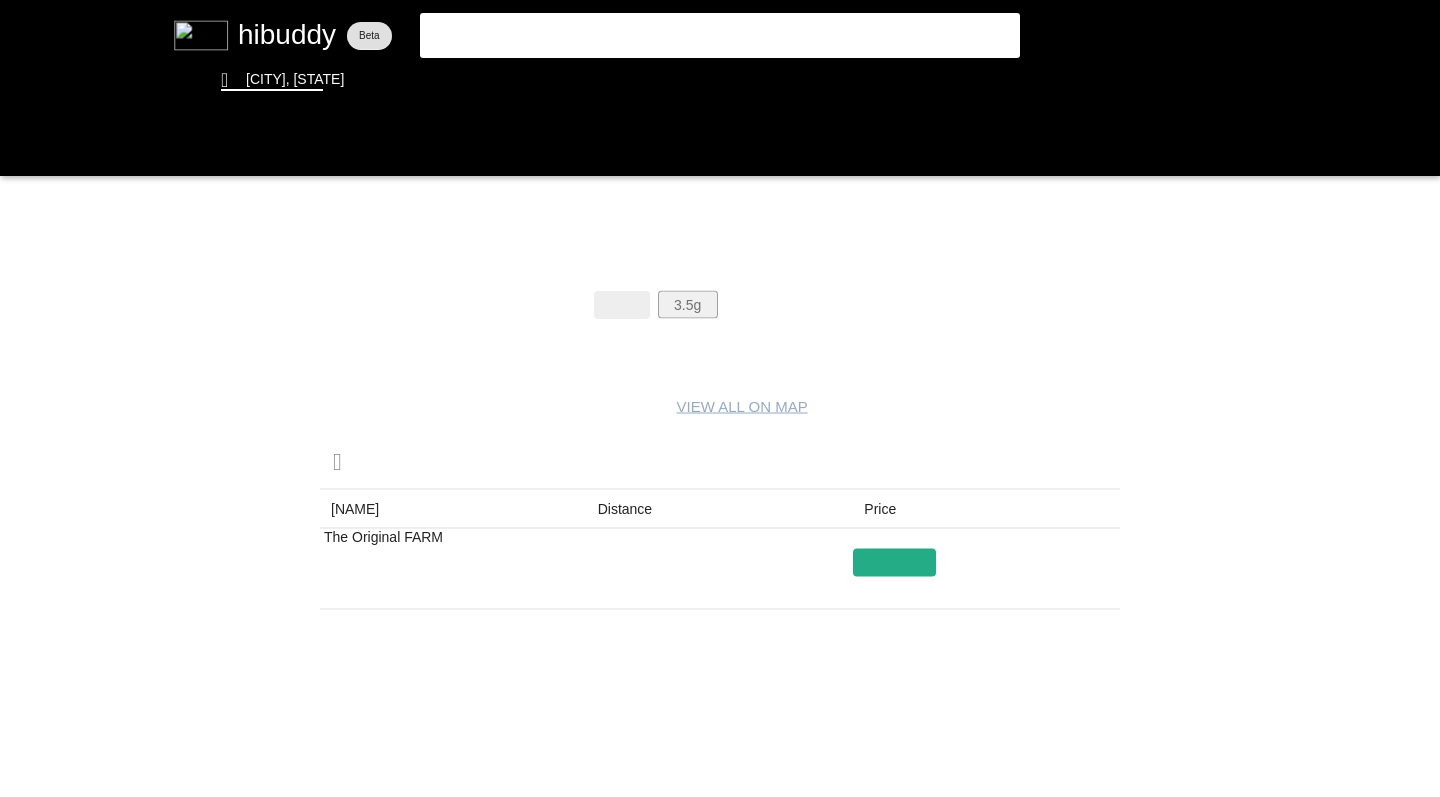 click at bounding box center [720, 398] 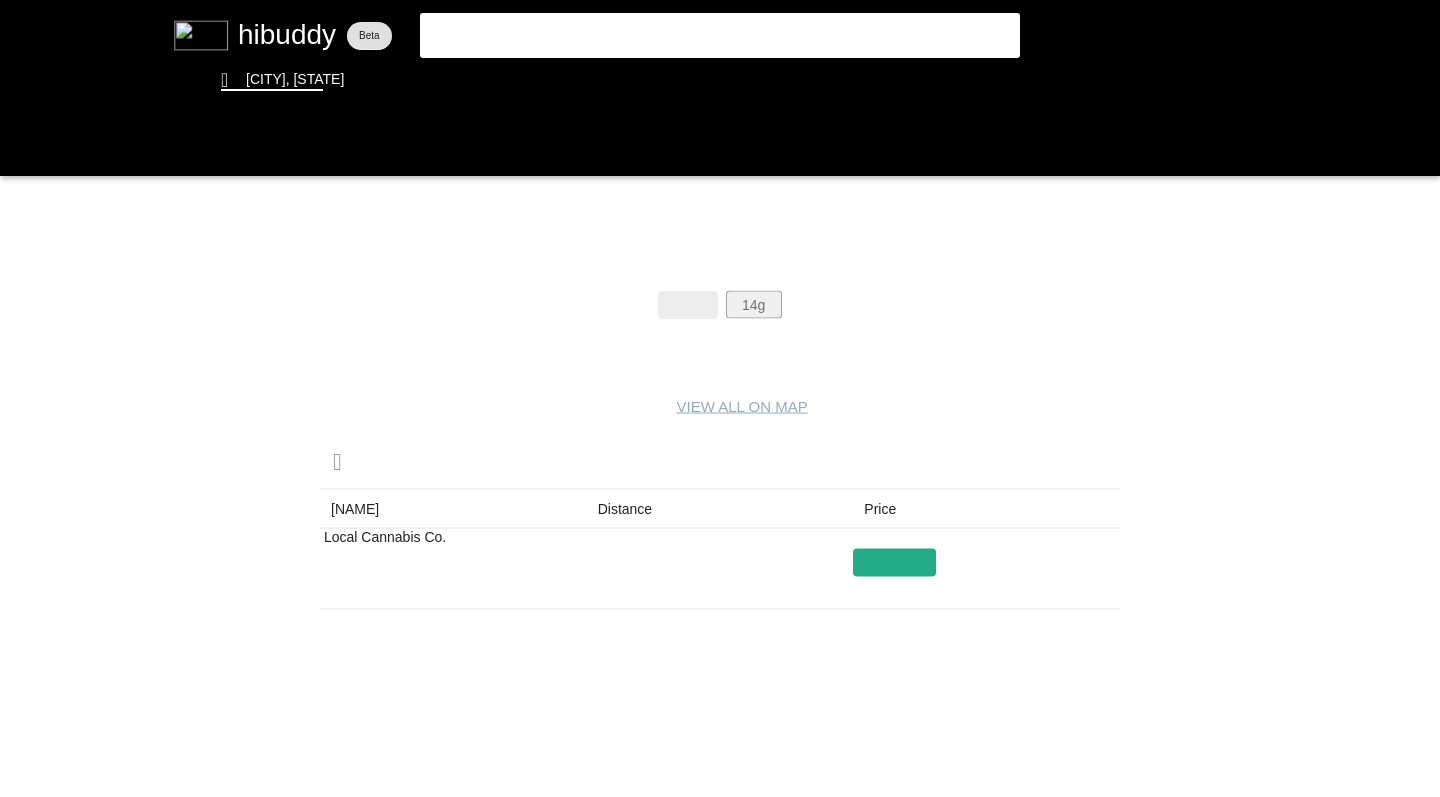 click at bounding box center [720, 398] 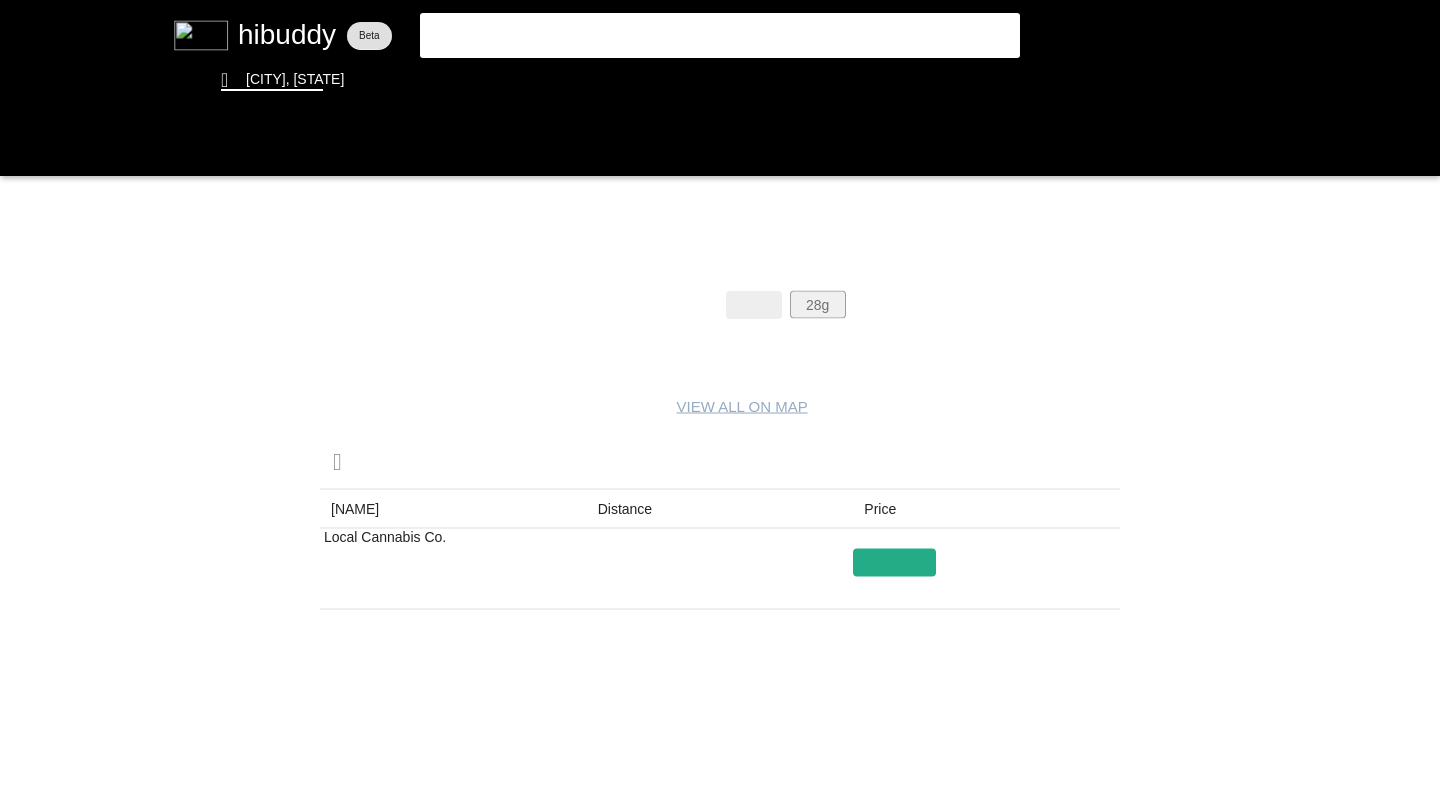 click at bounding box center (720, 398) 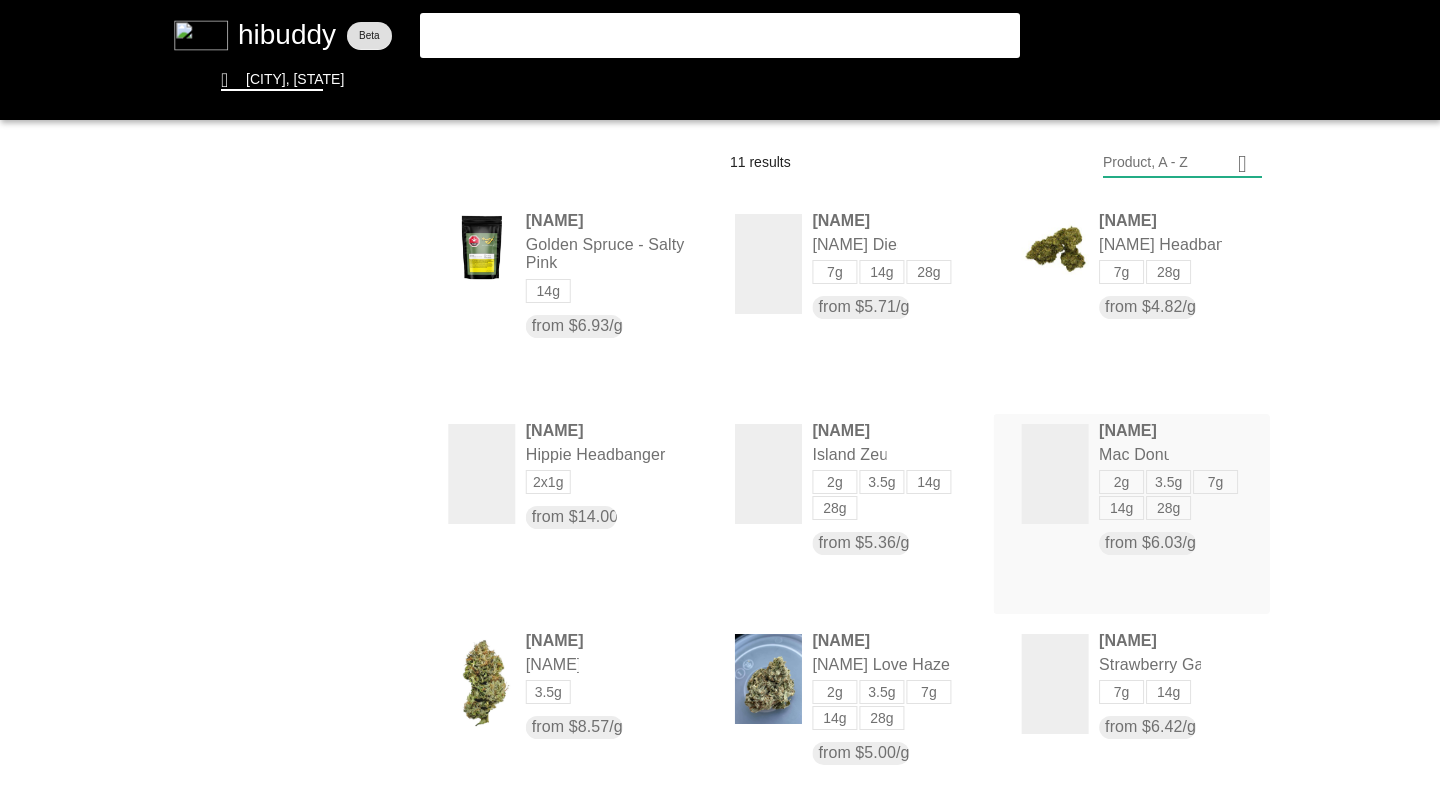 click at bounding box center [720, 398] 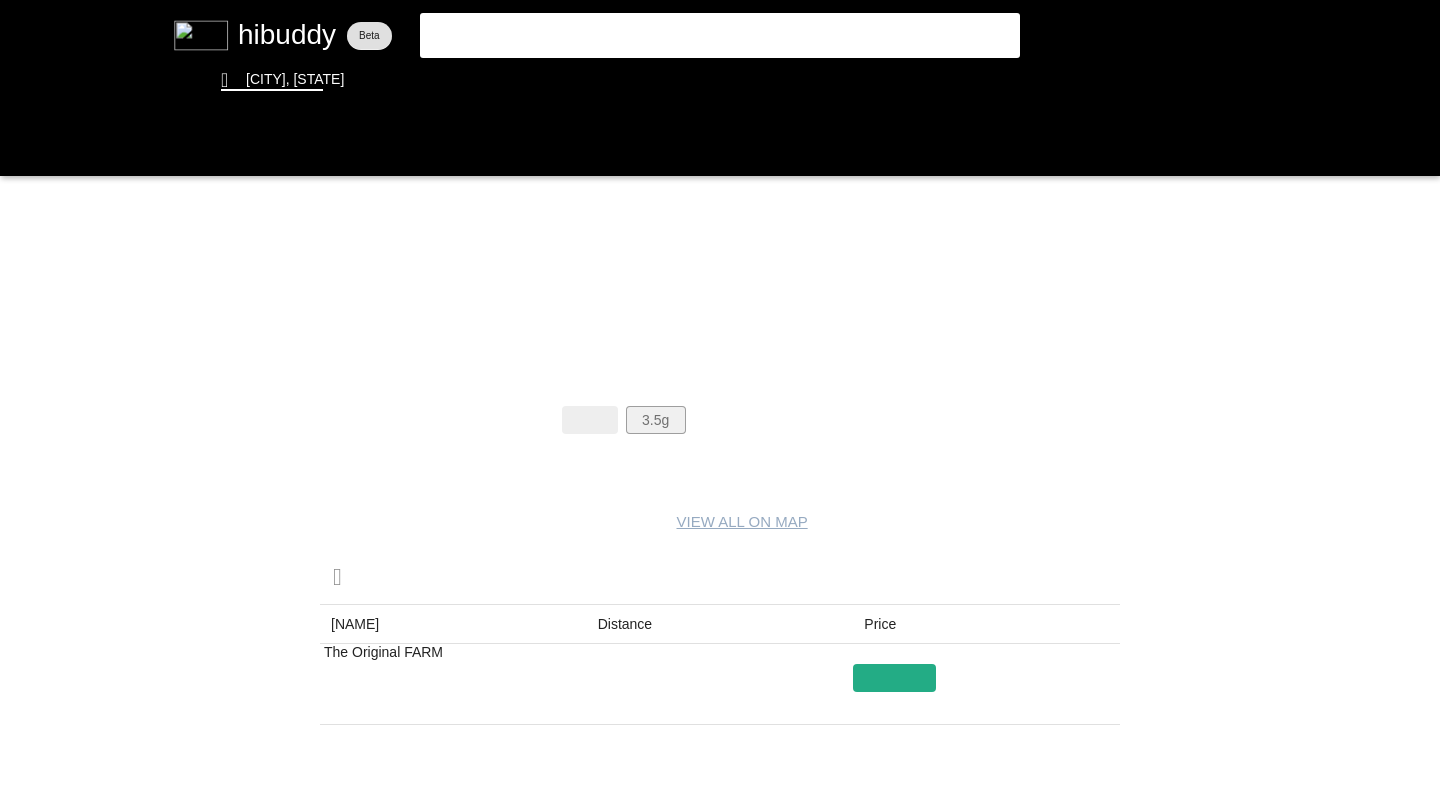 click at bounding box center [720, 398] 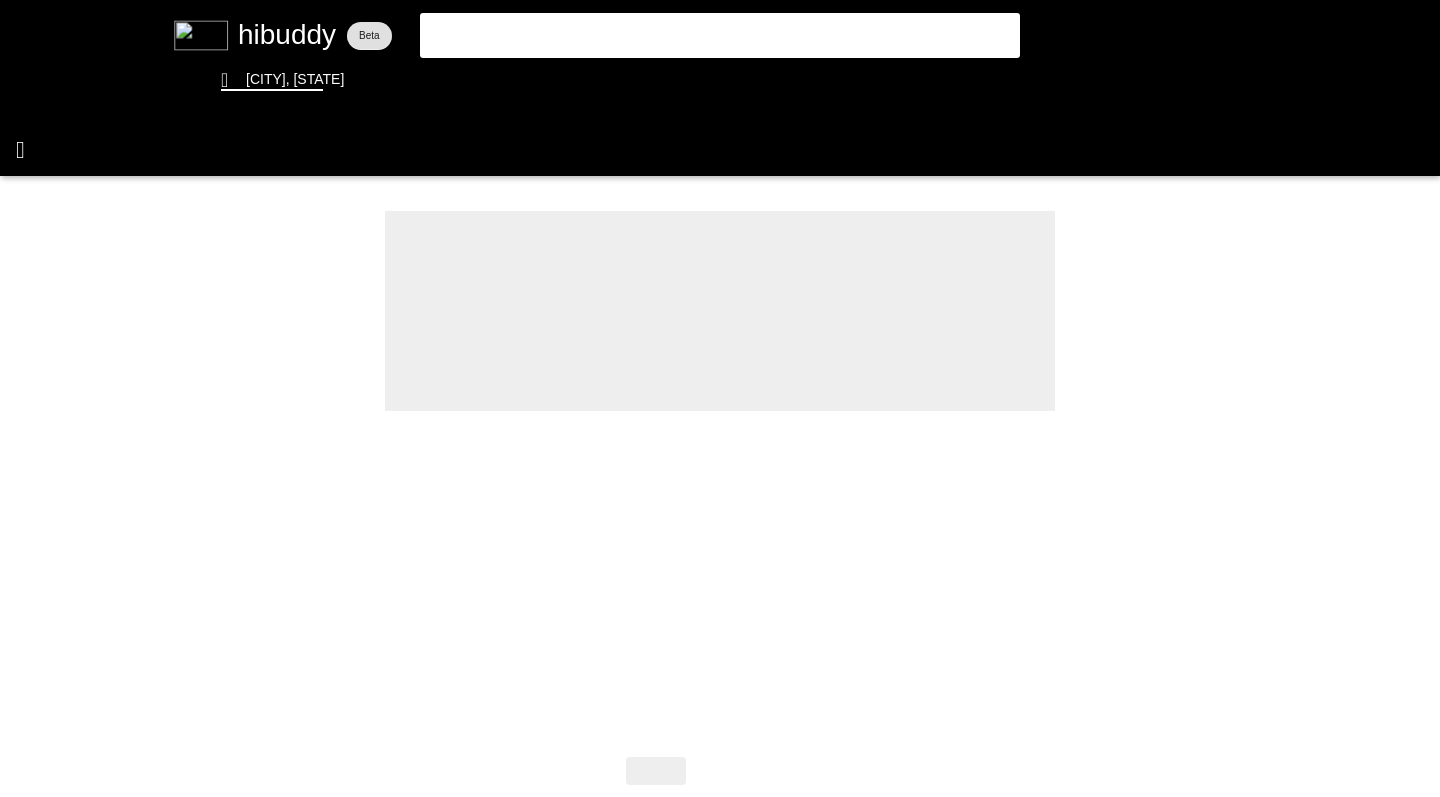 click at bounding box center [720, 398] 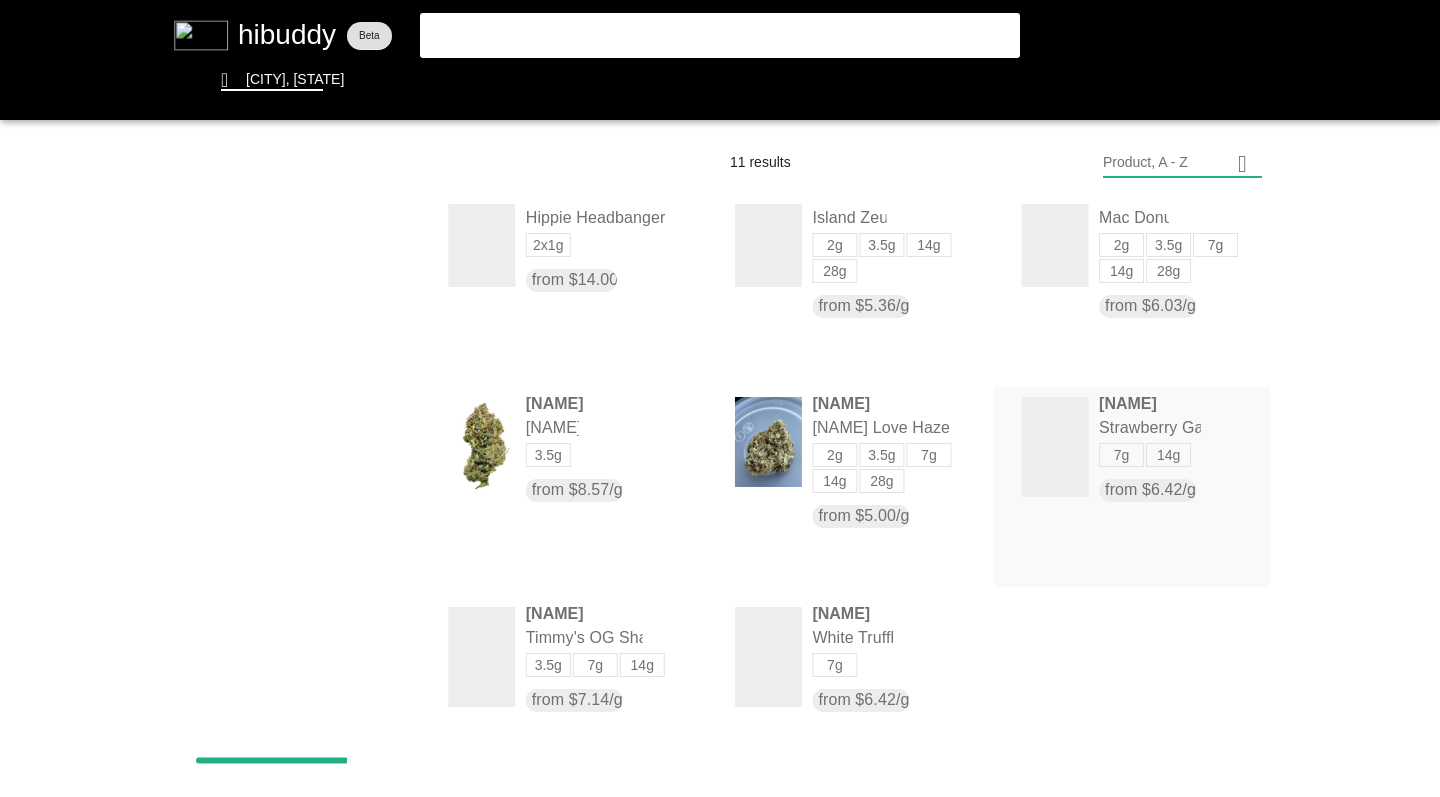 click at bounding box center [720, 398] 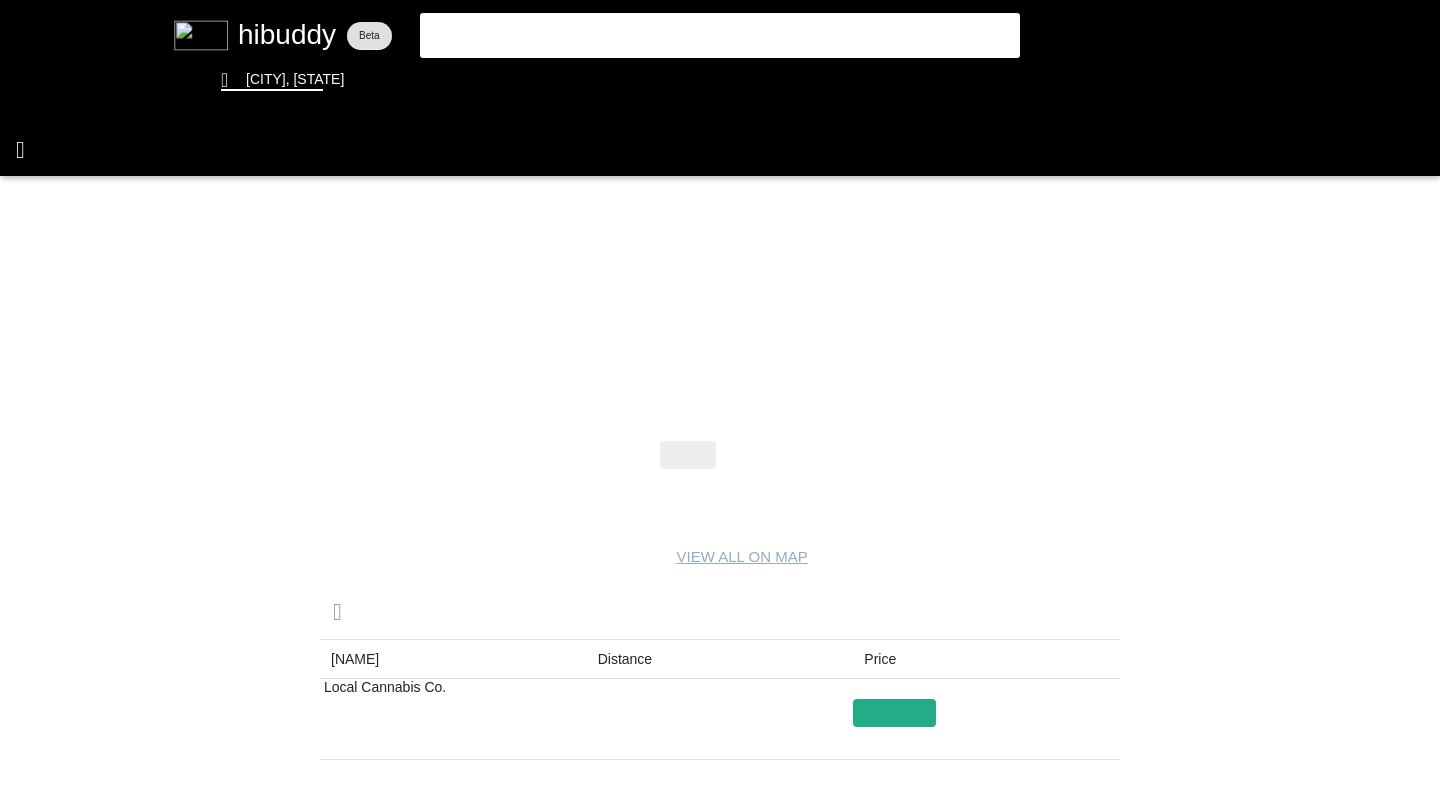 click at bounding box center (720, 398) 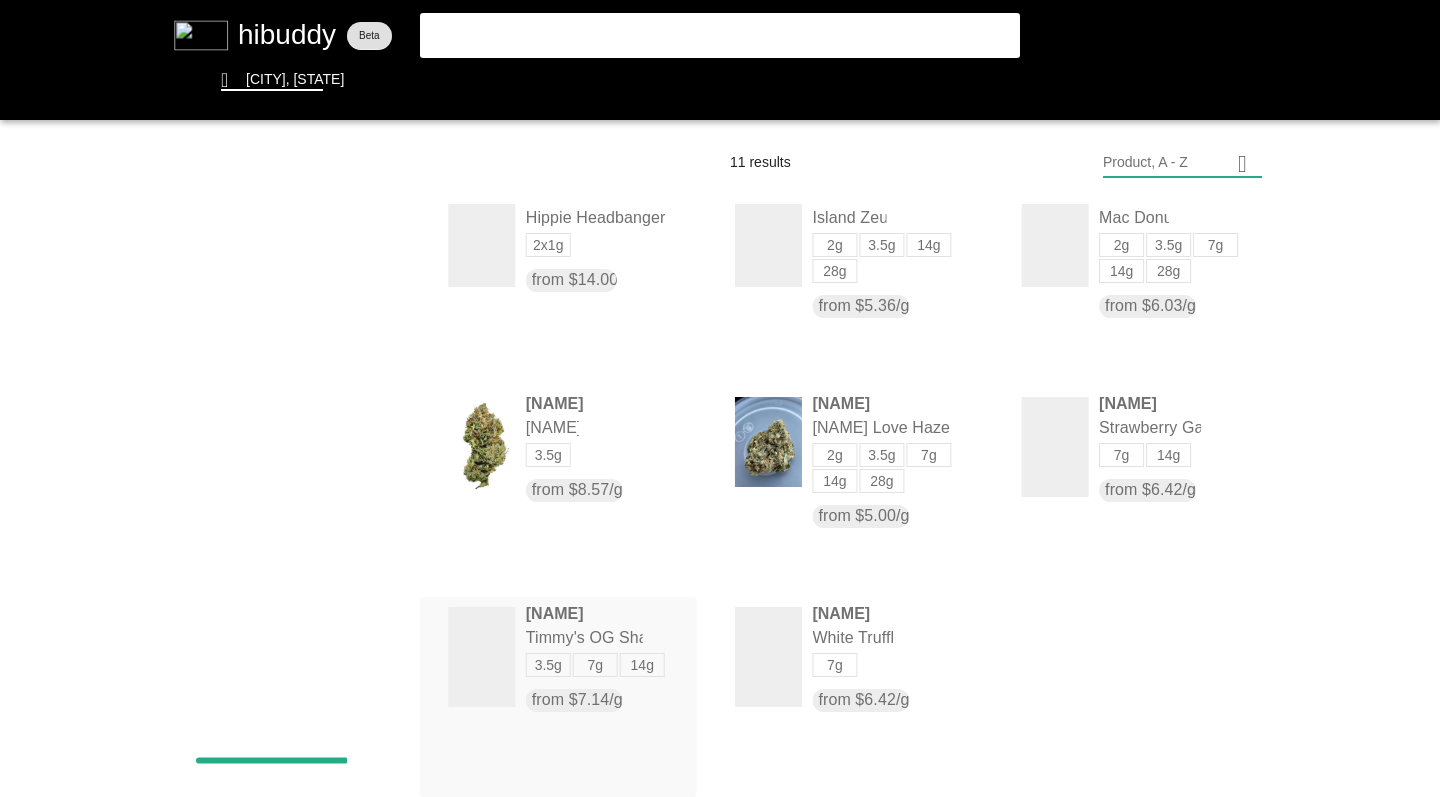 click at bounding box center [720, 398] 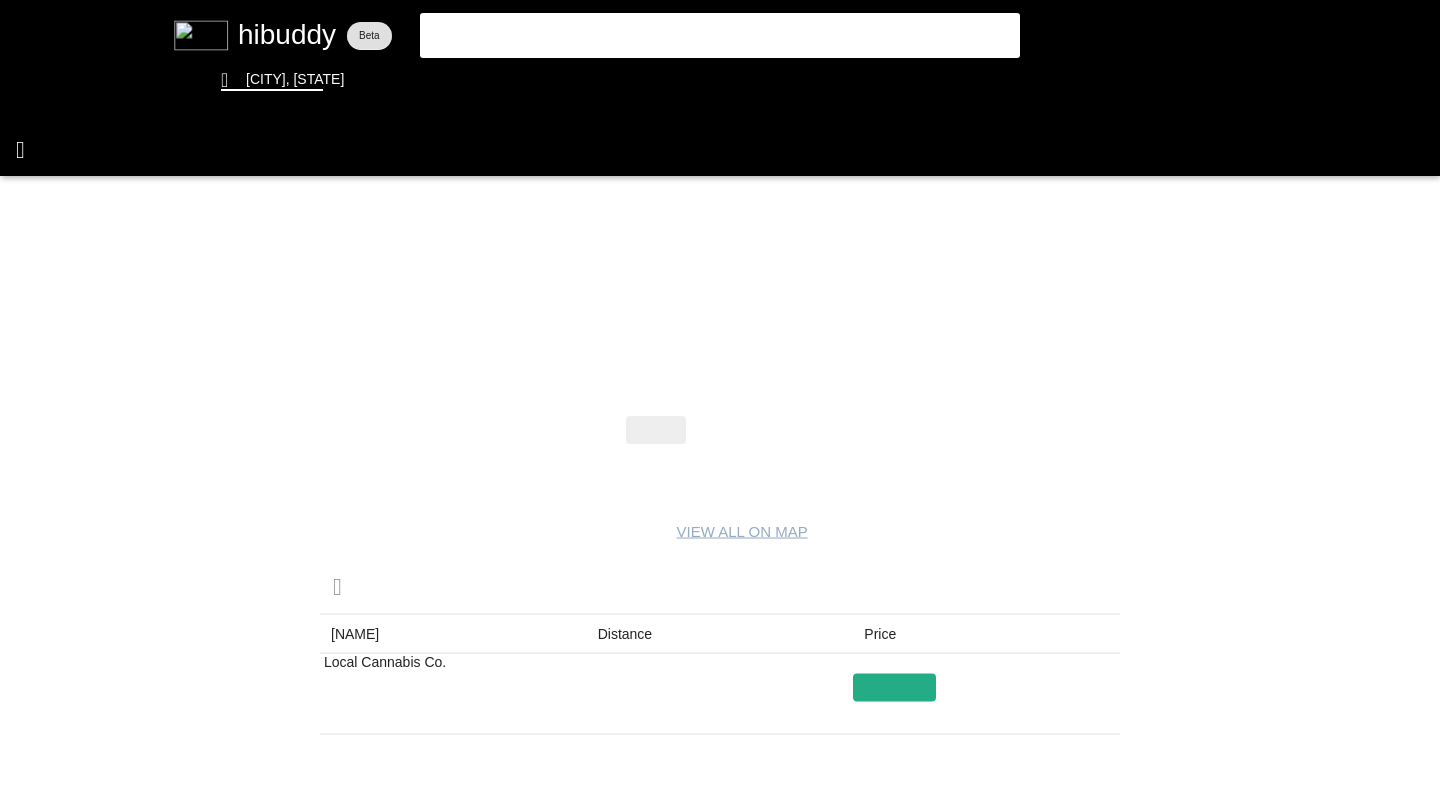 click at bounding box center [720, 398] 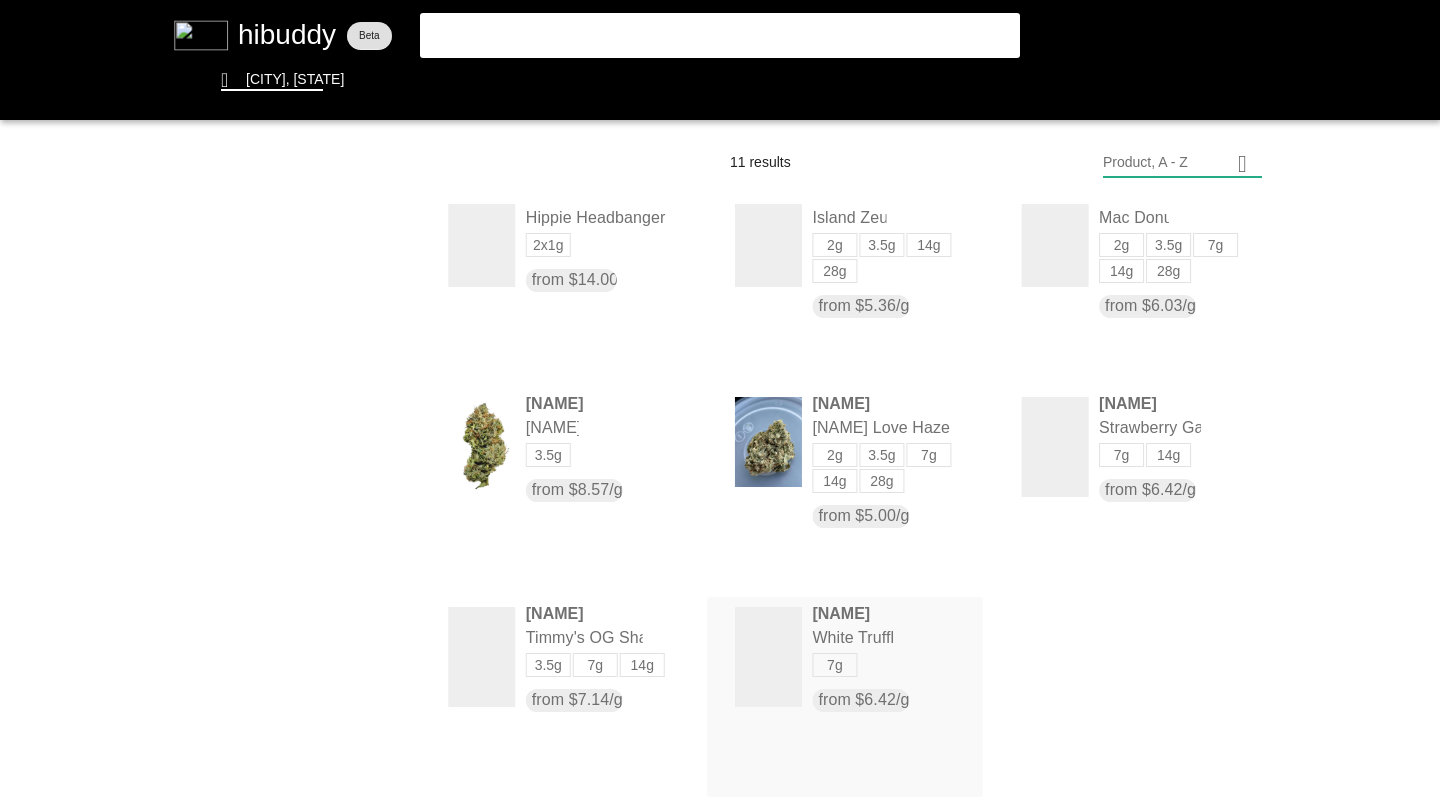 click at bounding box center (720, 398) 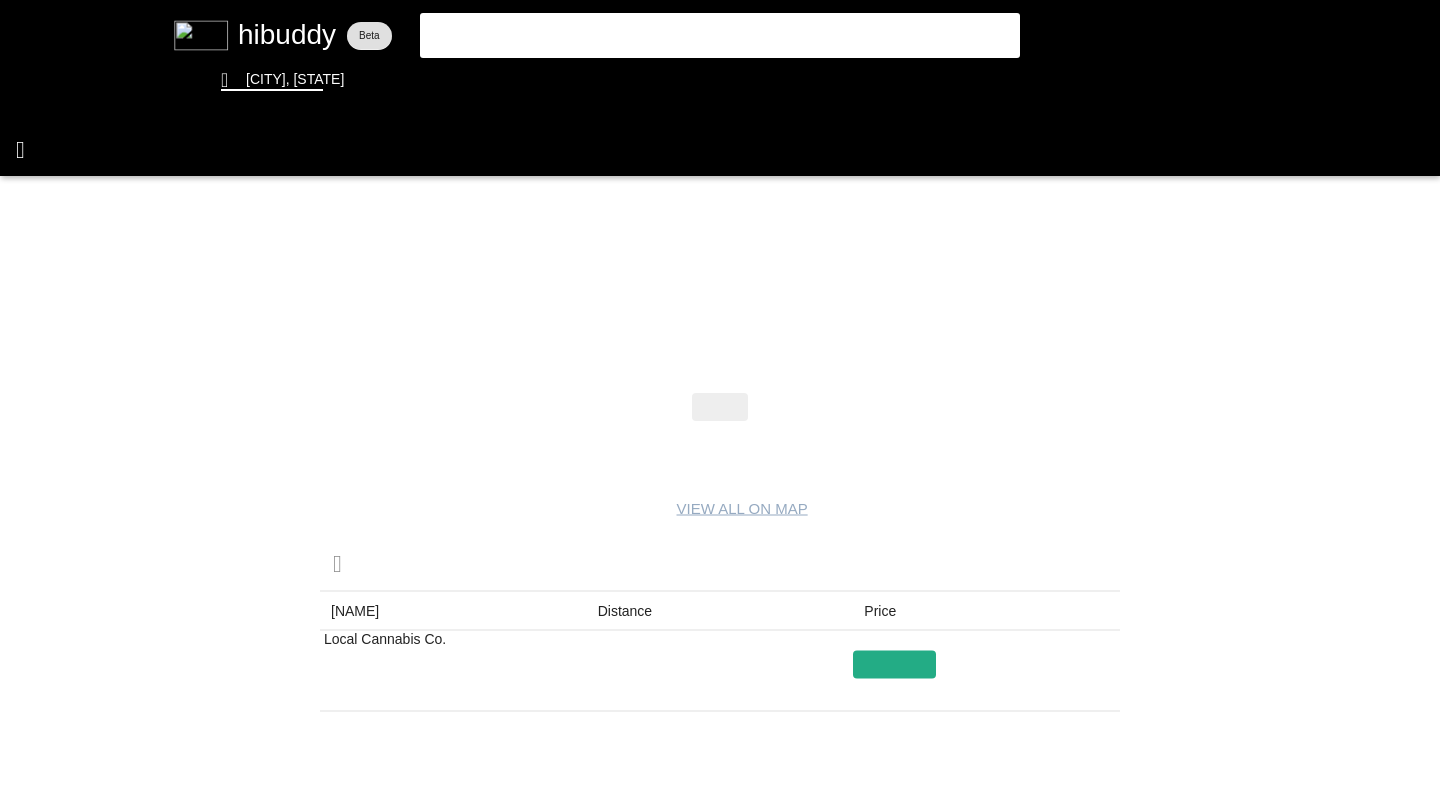 click at bounding box center [720, 398] 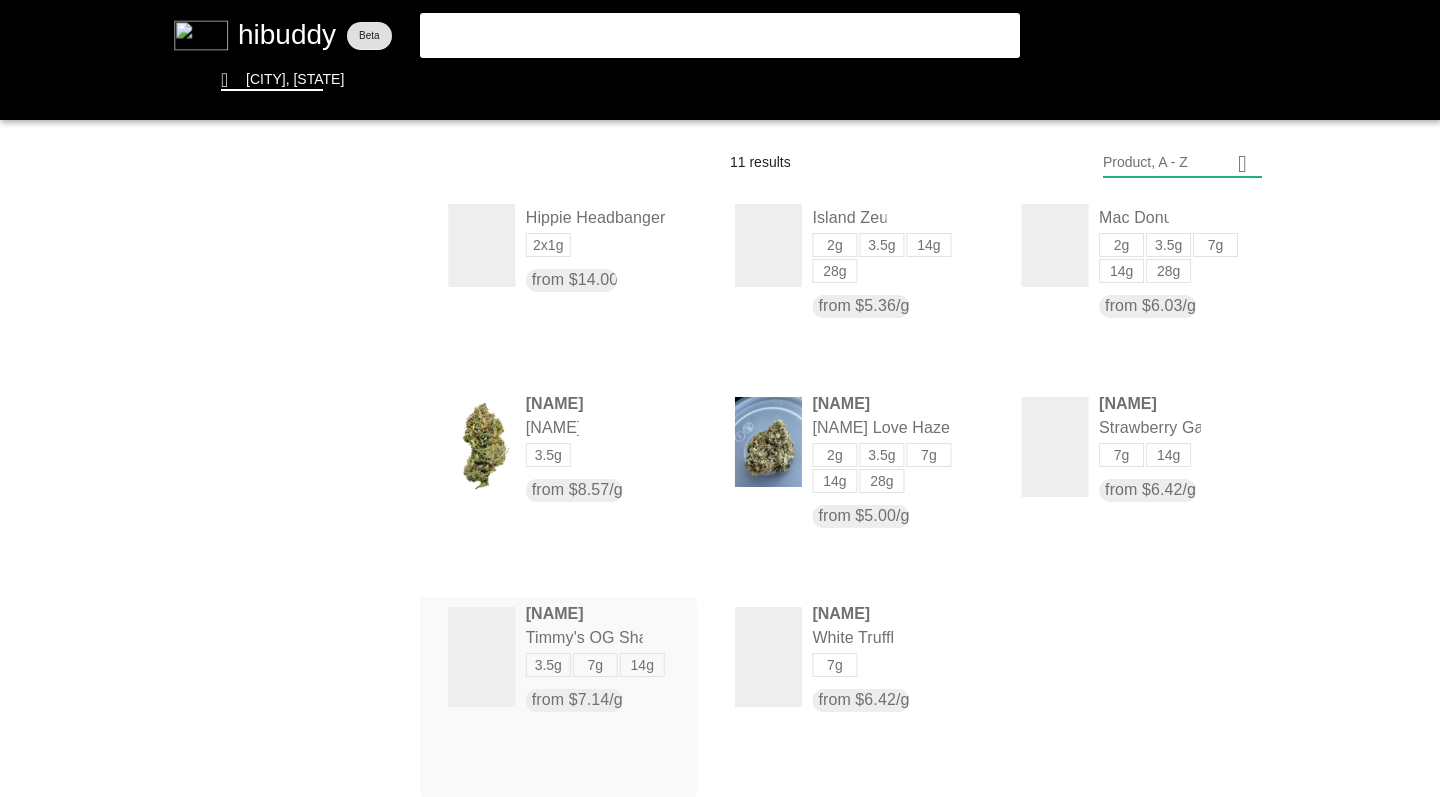 click at bounding box center [720, 398] 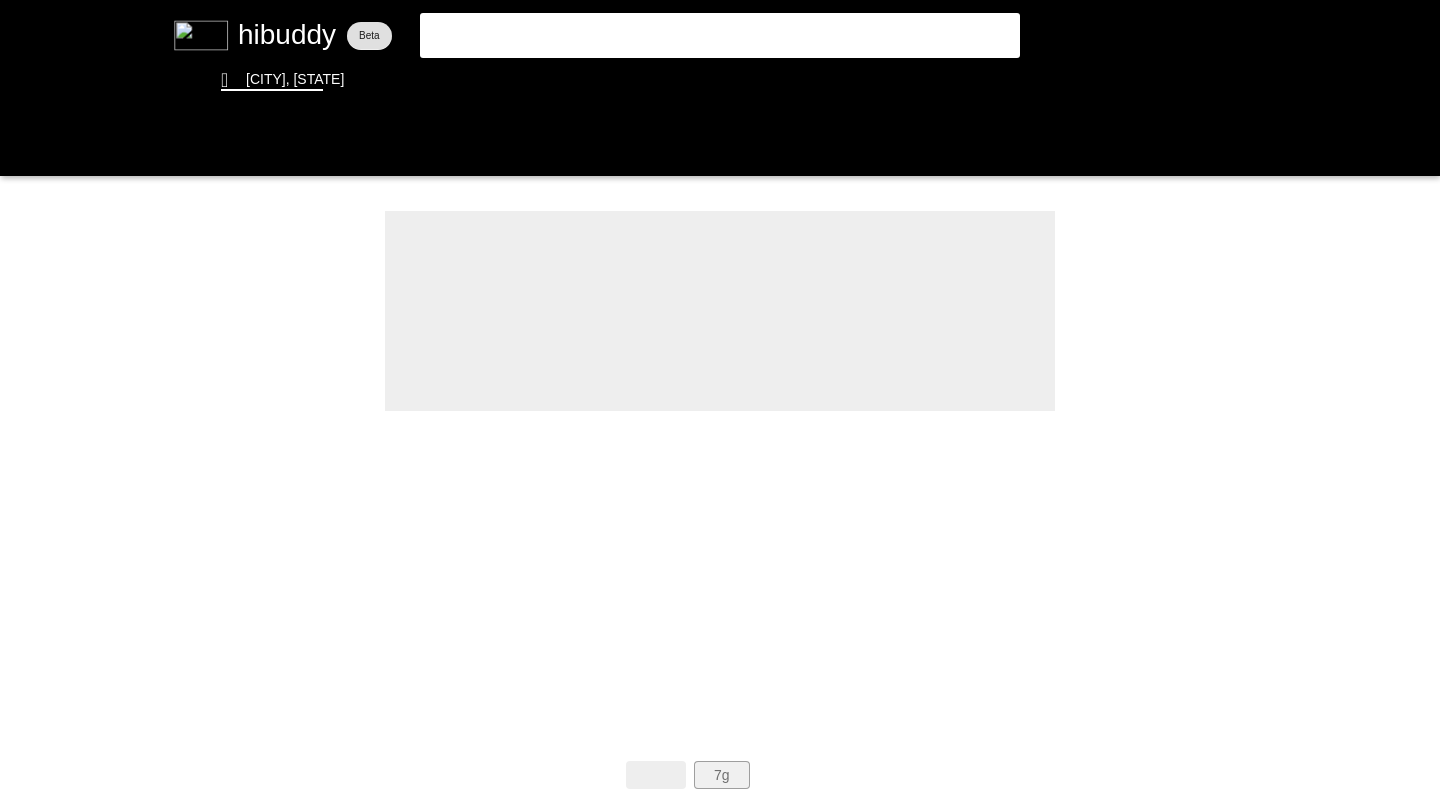 click at bounding box center [720, 398] 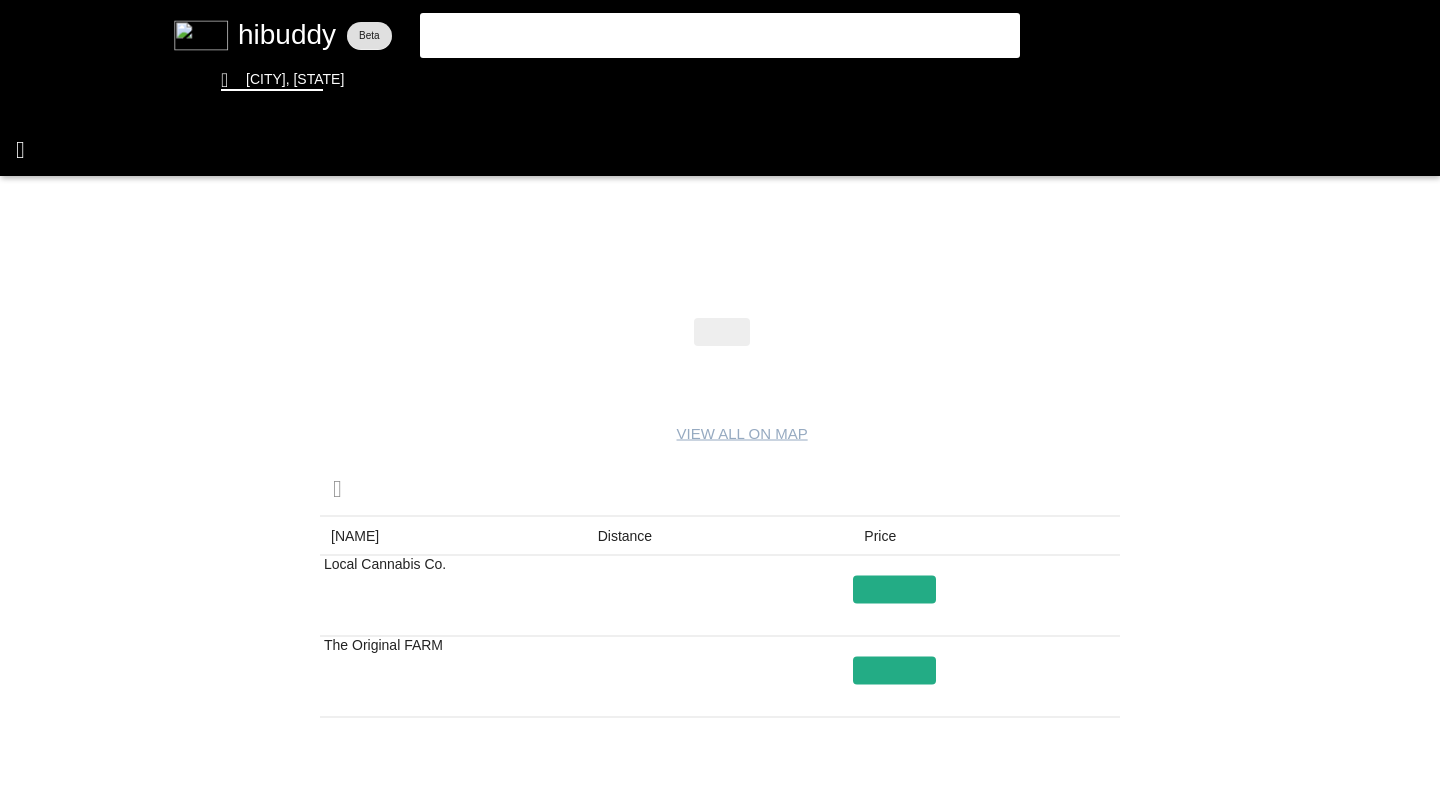 click at bounding box center [720, 398] 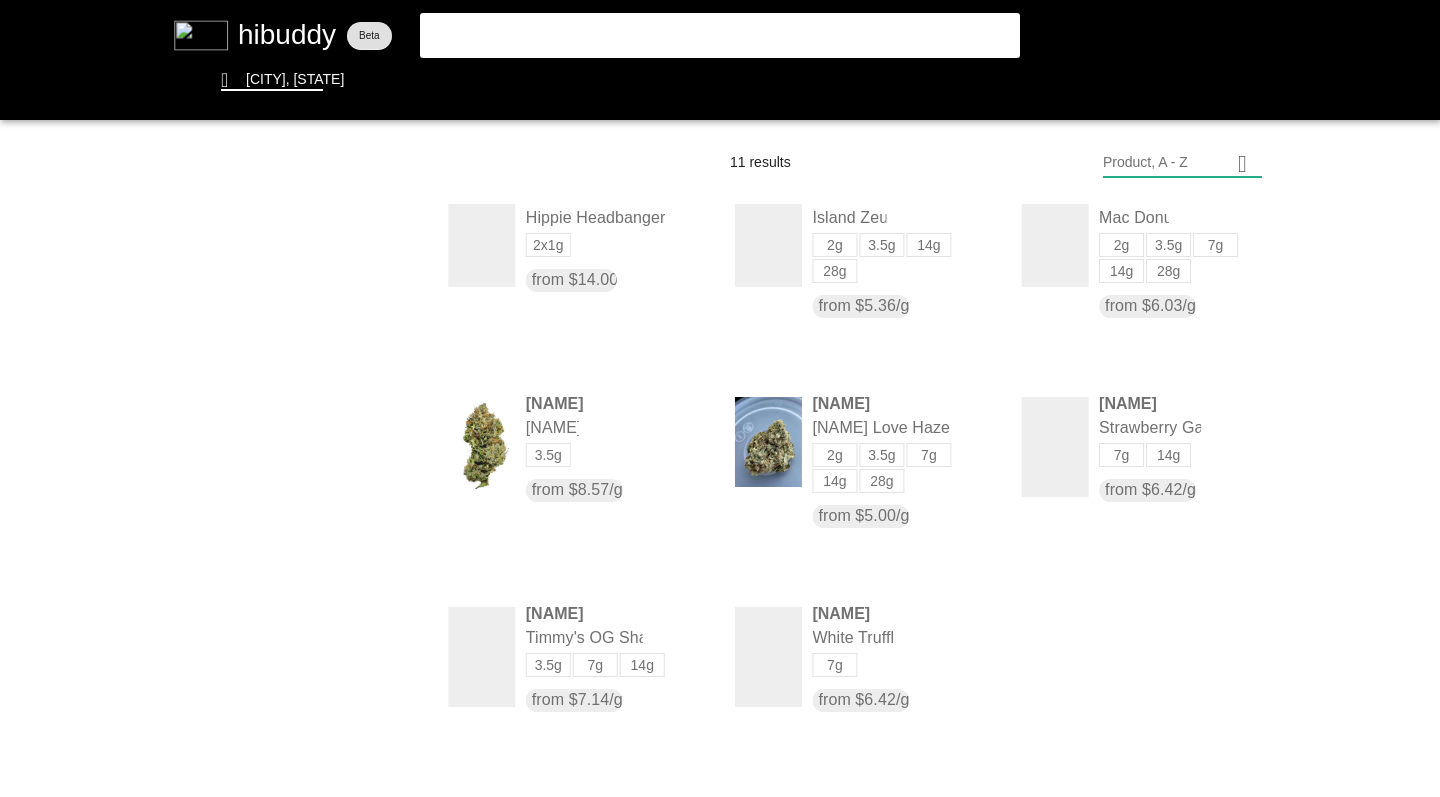 click at bounding box center [720, 398] 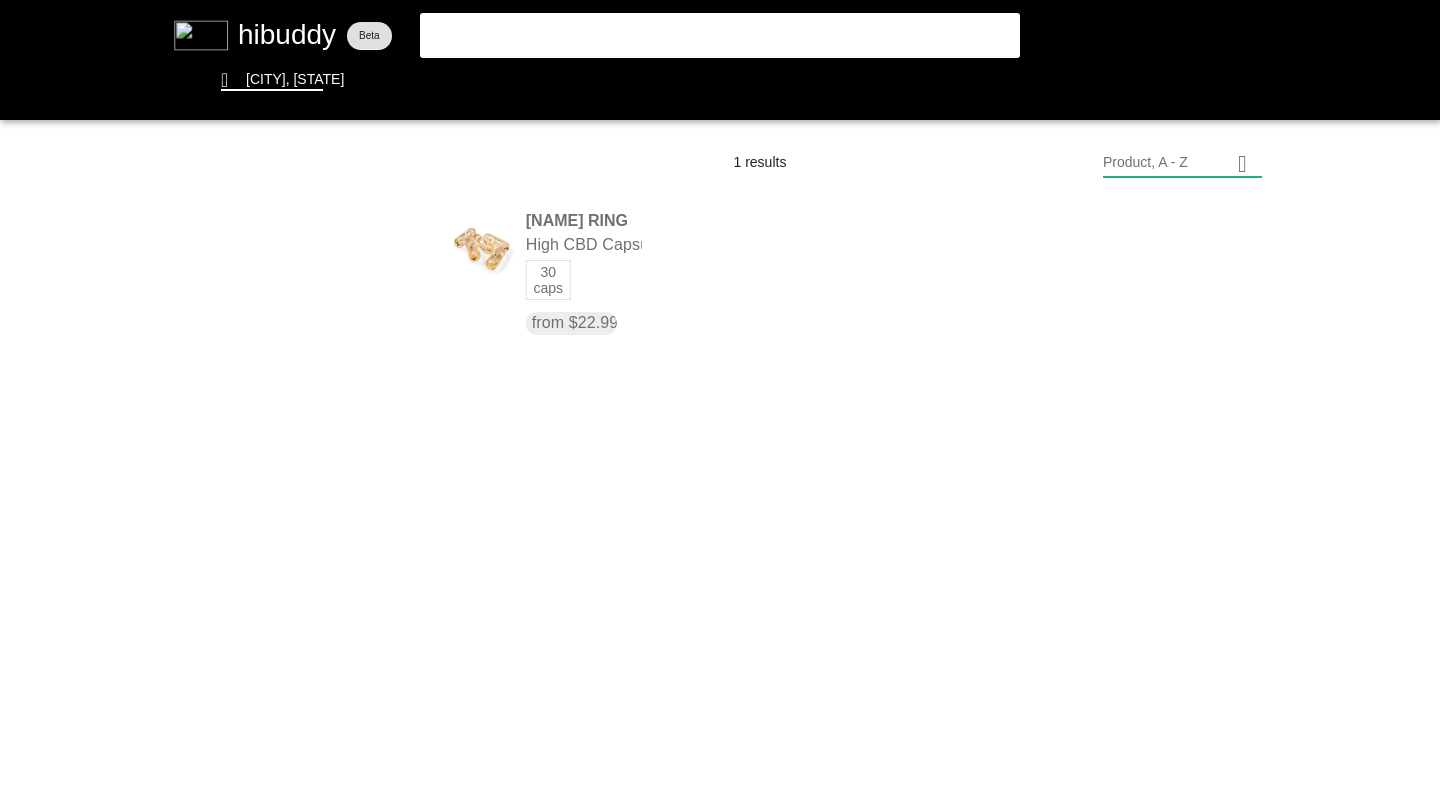 click at bounding box center [720, 398] 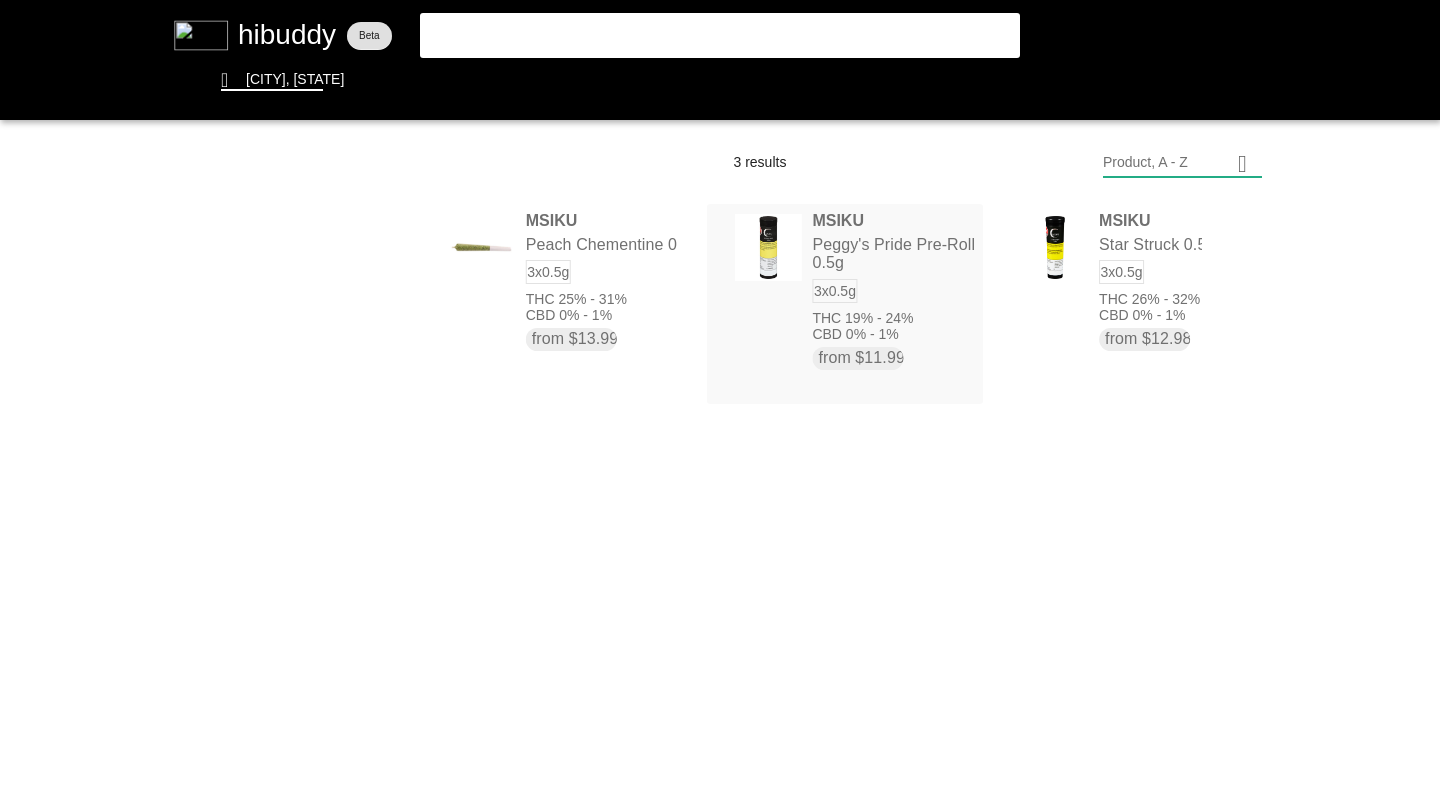 click at bounding box center [720, 398] 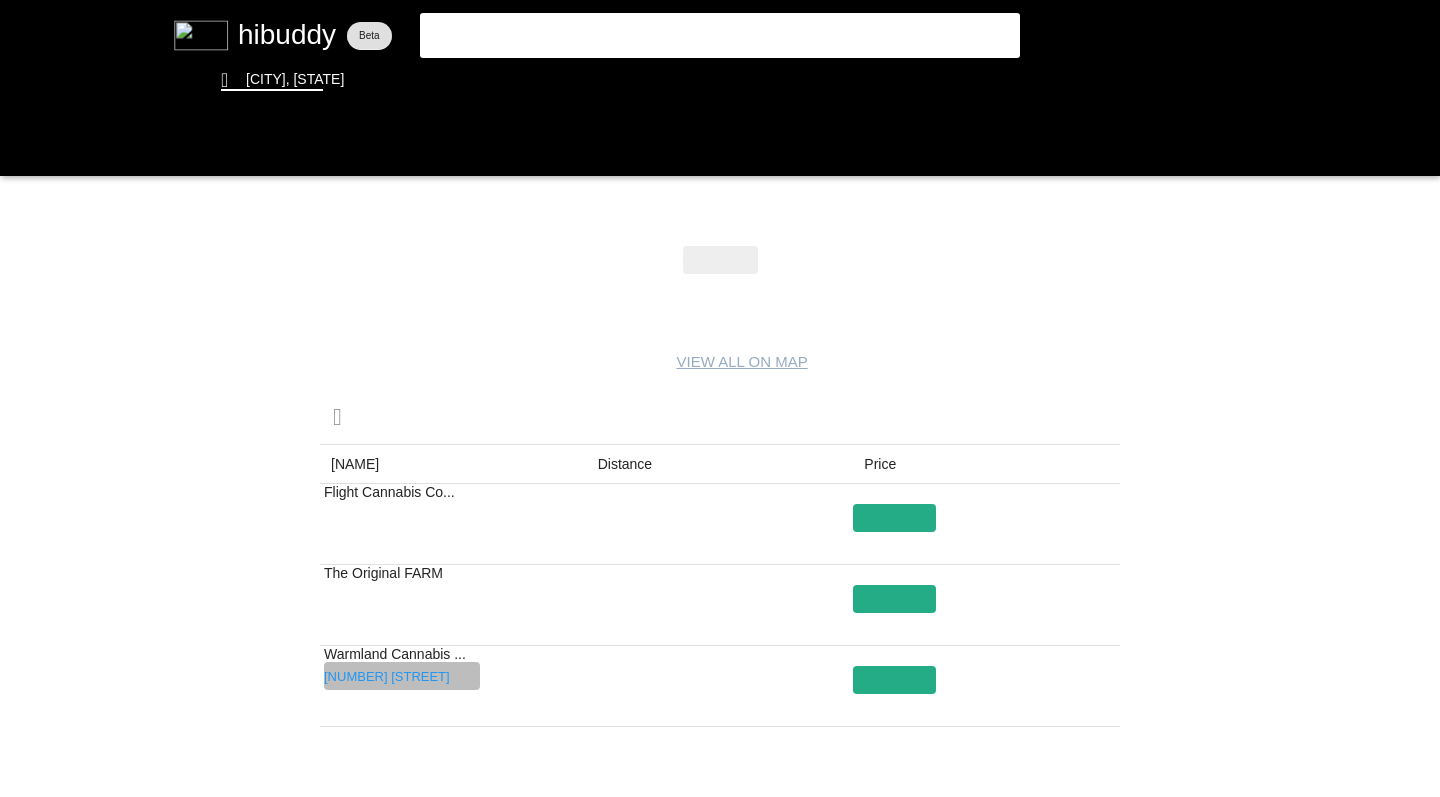 click at bounding box center [720, 398] 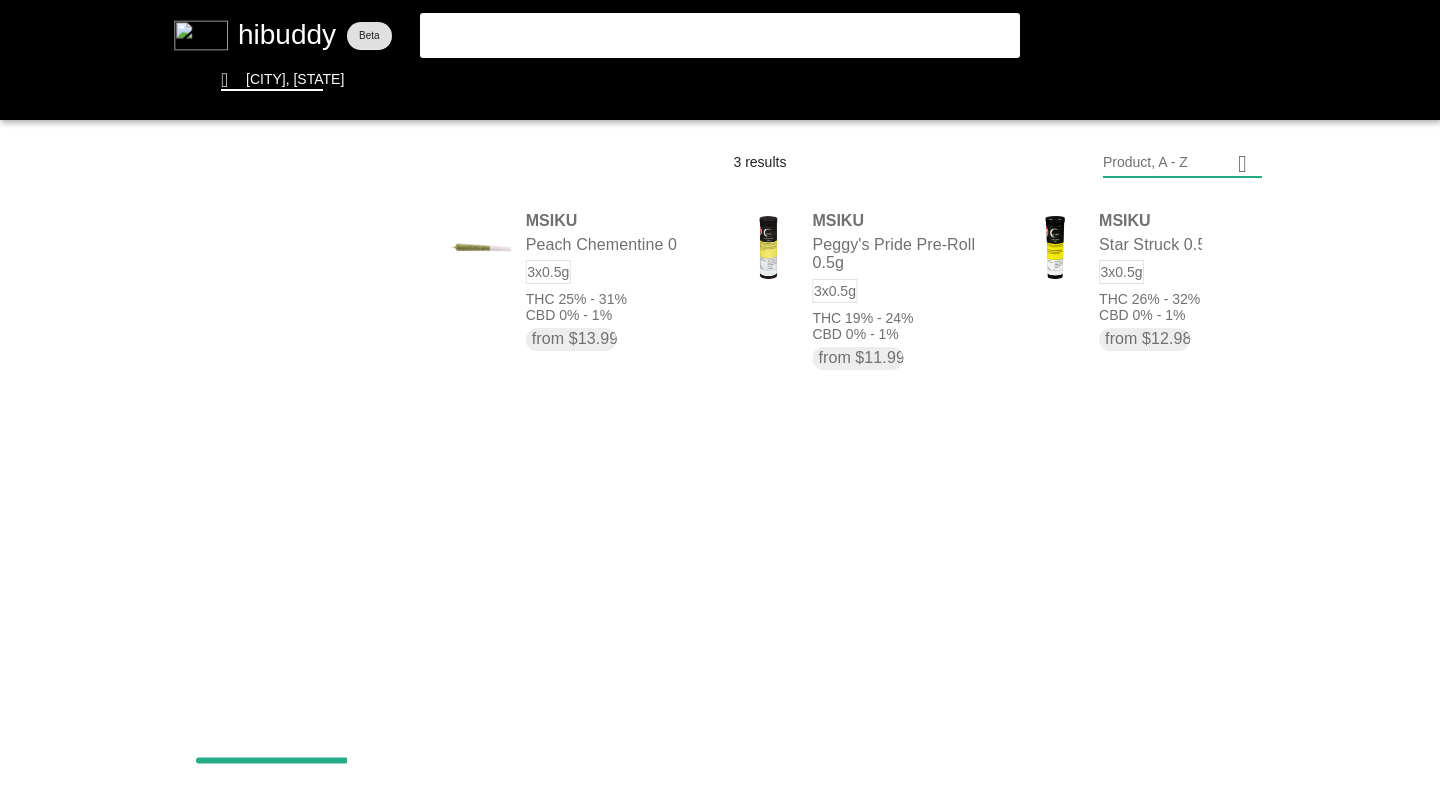 click at bounding box center (720, 398) 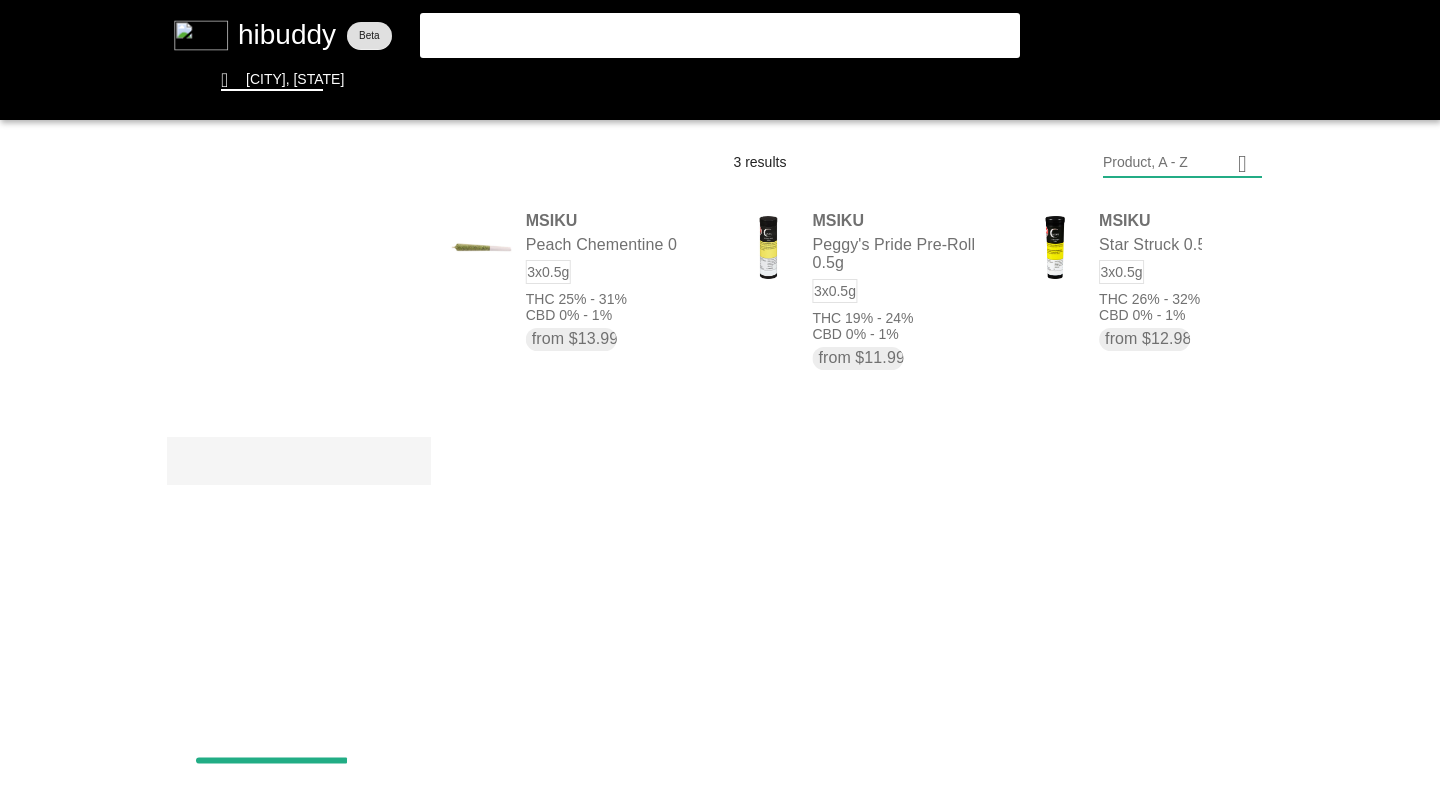 click at bounding box center [720, 398] 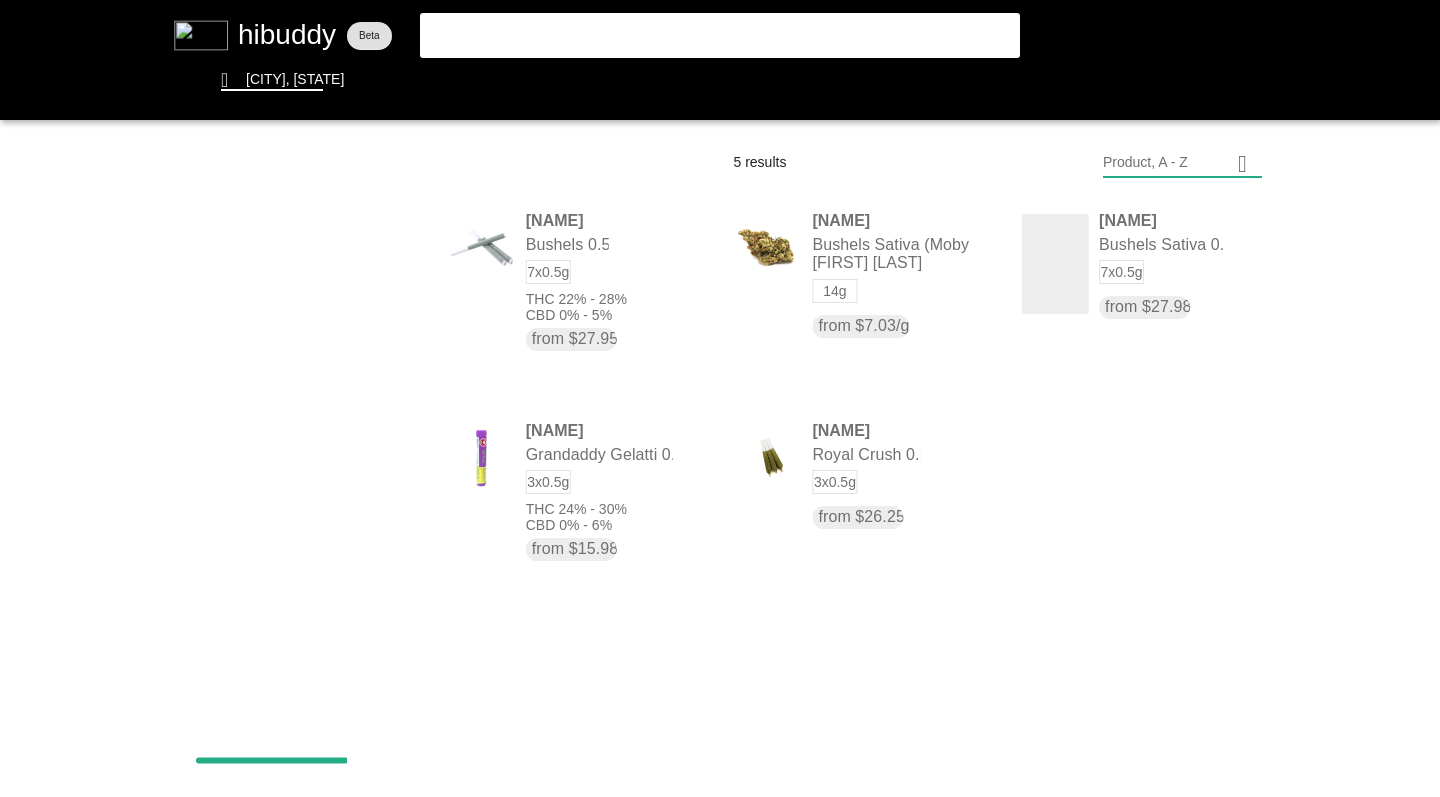 click at bounding box center [720, 398] 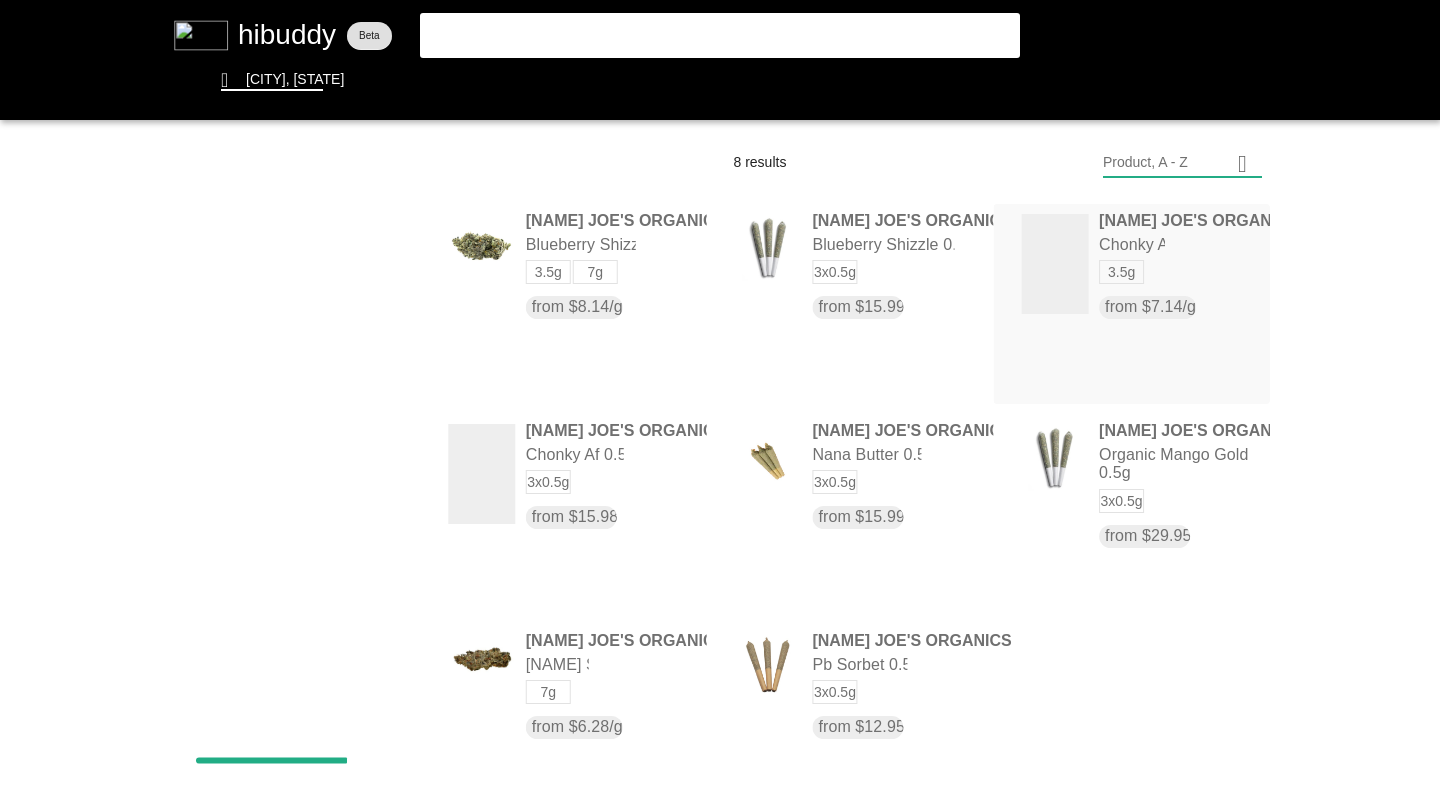 click at bounding box center (720, 398) 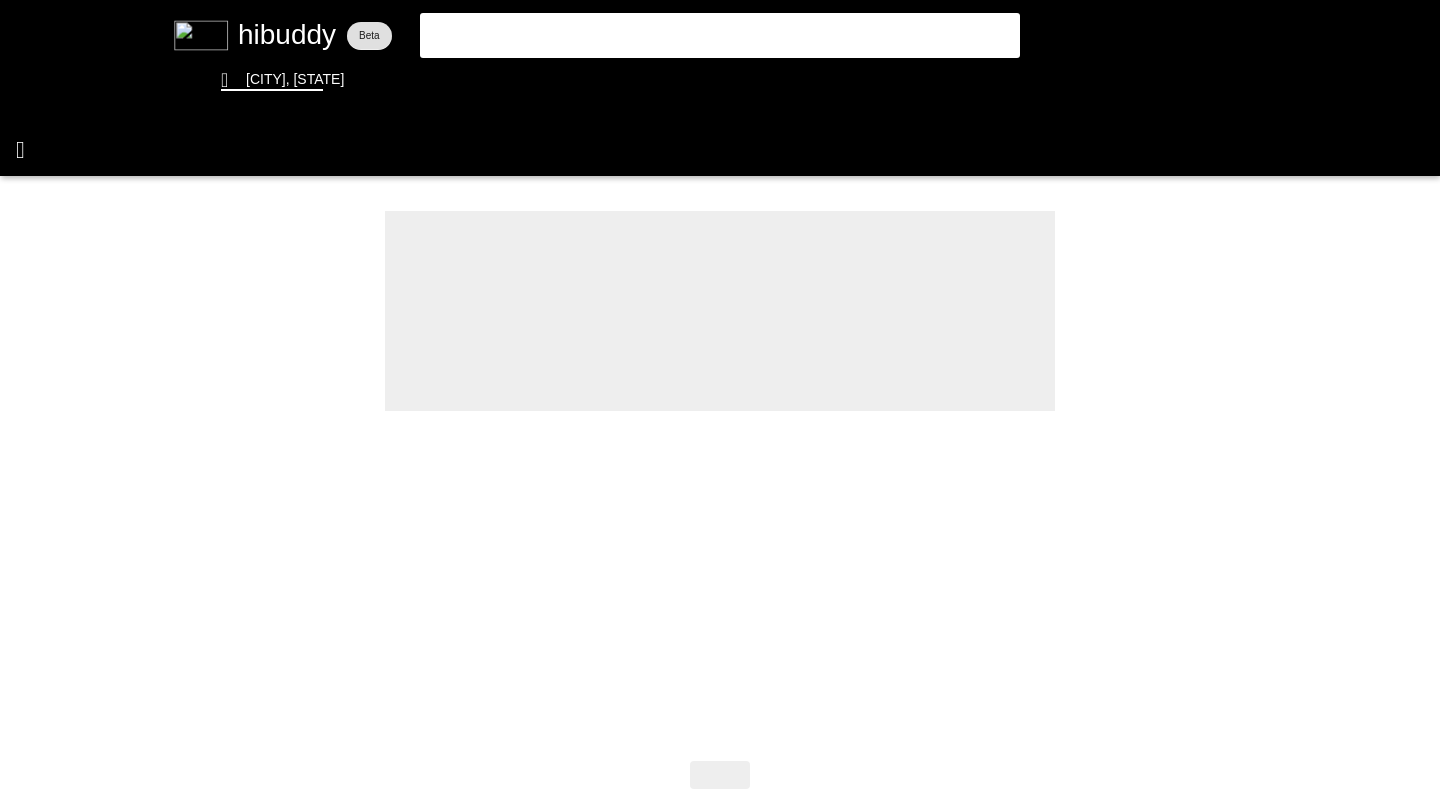 click at bounding box center (720, 398) 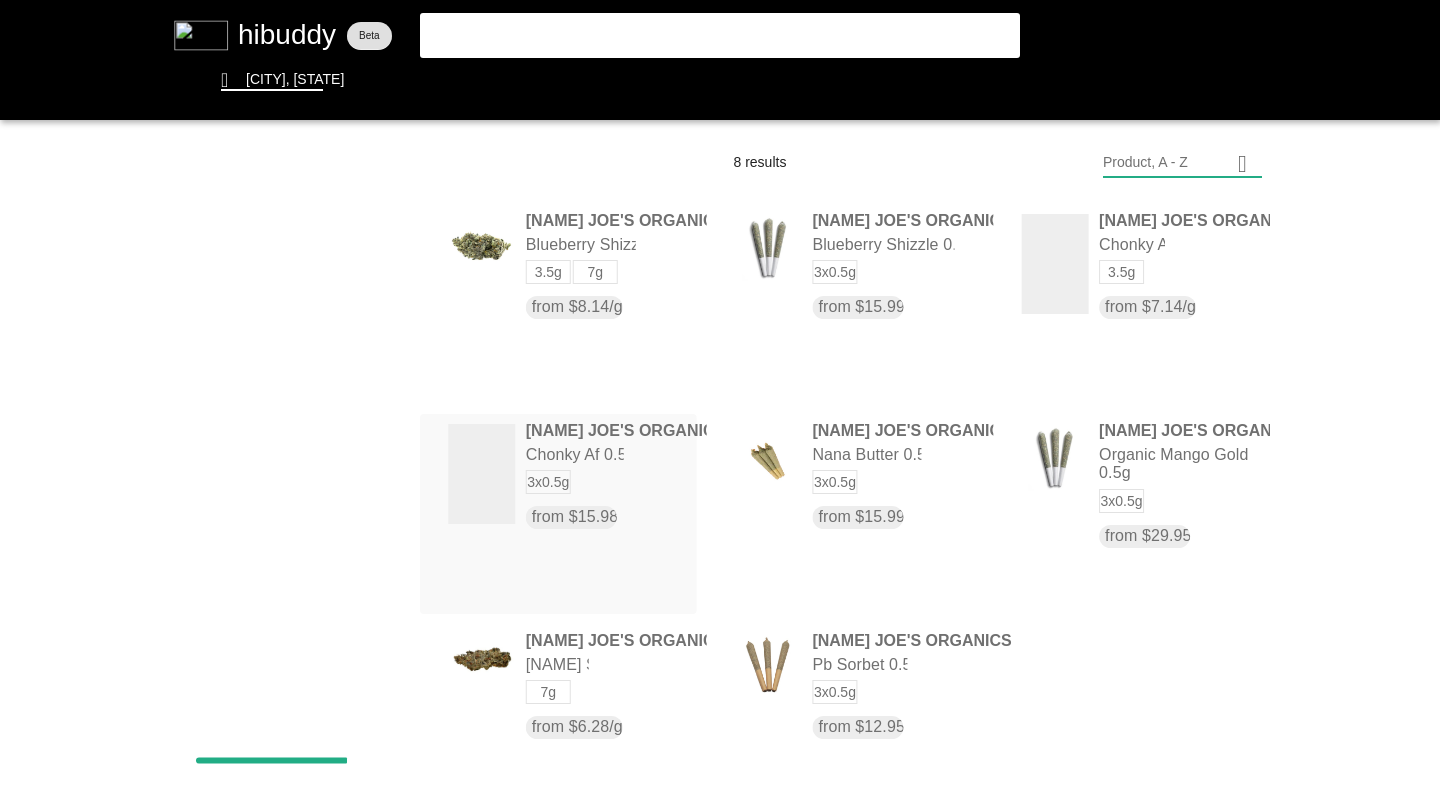 click at bounding box center (720, 398) 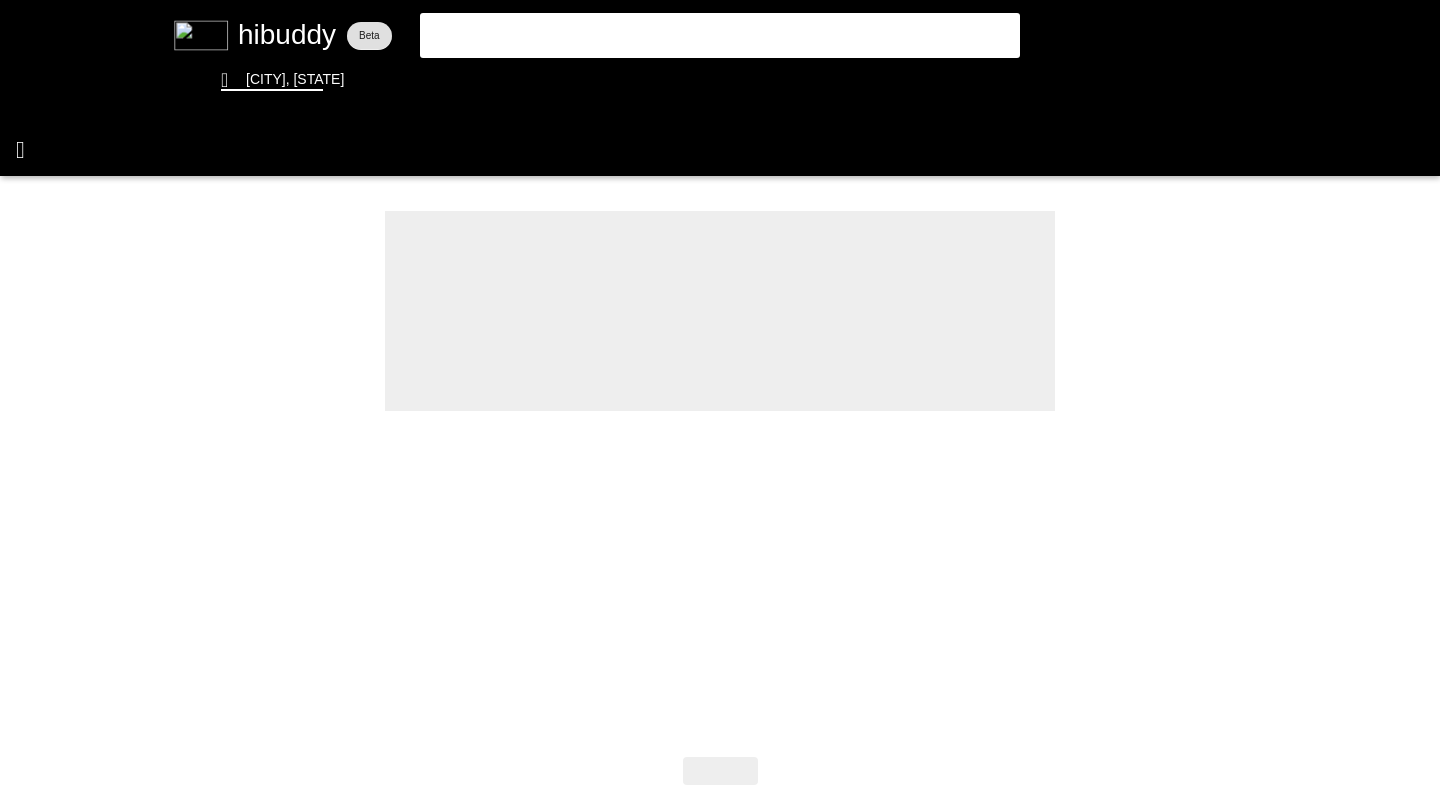 click at bounding box center (720, 398) 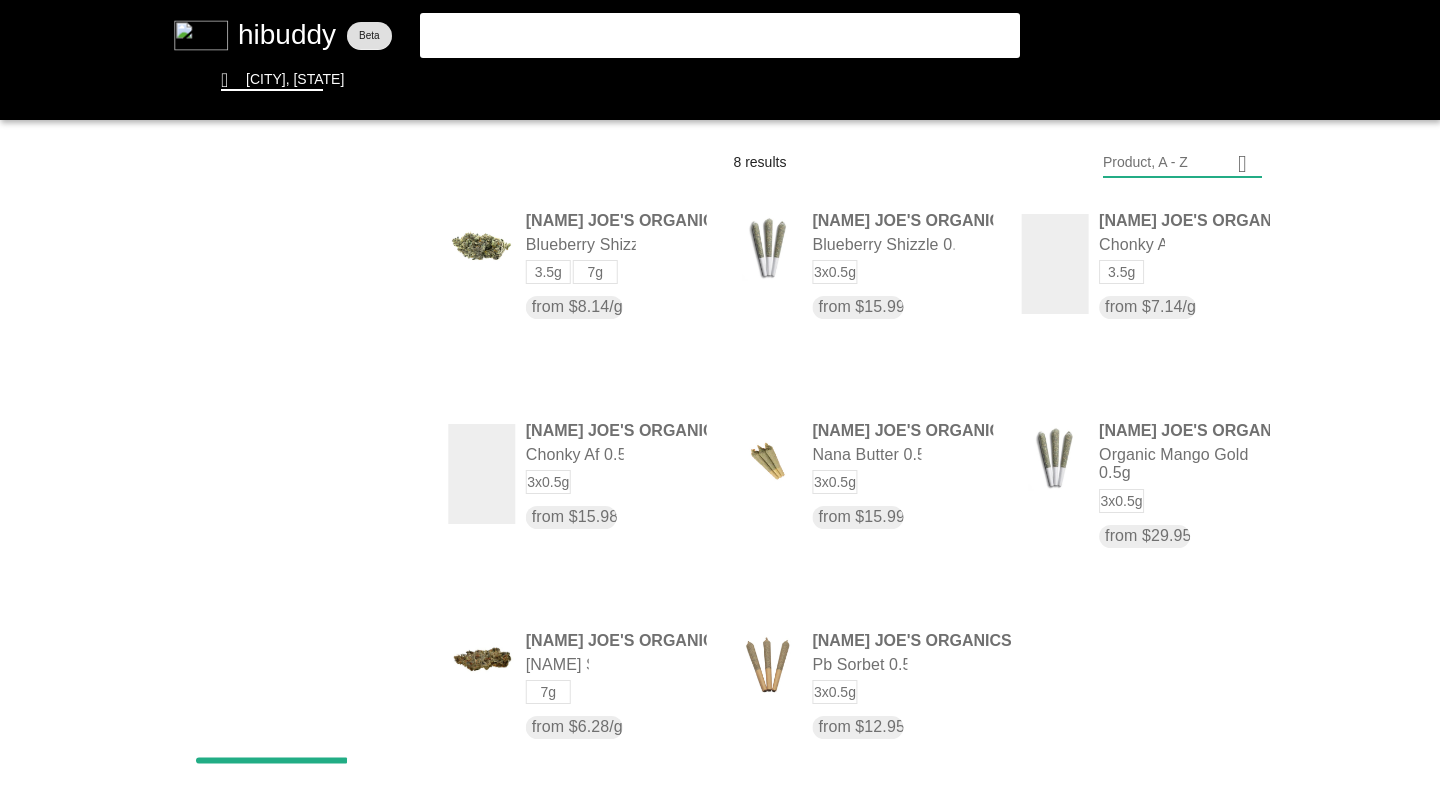 click at bounding box center [720, 398] 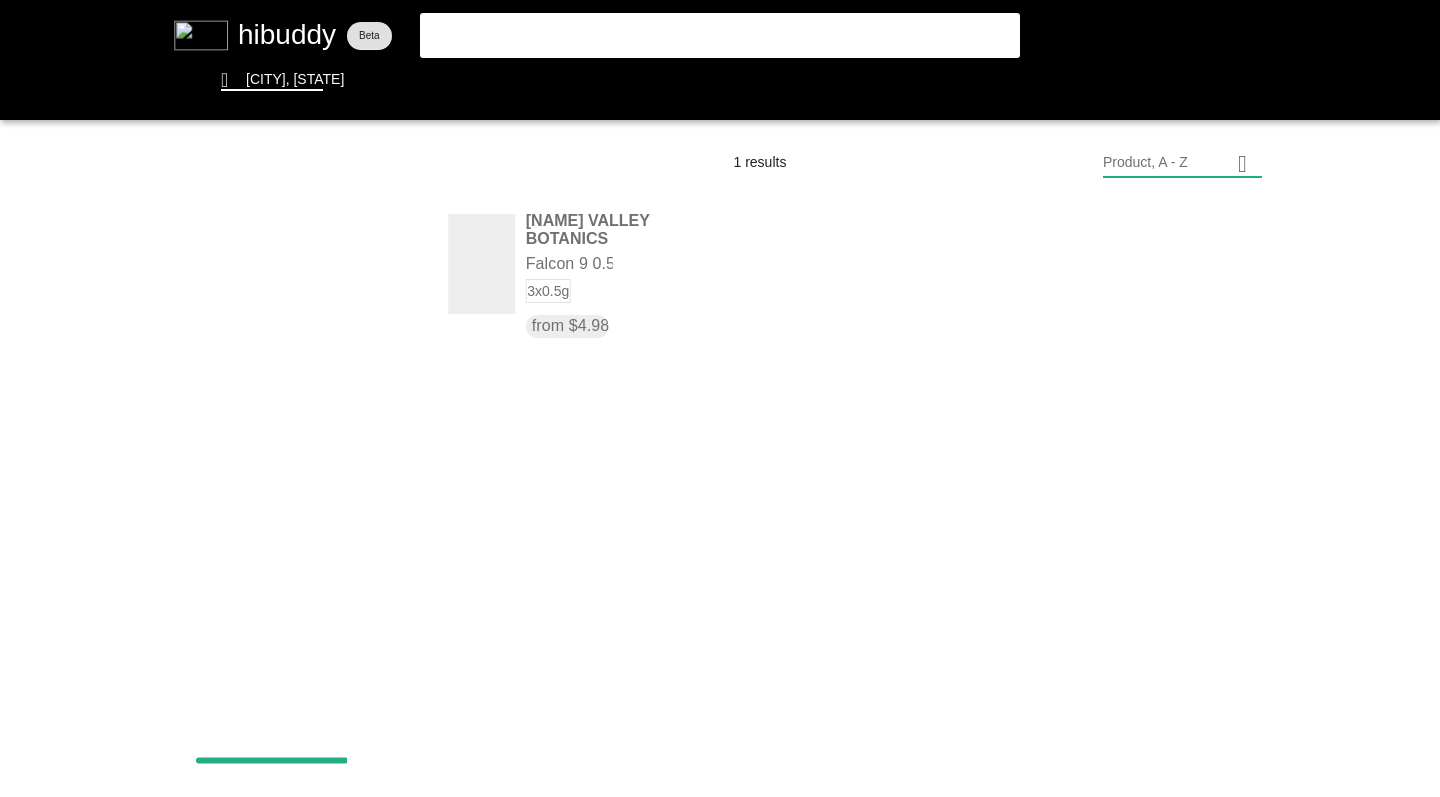 click at bounding box center (720, 398) 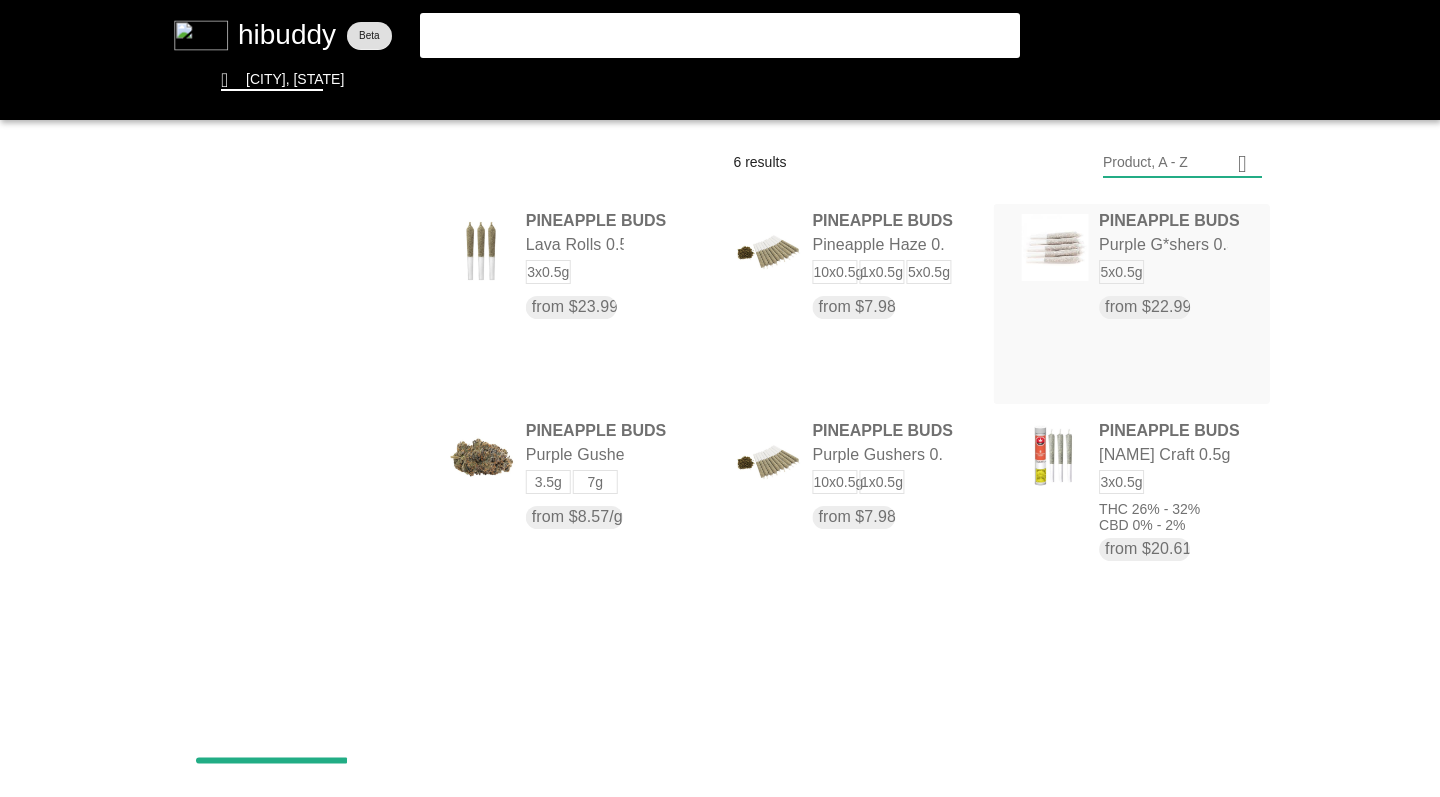 click at bounding box center [720, 398] 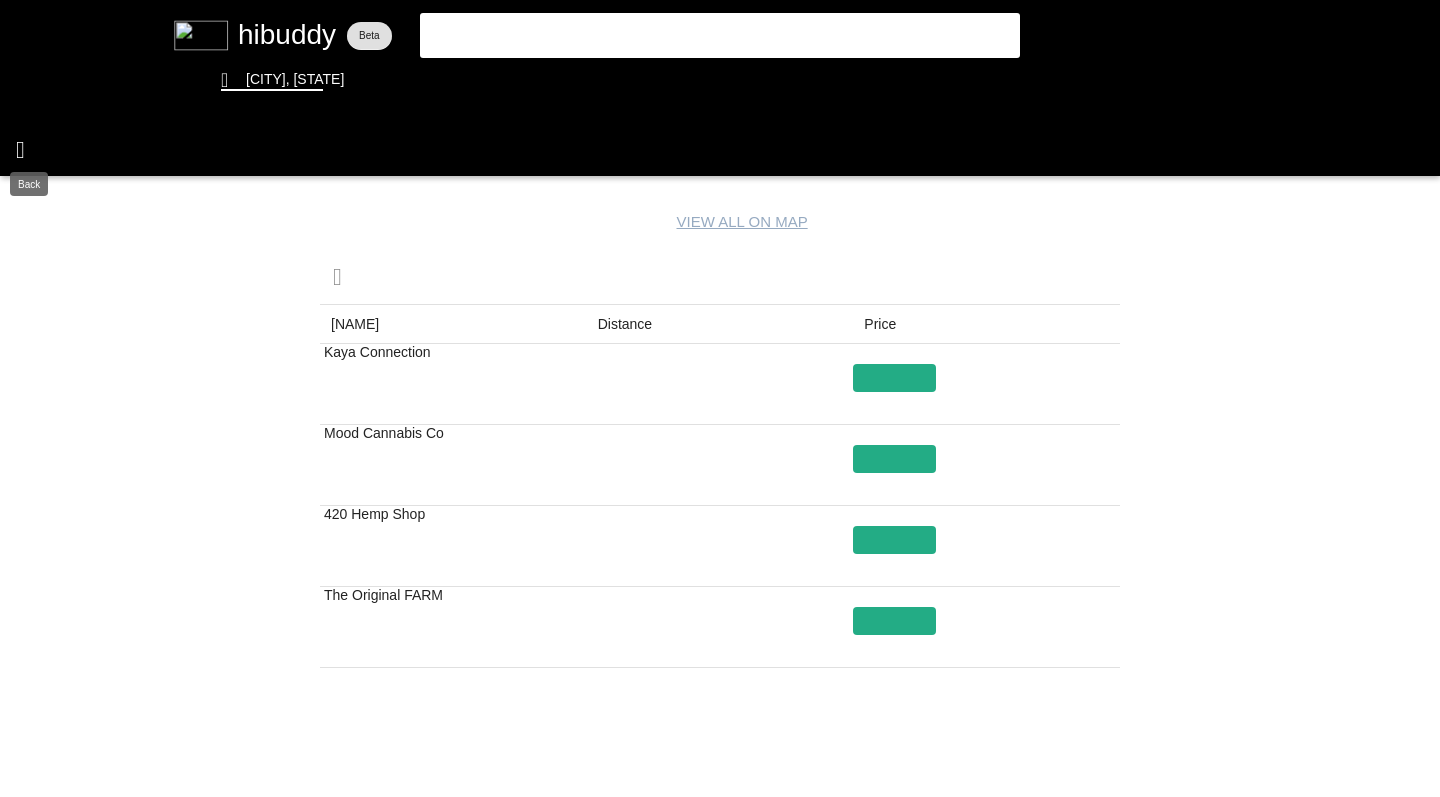 click at bounding box center [720, 398] 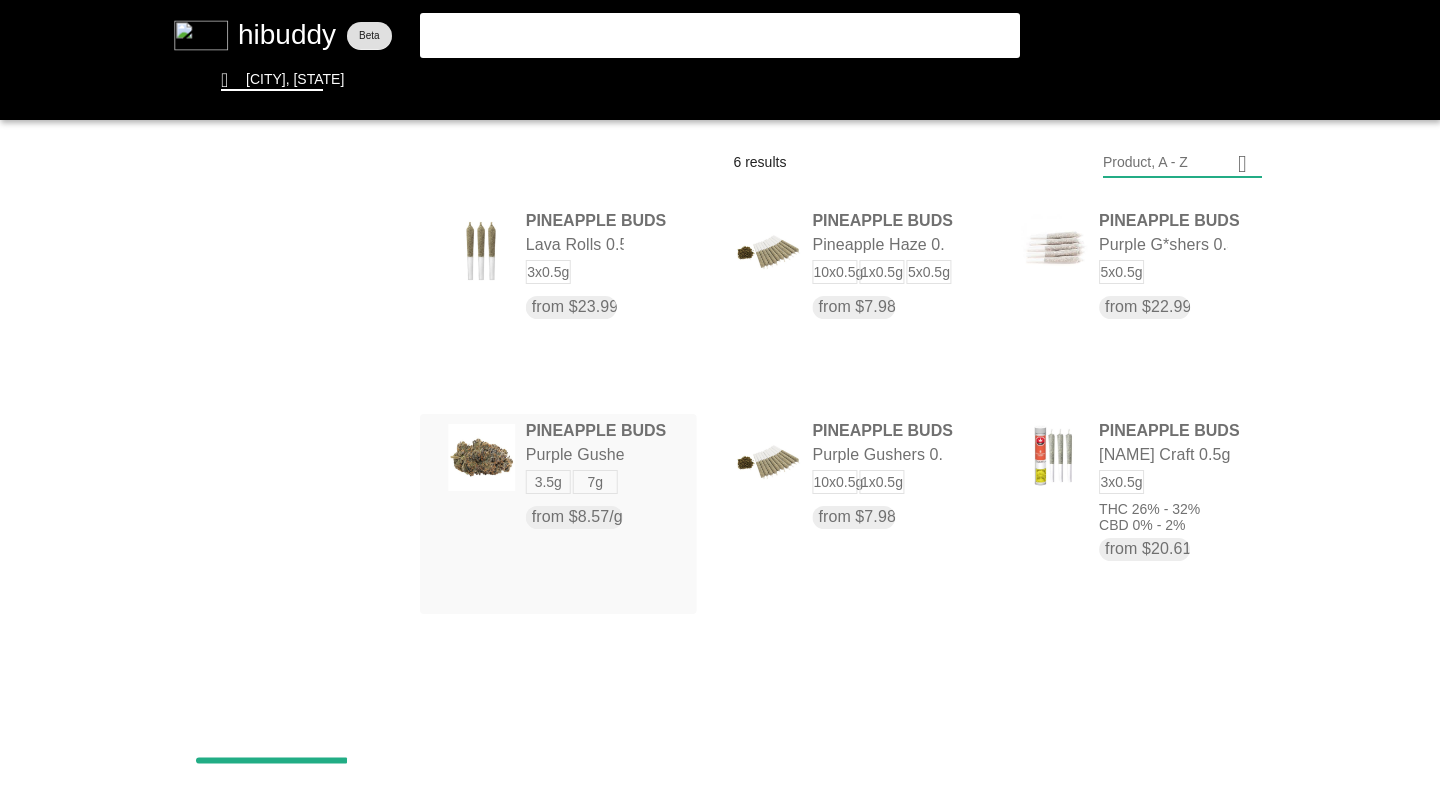 click at bounding box center (720, 398) 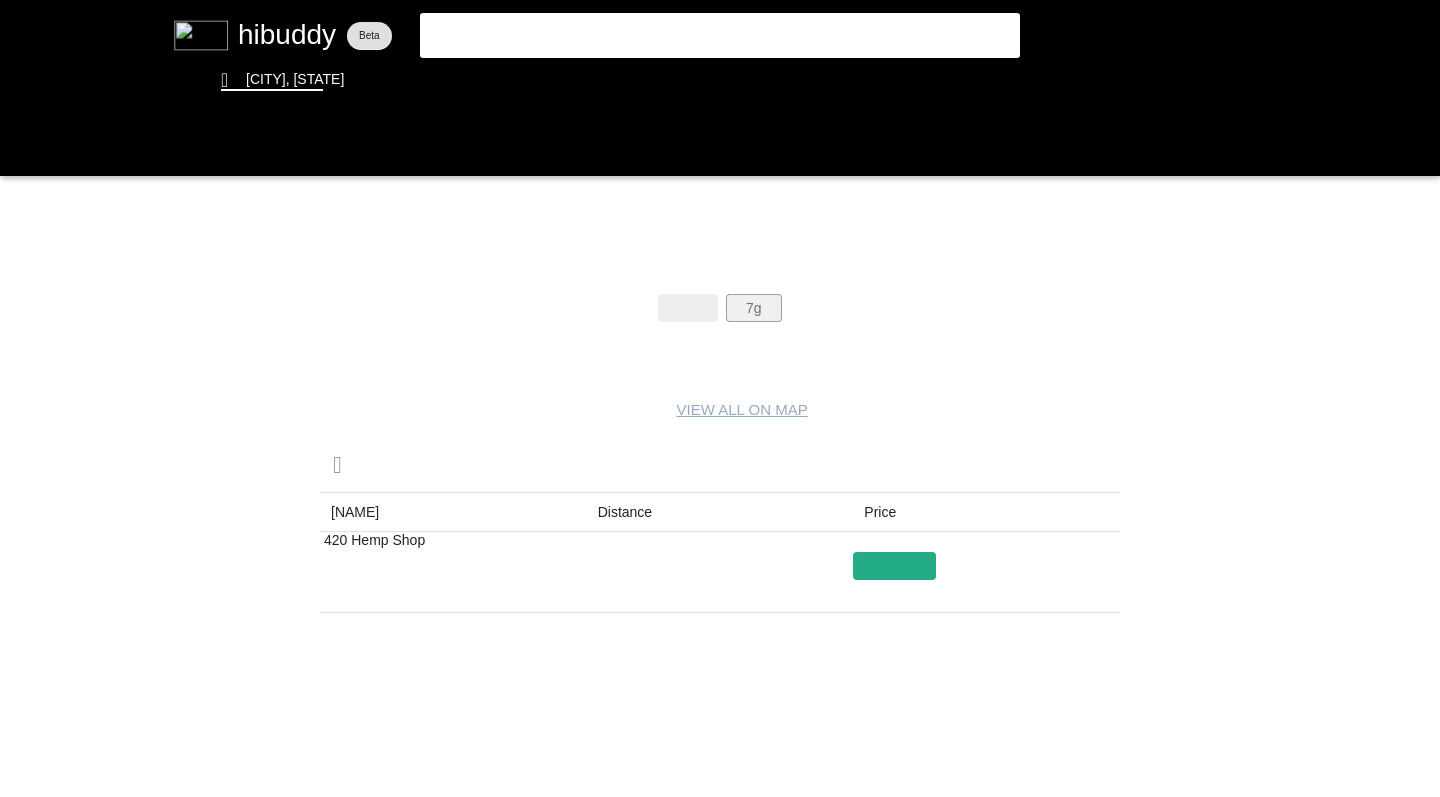 click at bounding box center (720, 398) 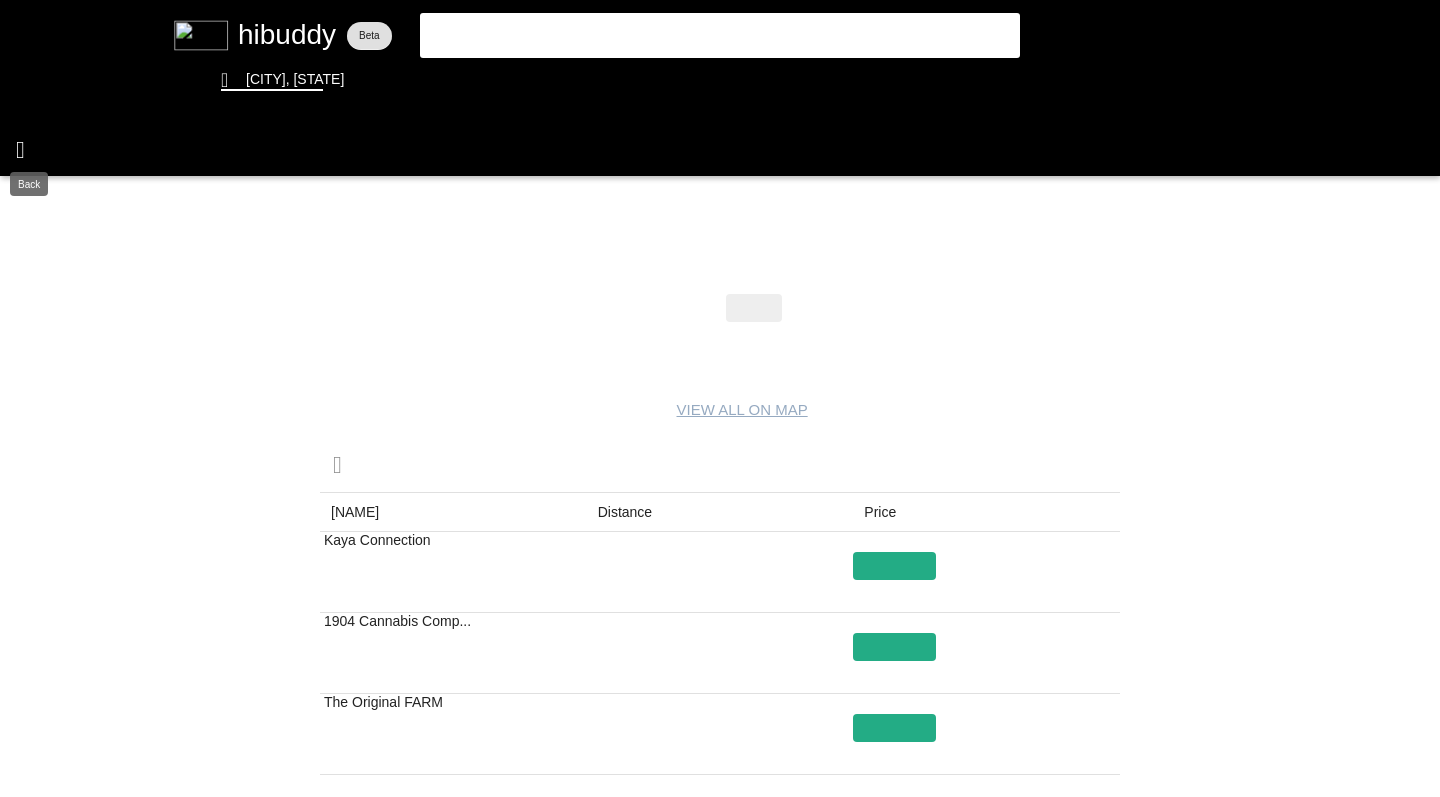 click at bounding box center [720, 398] 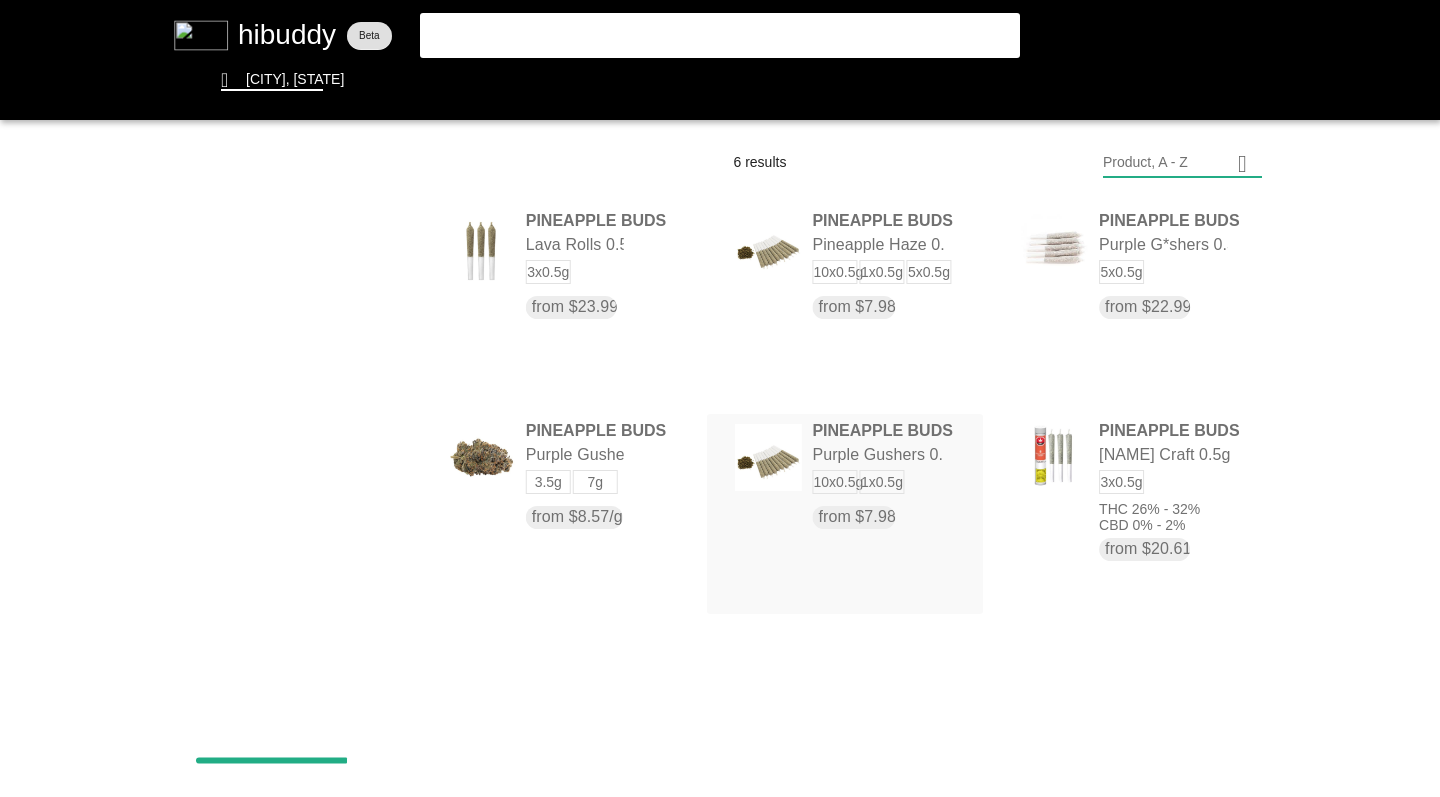 click at bounding box center [720, 398] 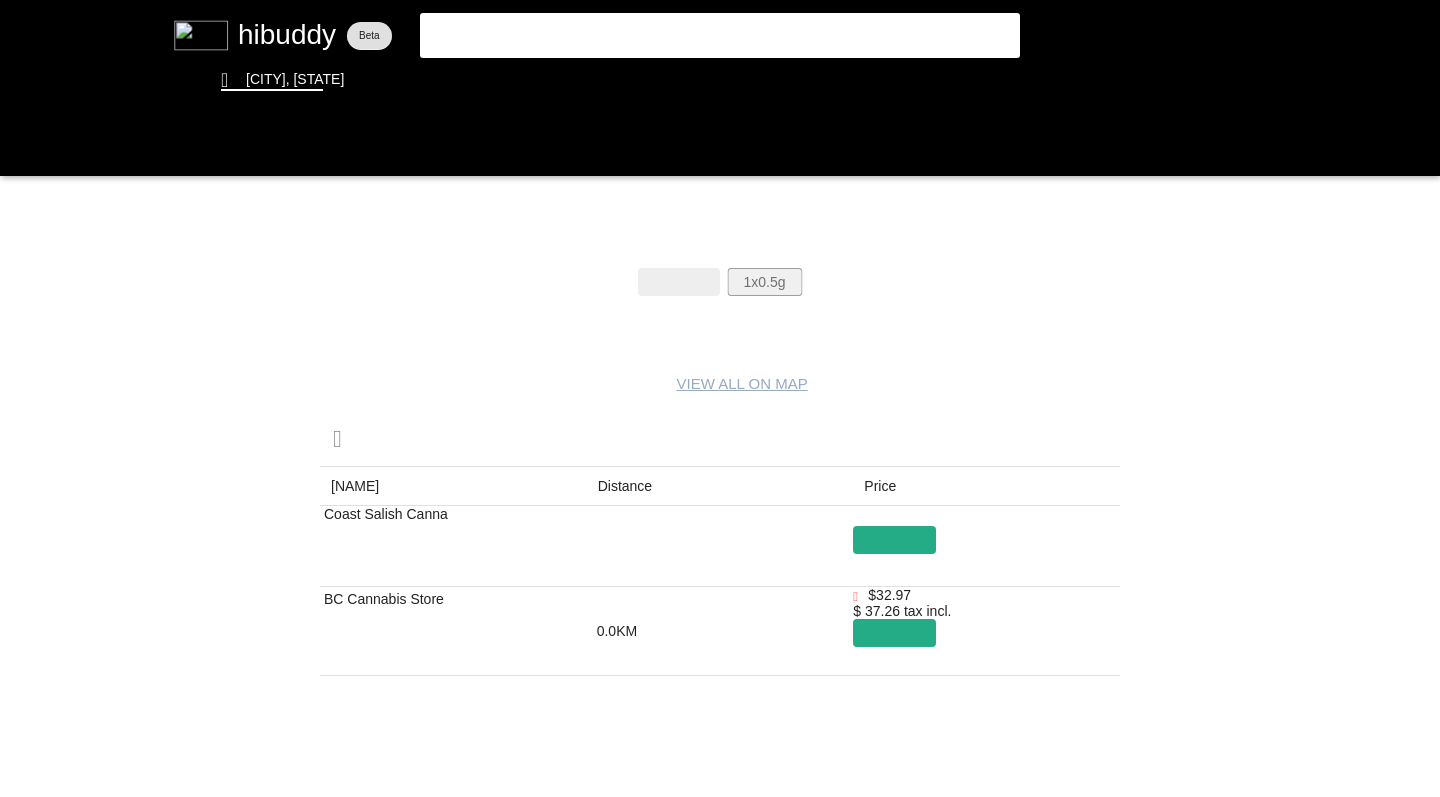 click at bounding box center (720, 398) 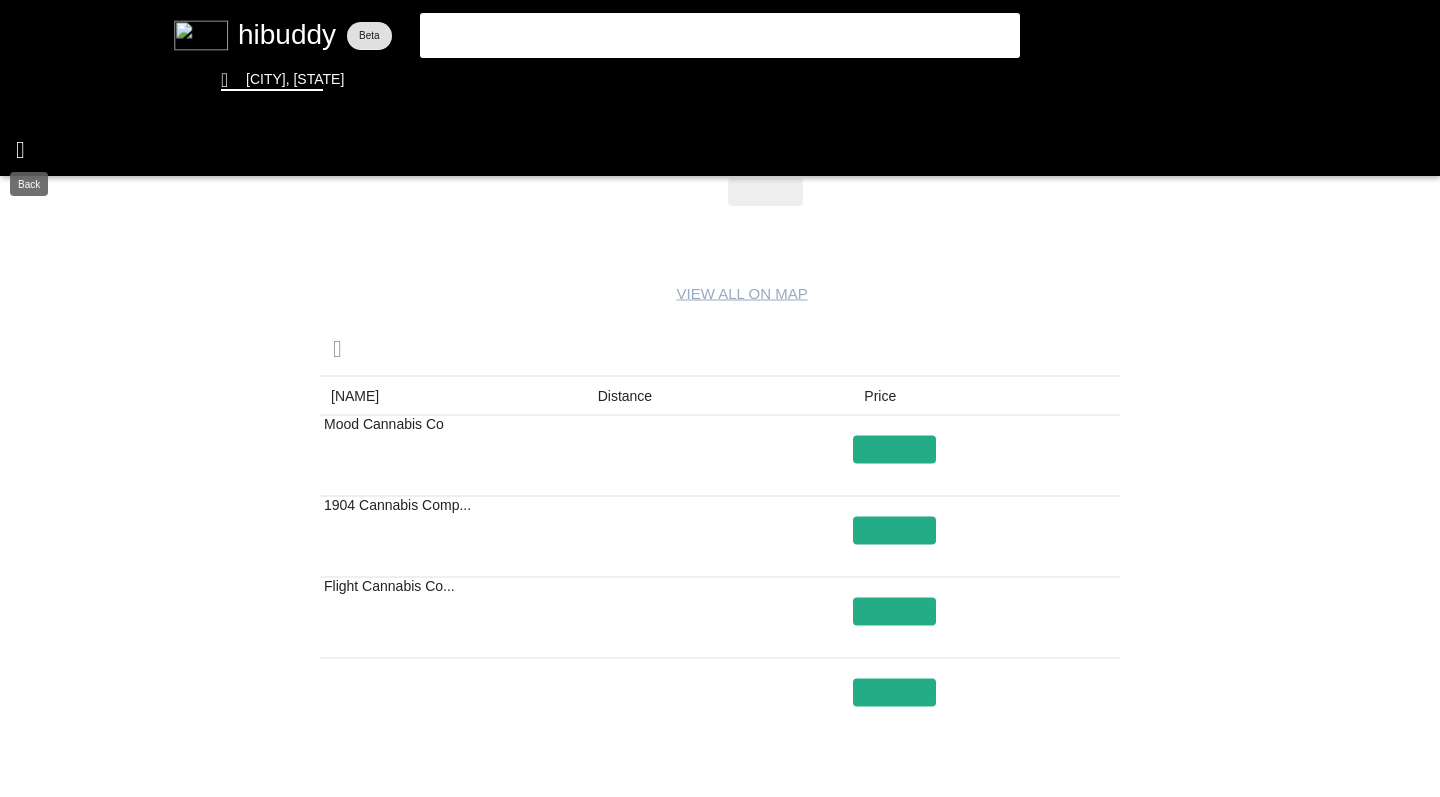 click at bounding box center [720, 398] 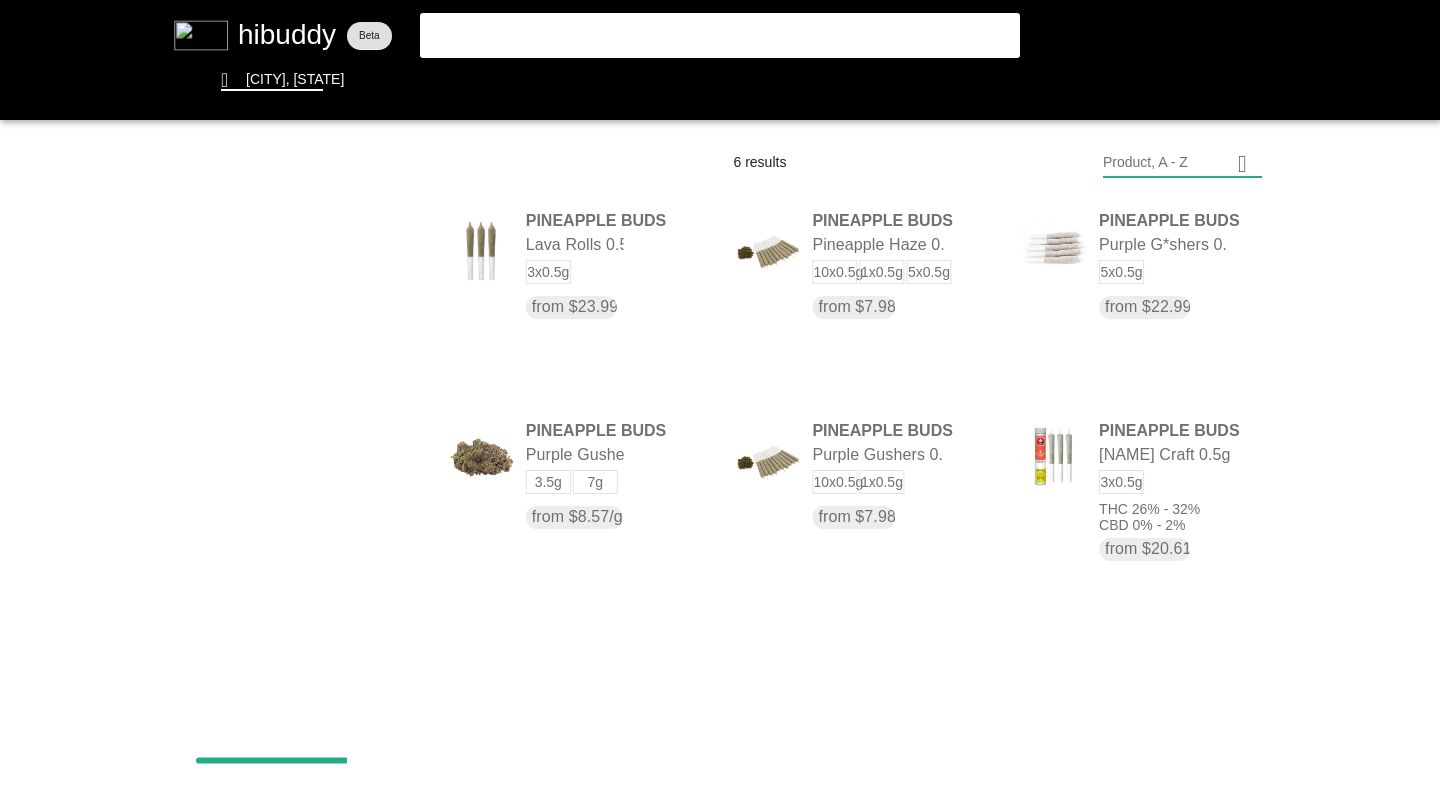 click at bounding box center (720, 398) 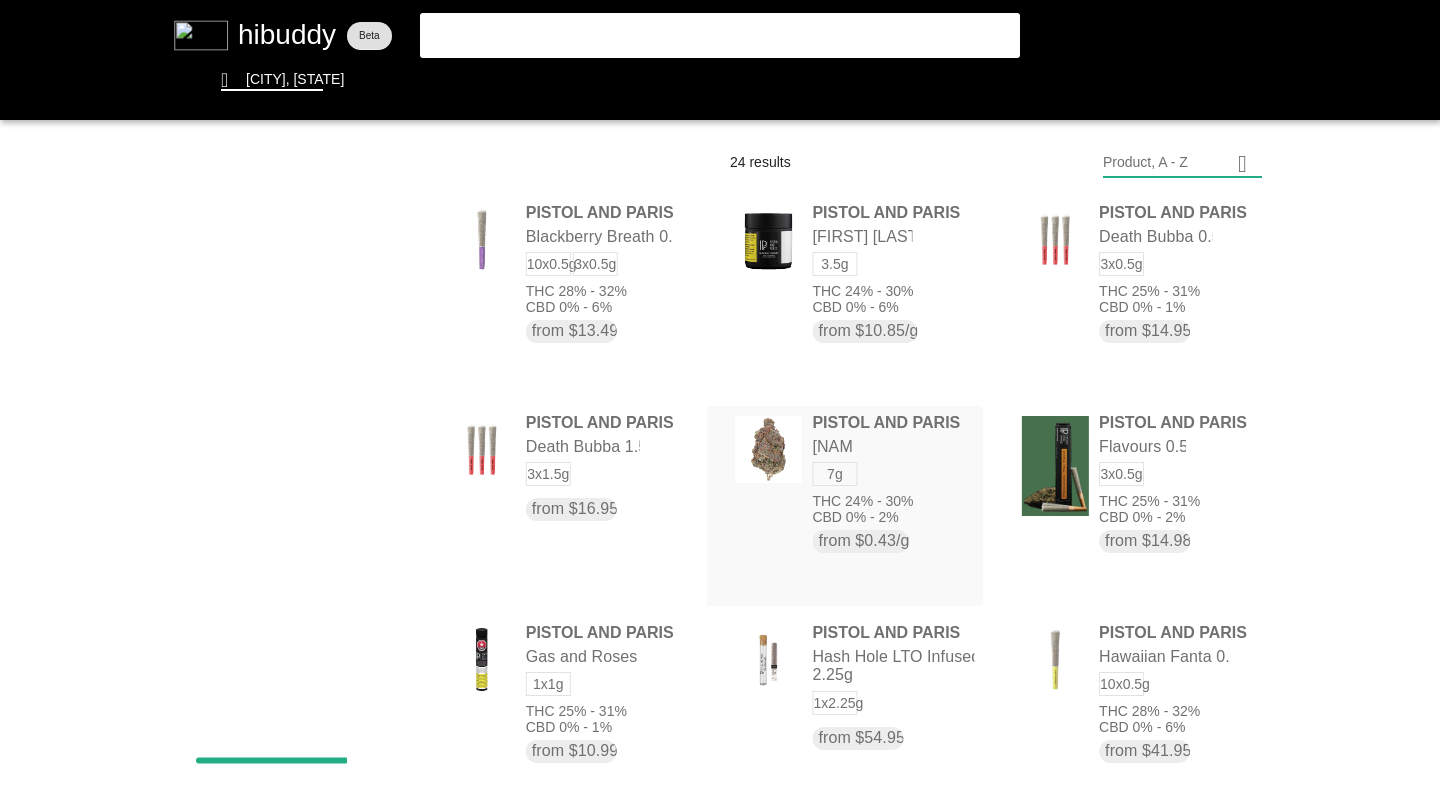 click at bounding box center [720, 398] 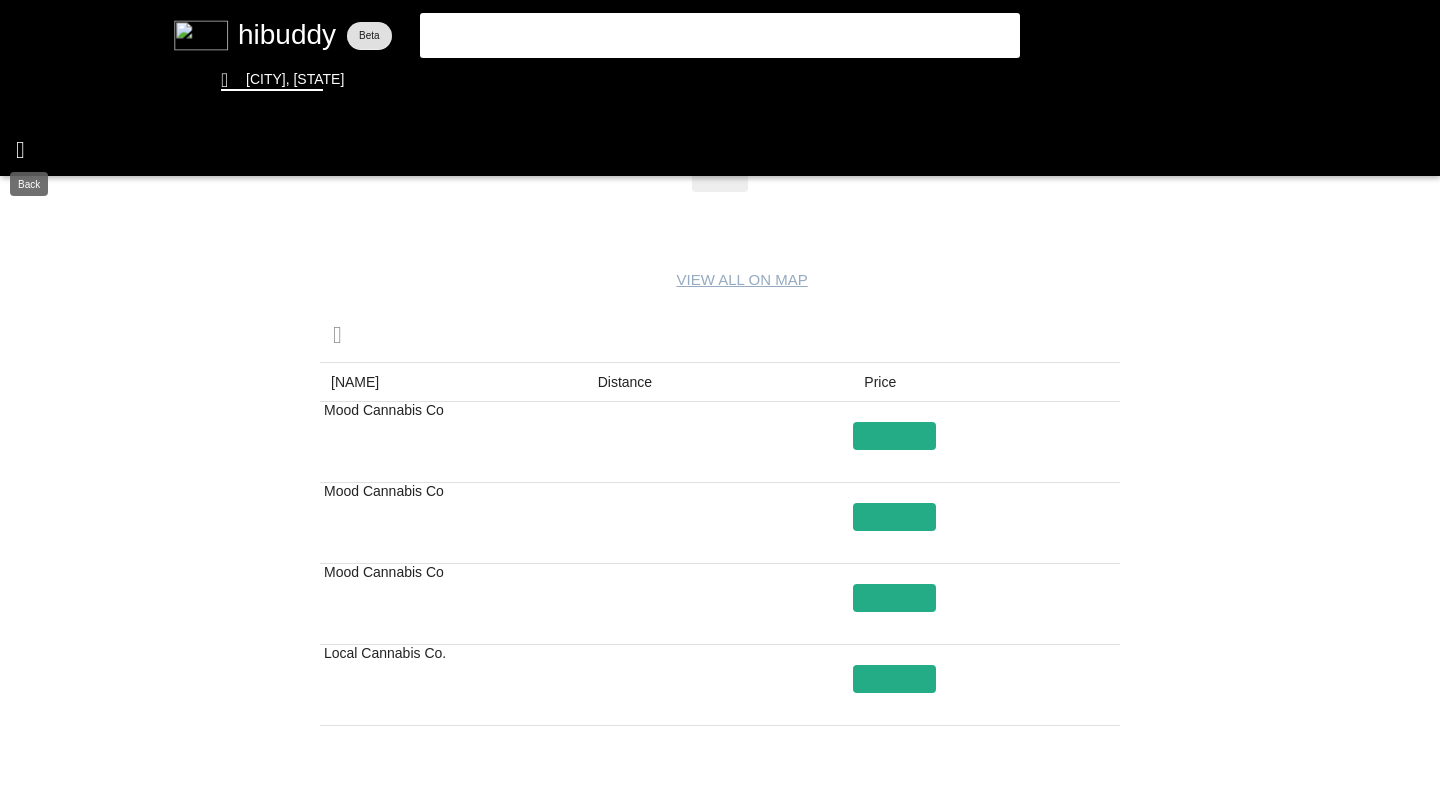 click at bounding box center (720, 398) 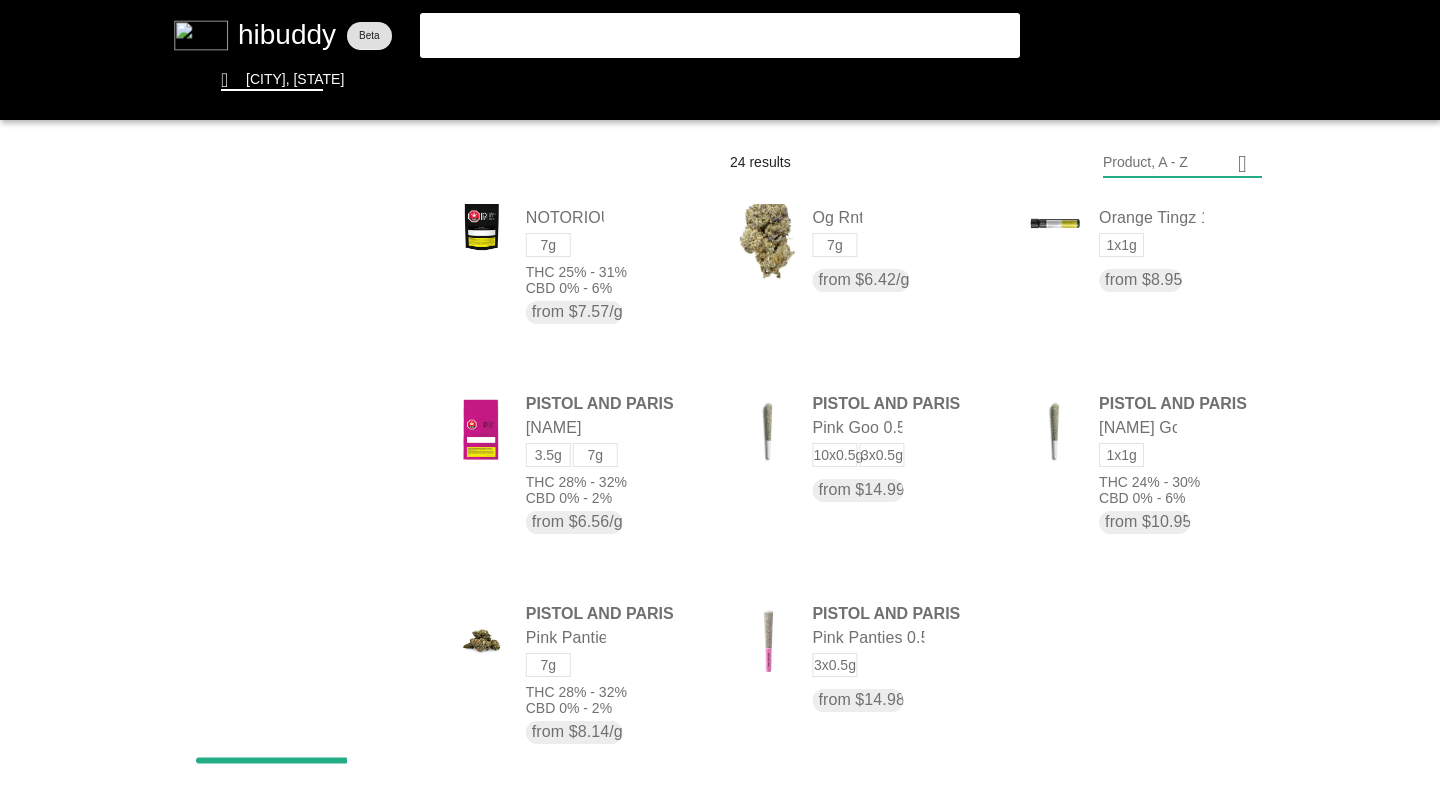 click at bounding box center (720, 398) 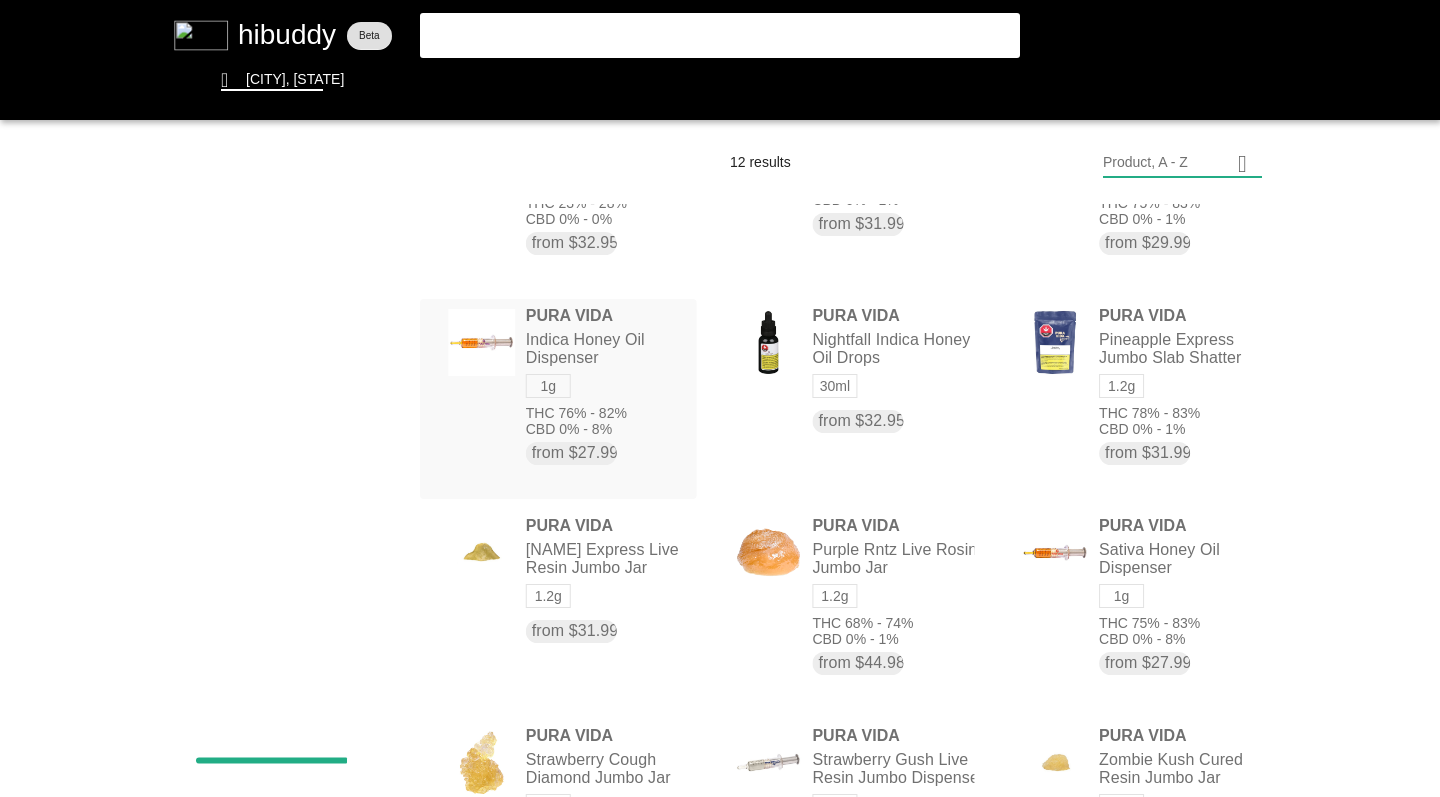 click at bounding box center [720, 398] 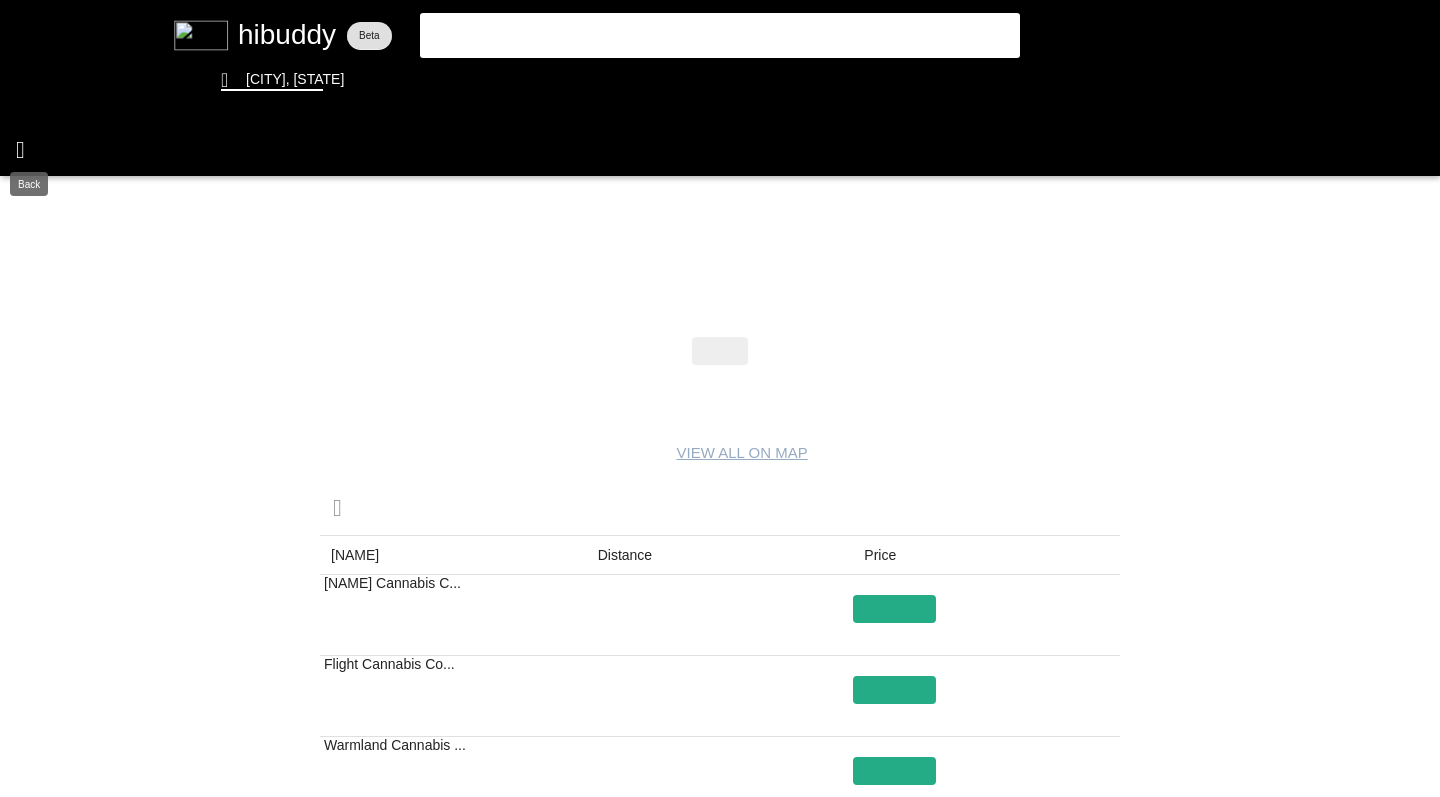 click at bounding box center [720, 398] 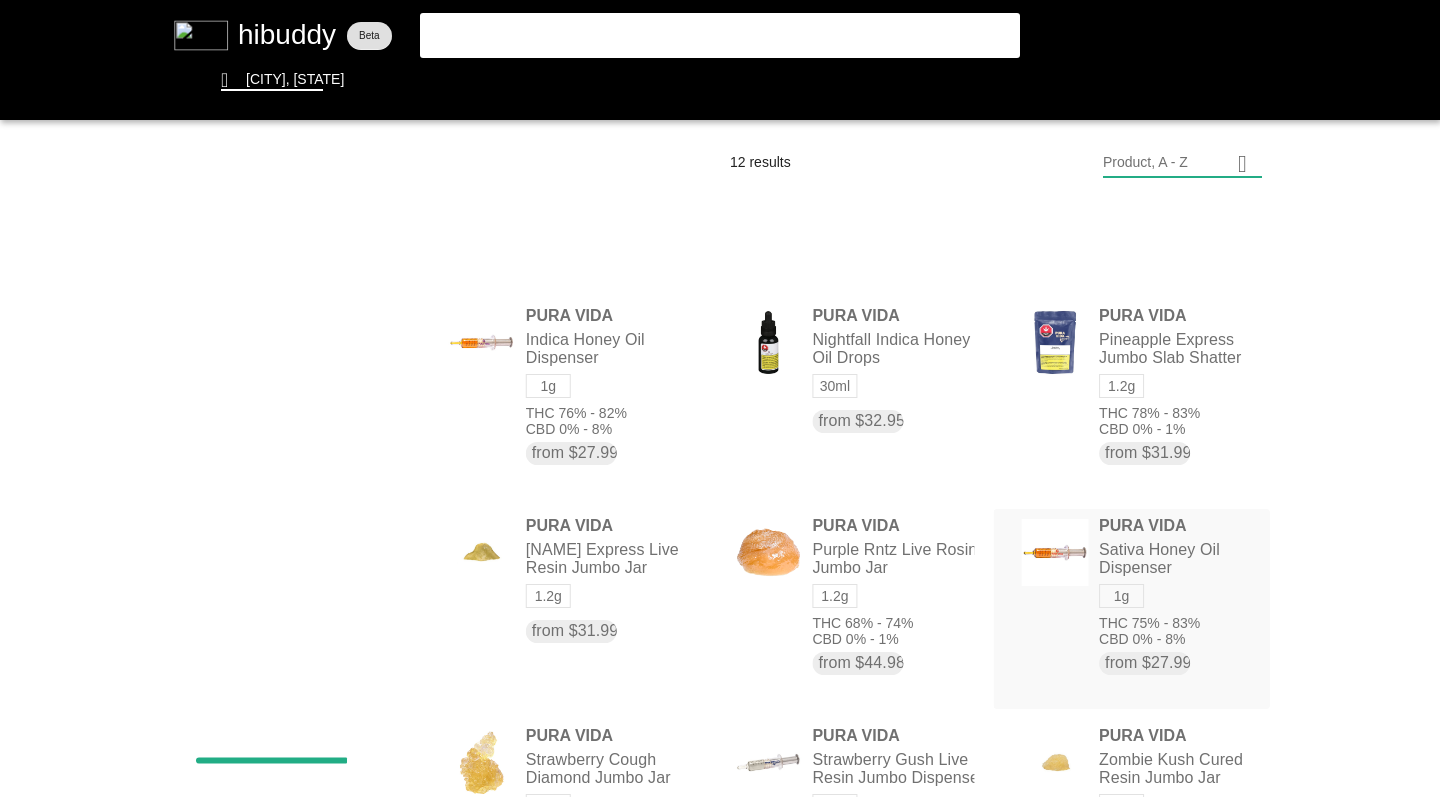 click at bounding box center (720, 398) 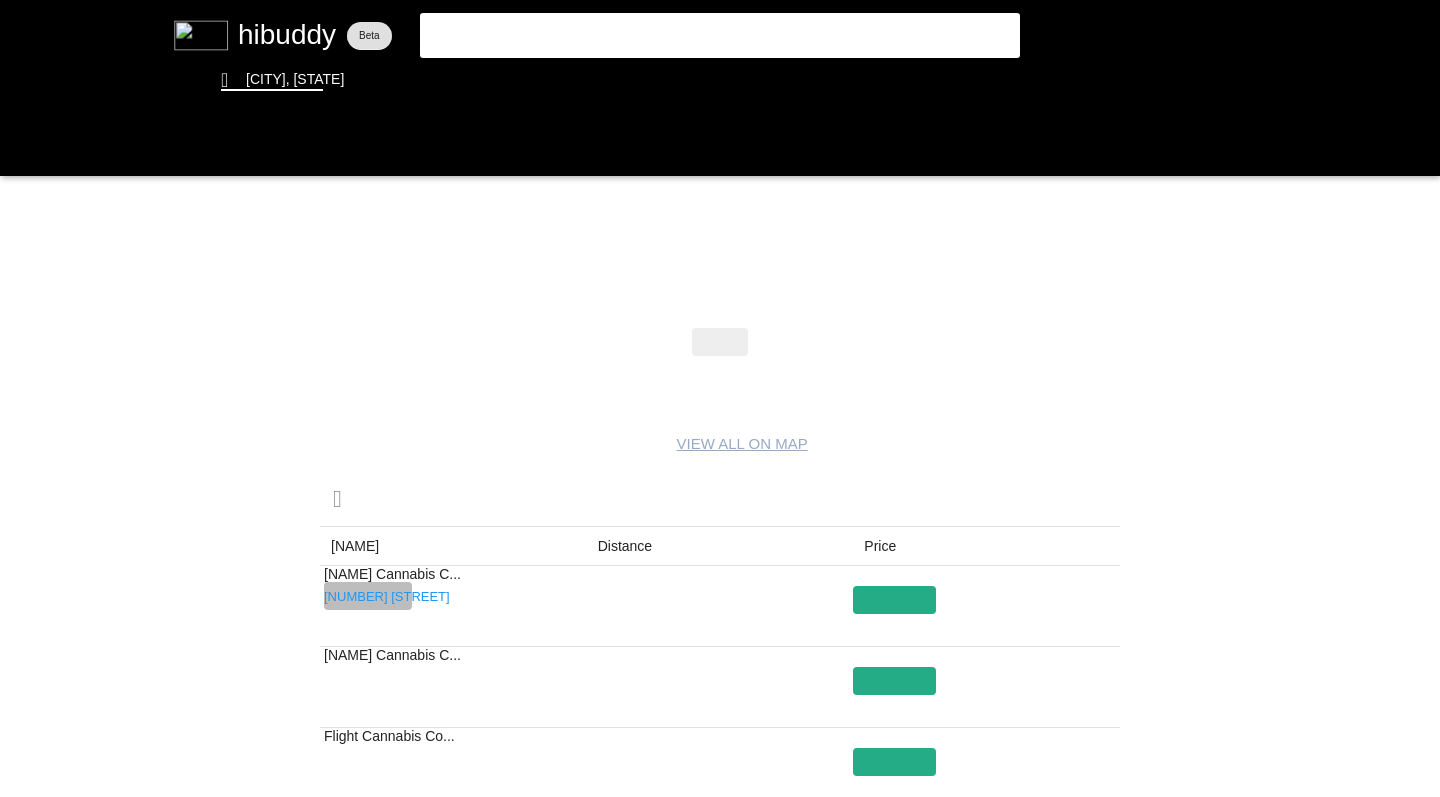 click at bounding box center (720, 398) 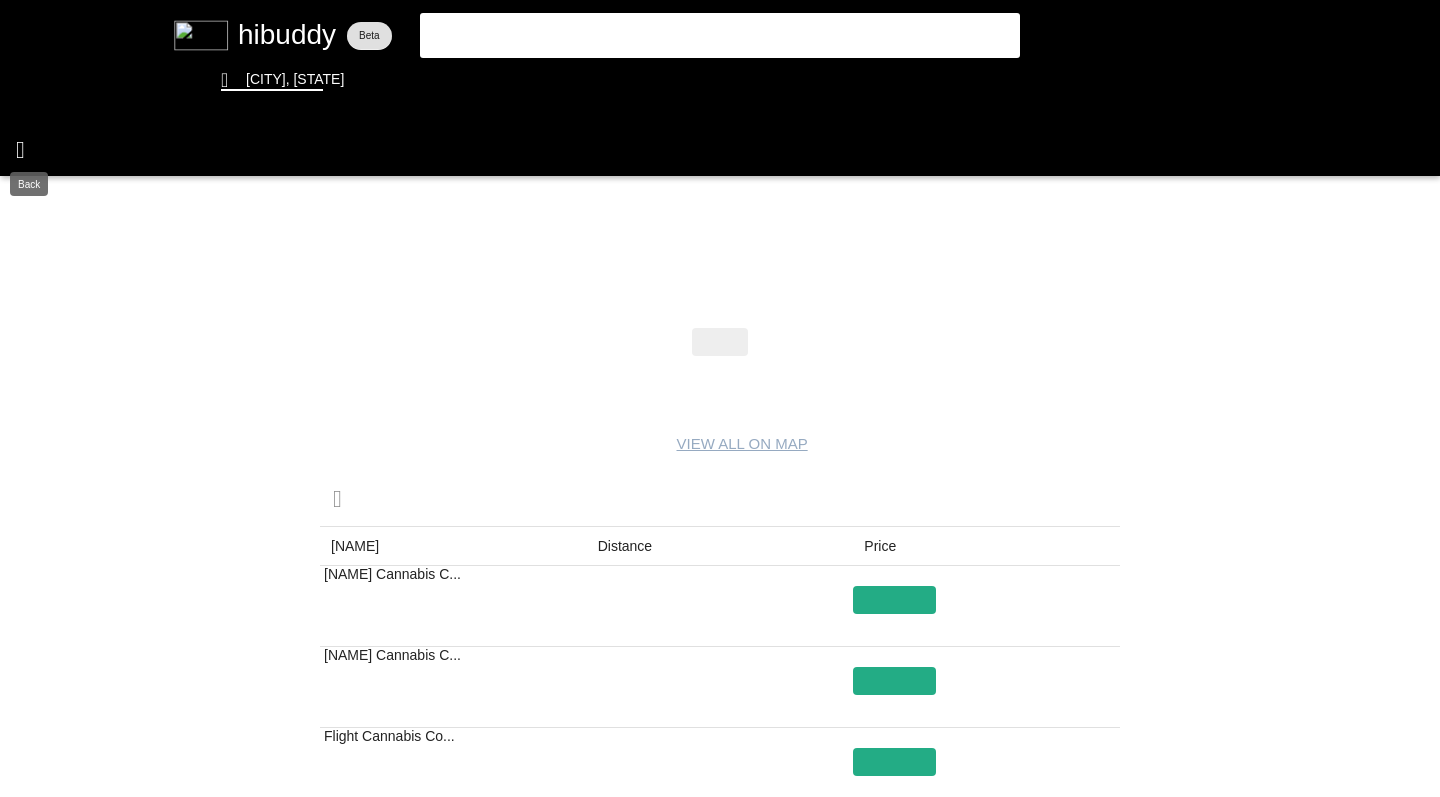 click at bounding box center (720, 398) 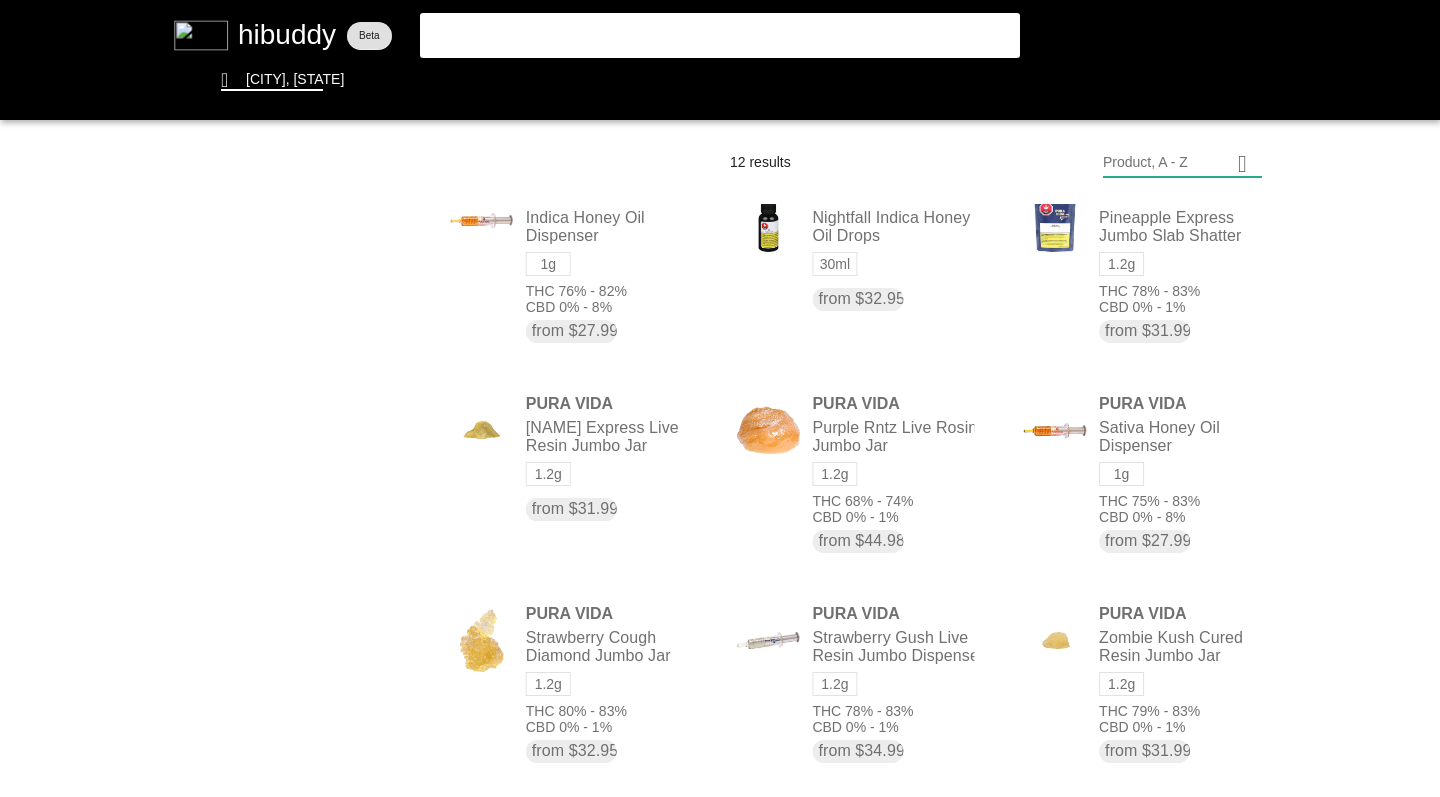click at bounding box center [720, 398] 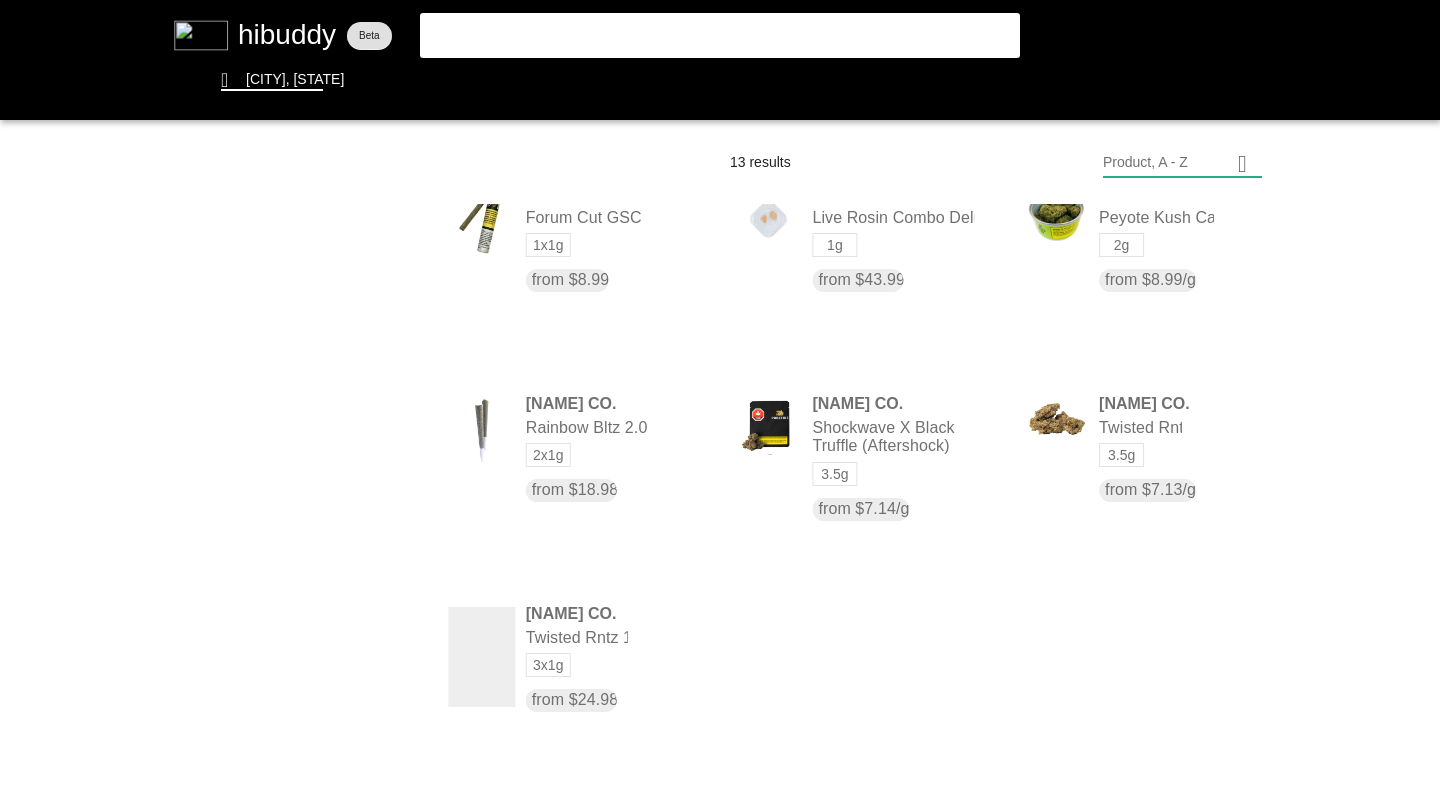 click at bounding box center (720, 398) 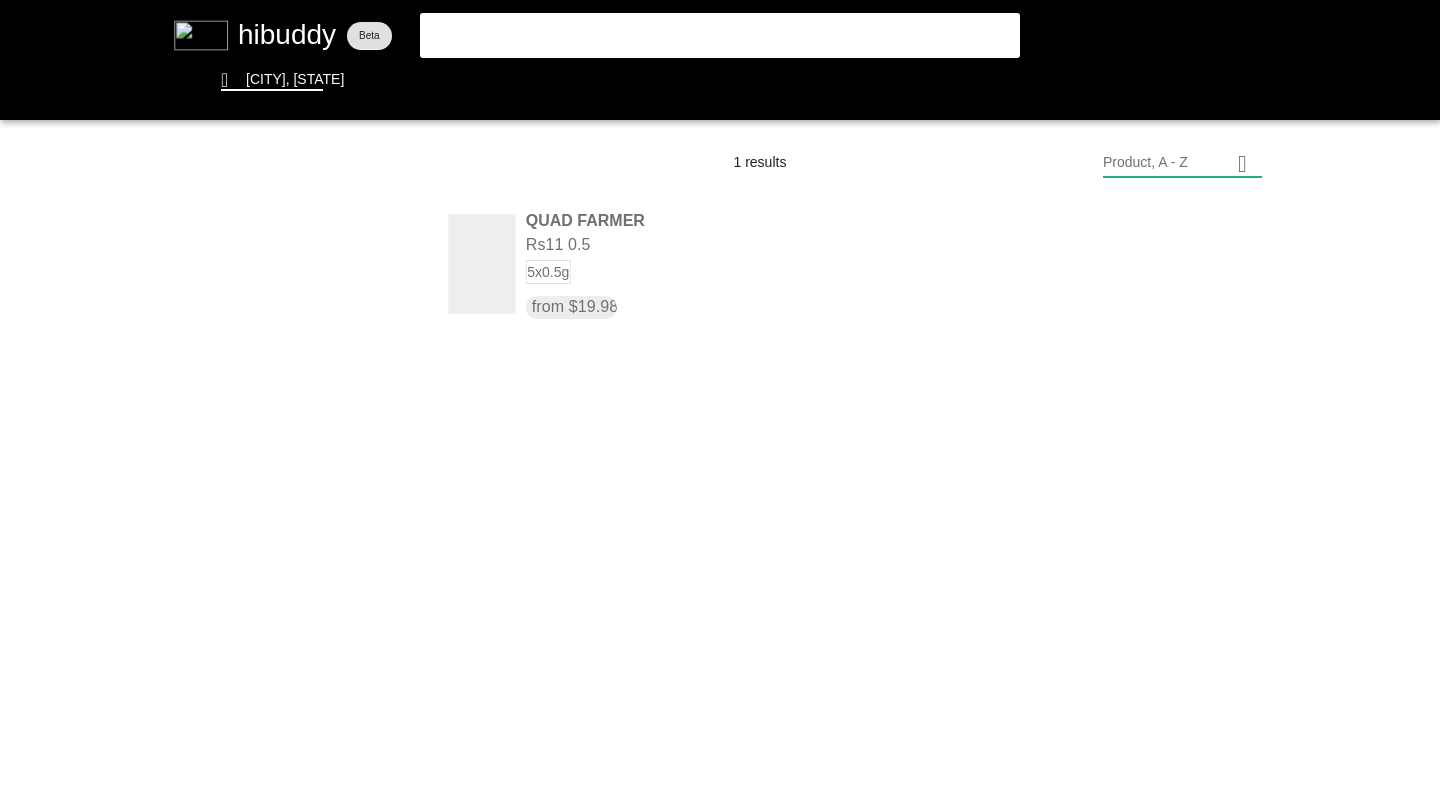 click at bounding box center (720, 398) 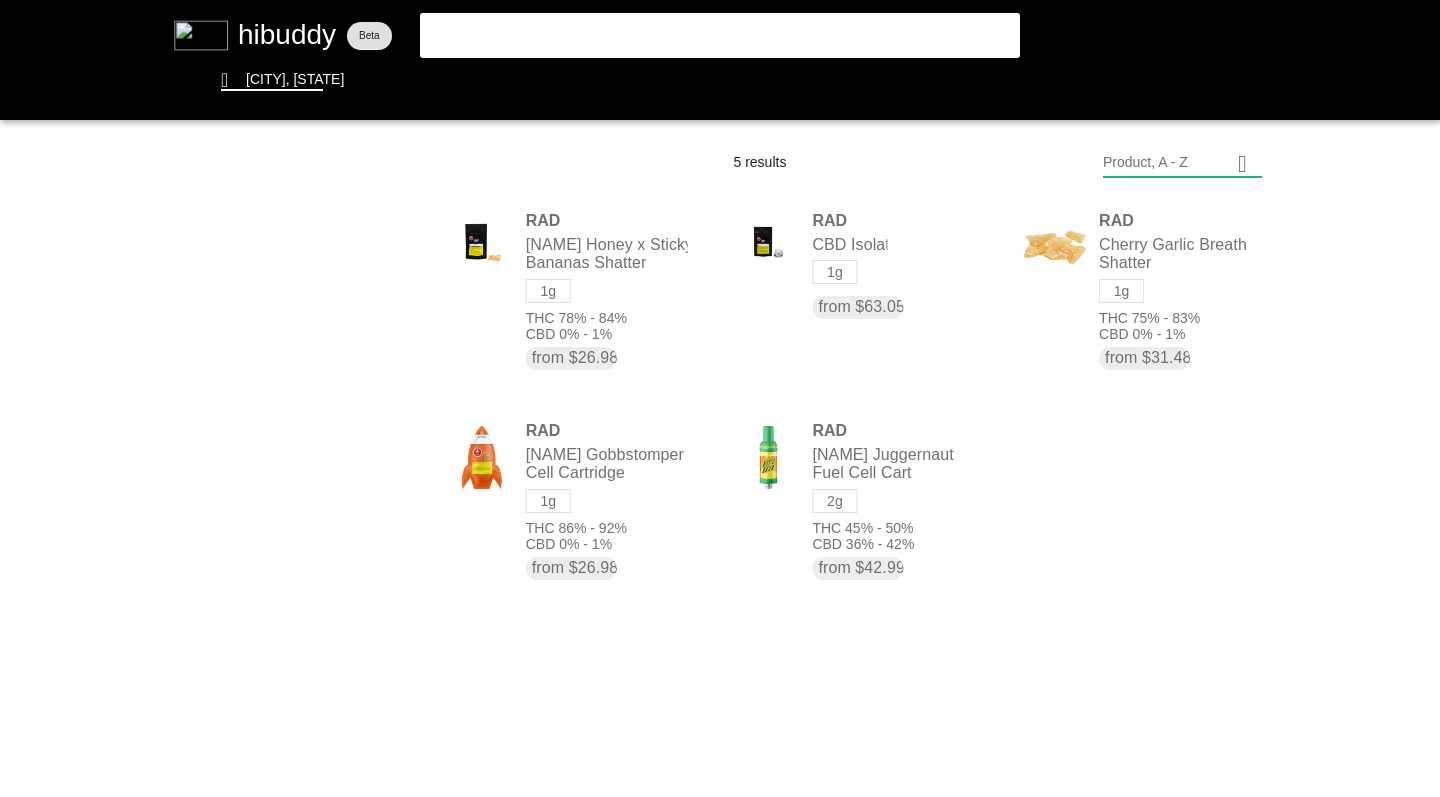 click at bounding box center (720, 398) 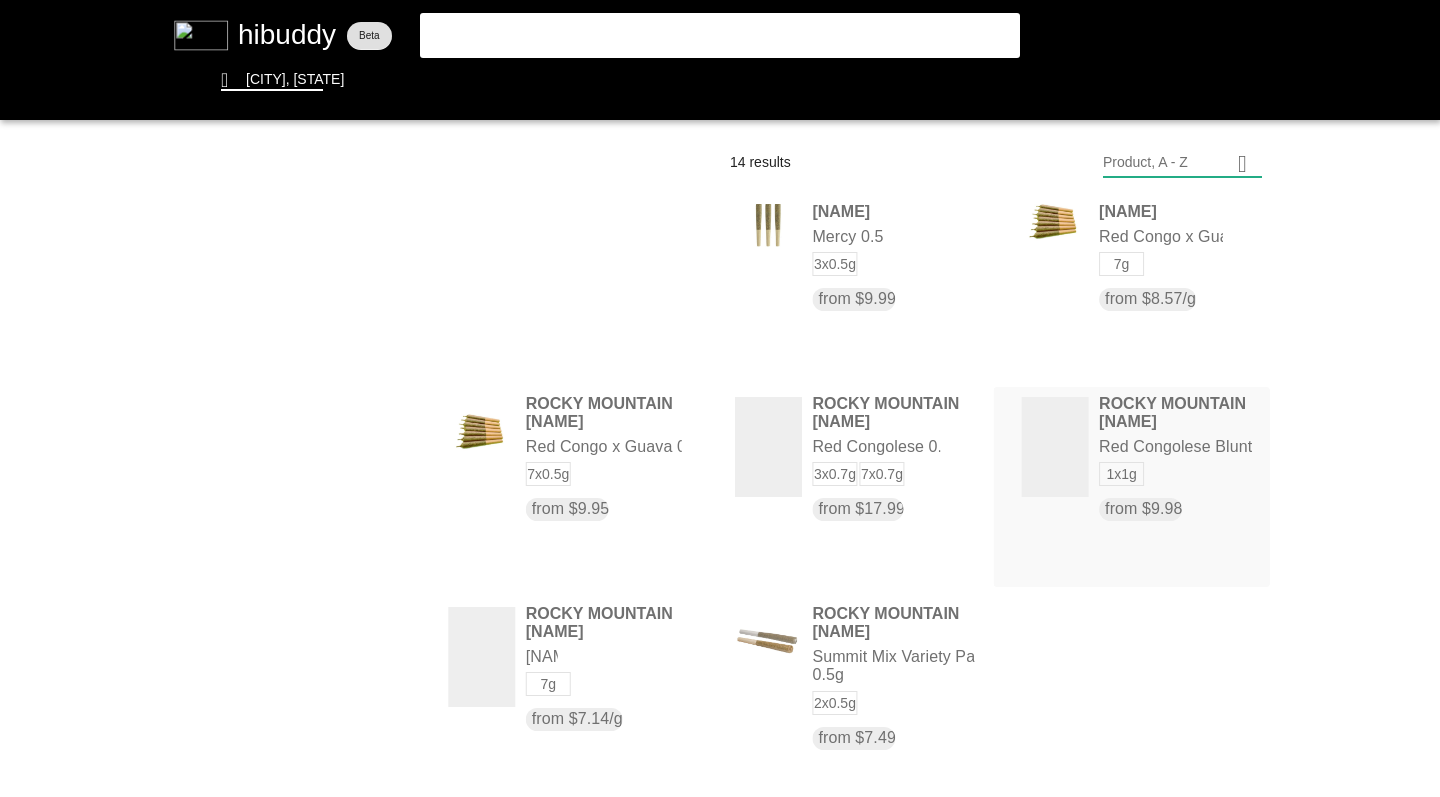 click at bounding box center [720, 398] 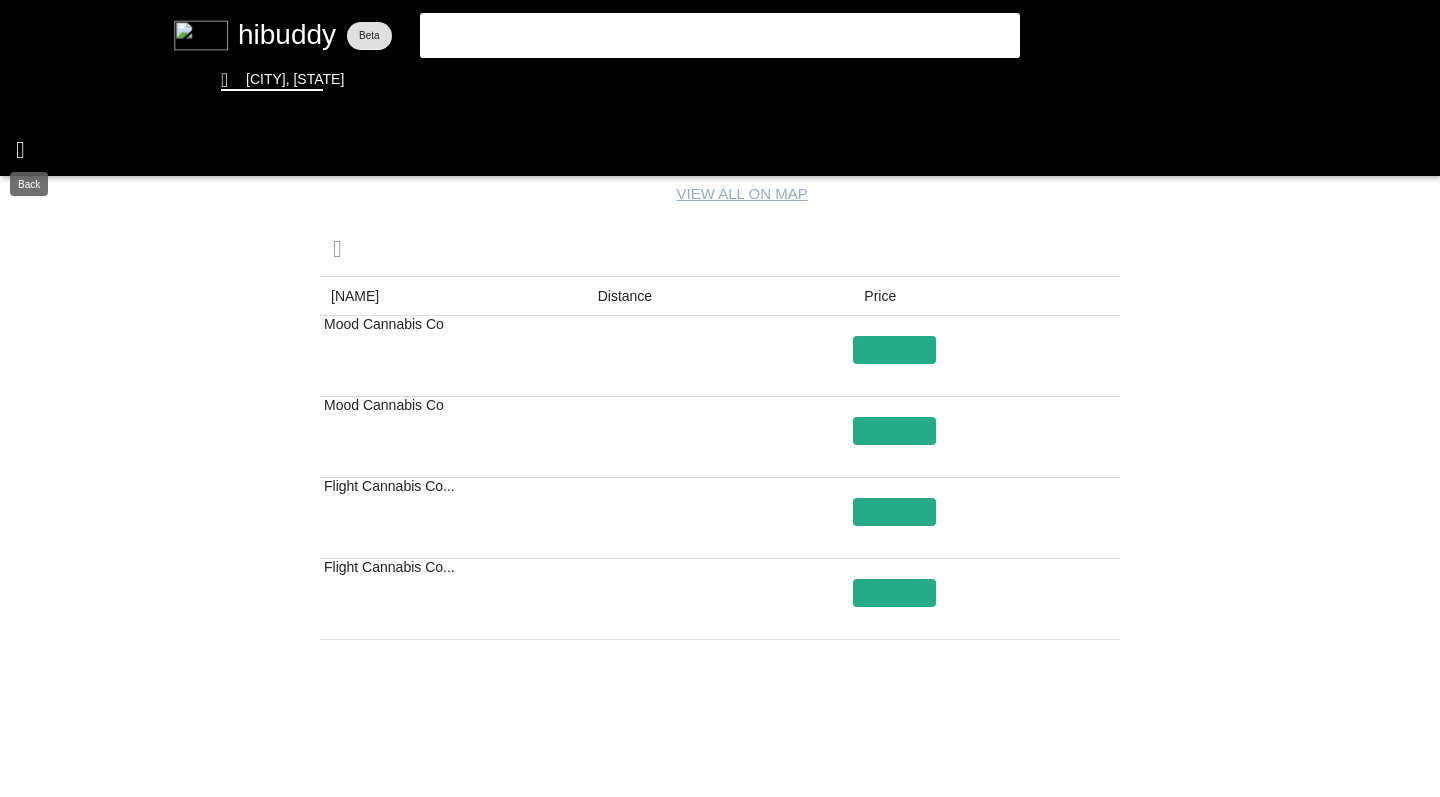 click at bounding box center [720, 398] 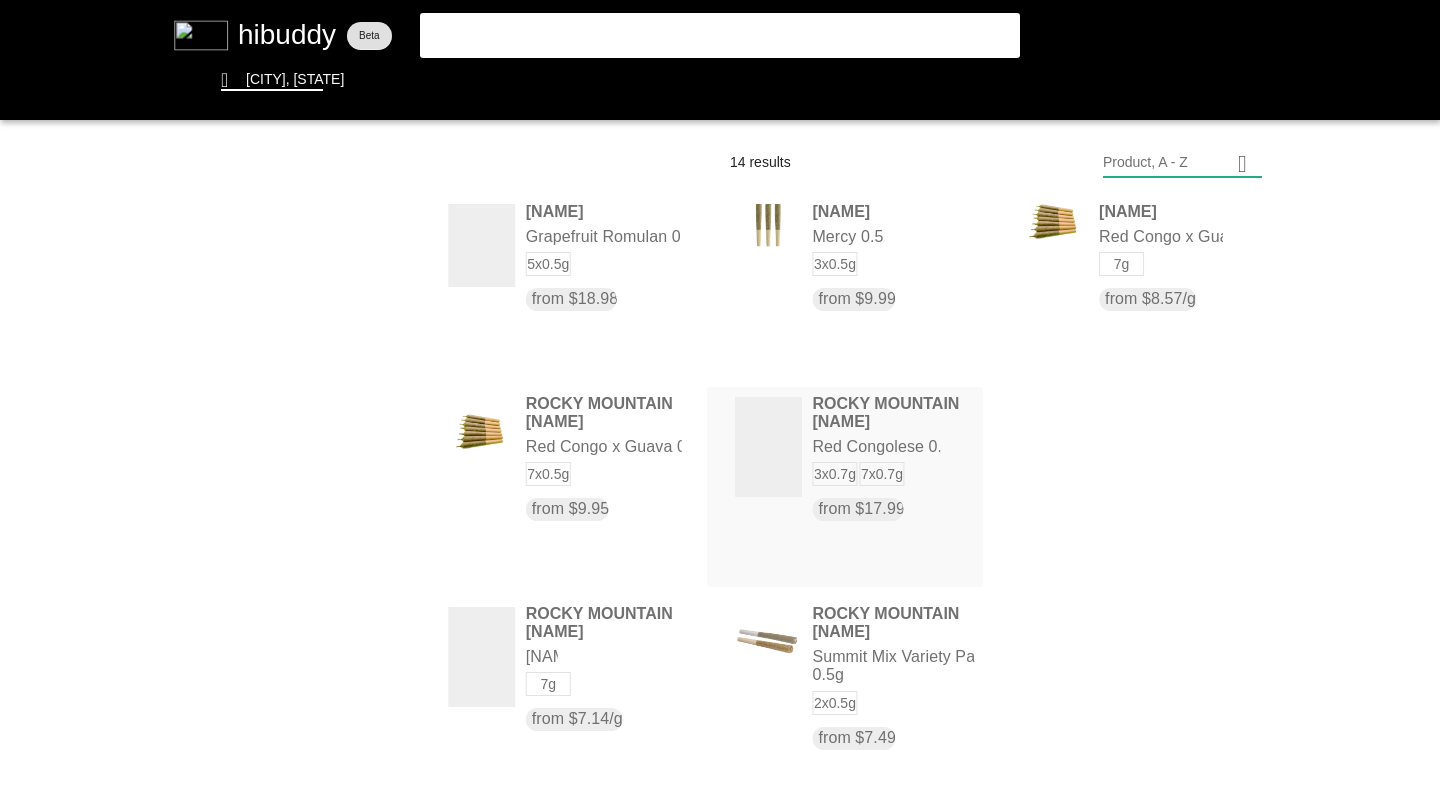 click at bounding box center (720, 398) 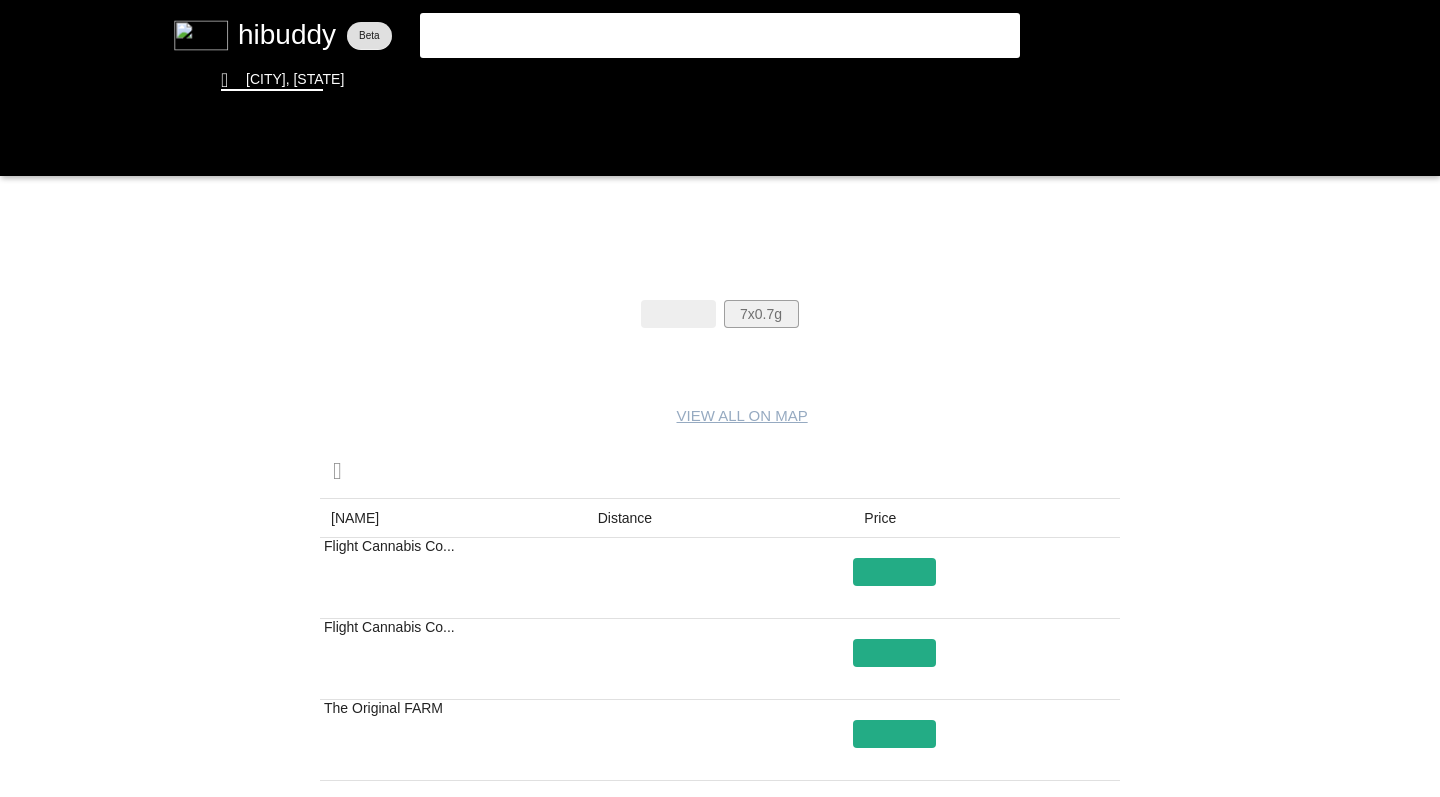 click at bounding box center (720, 398) 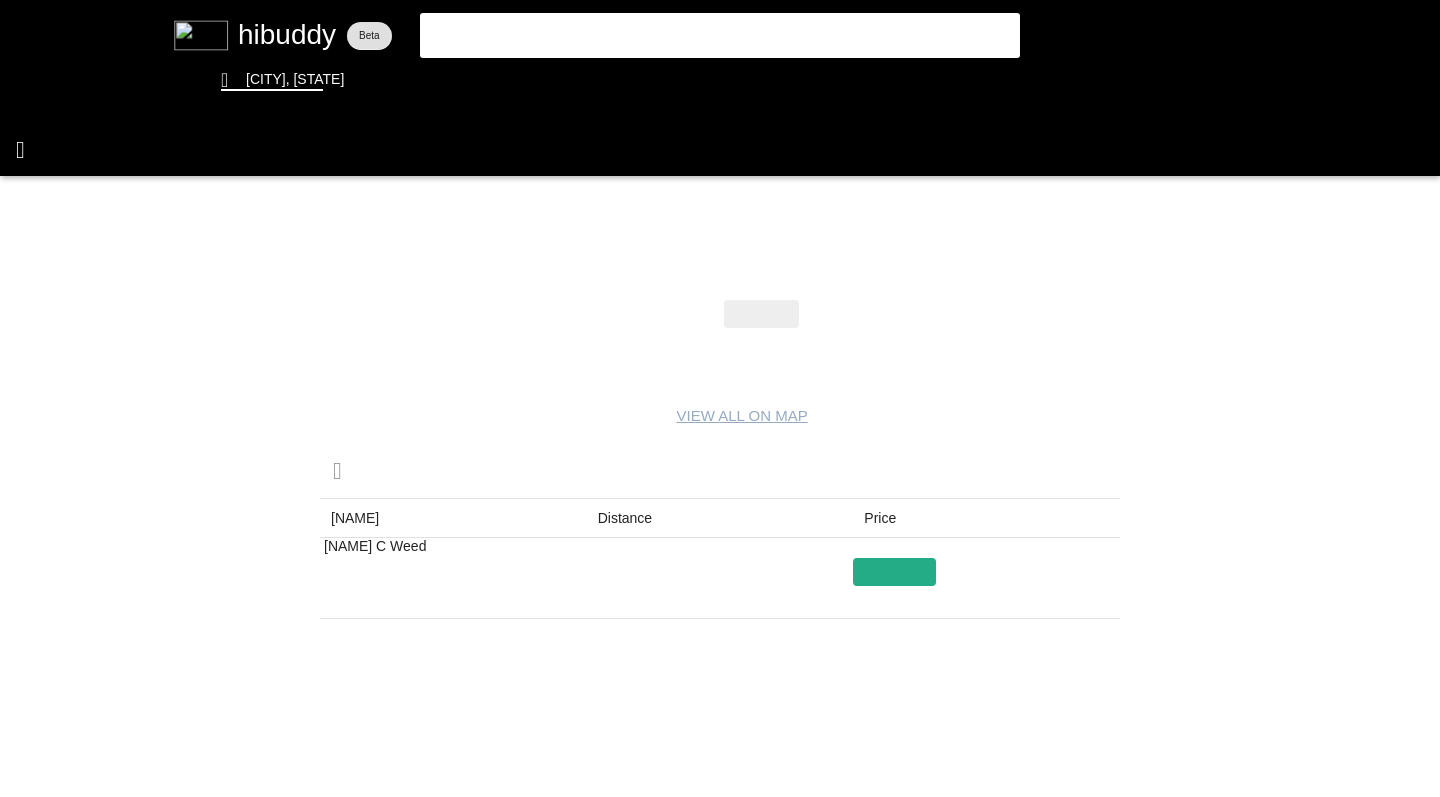 click at bounding box center (720, 398) 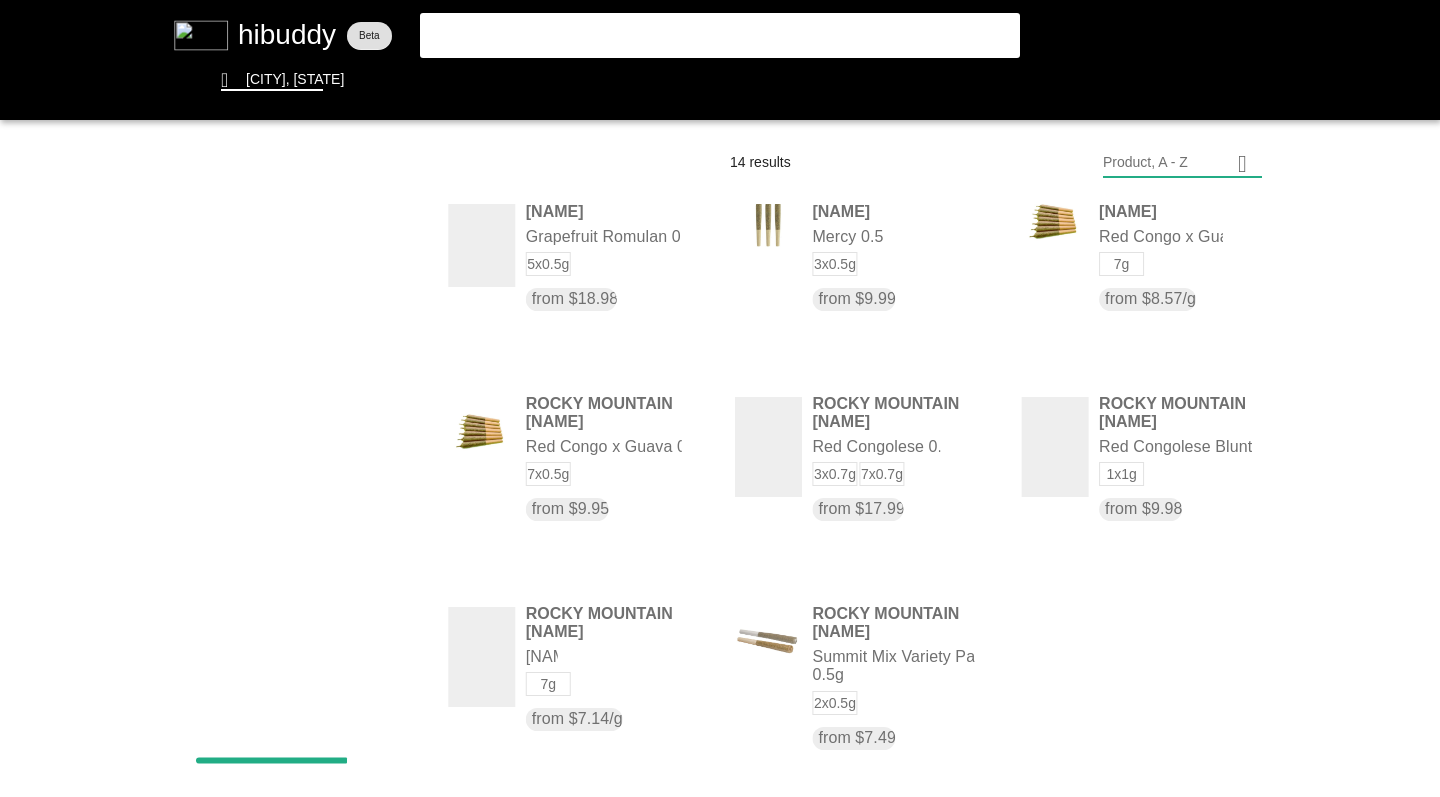 click at bounding box center [720, 398] 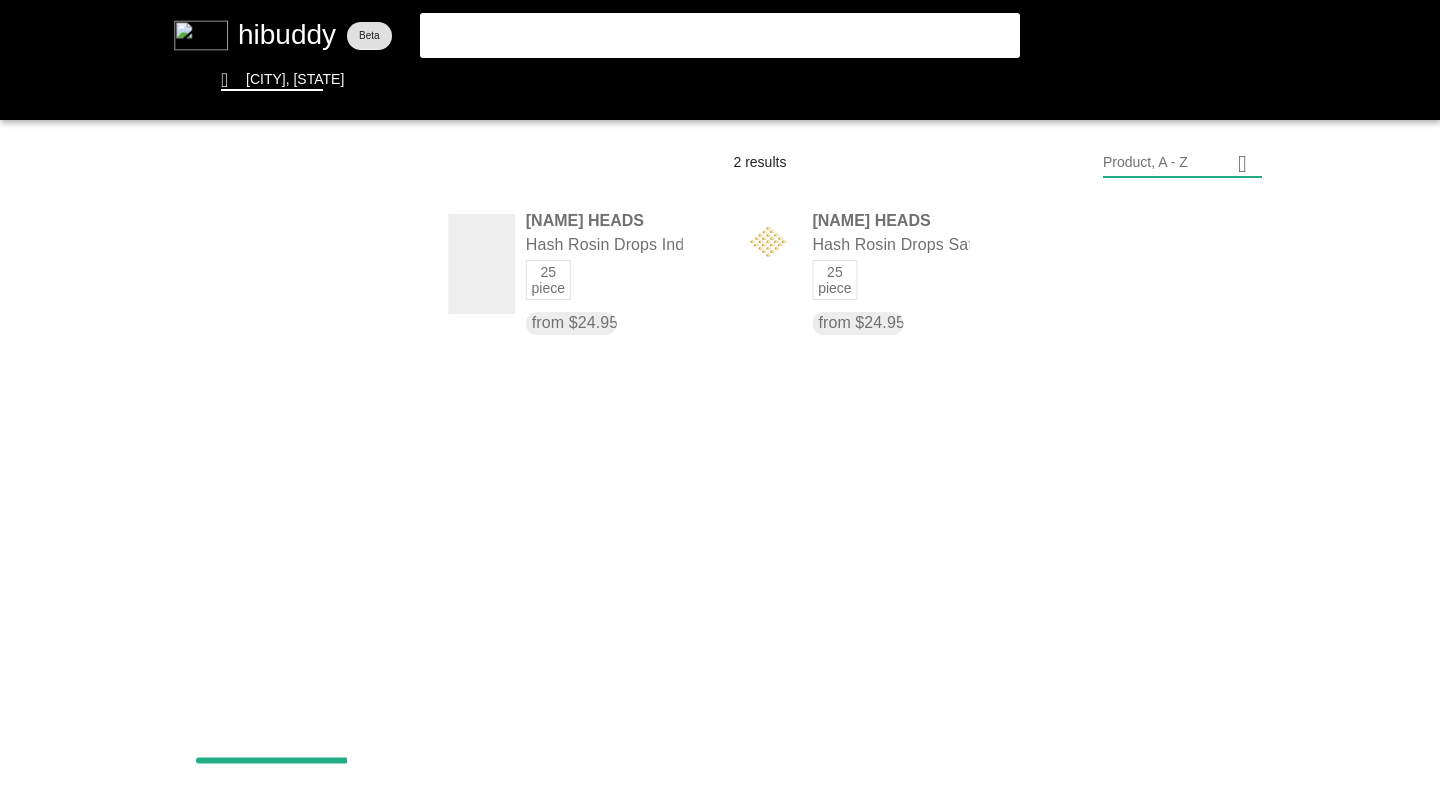 click at bounding box center (720, 398) 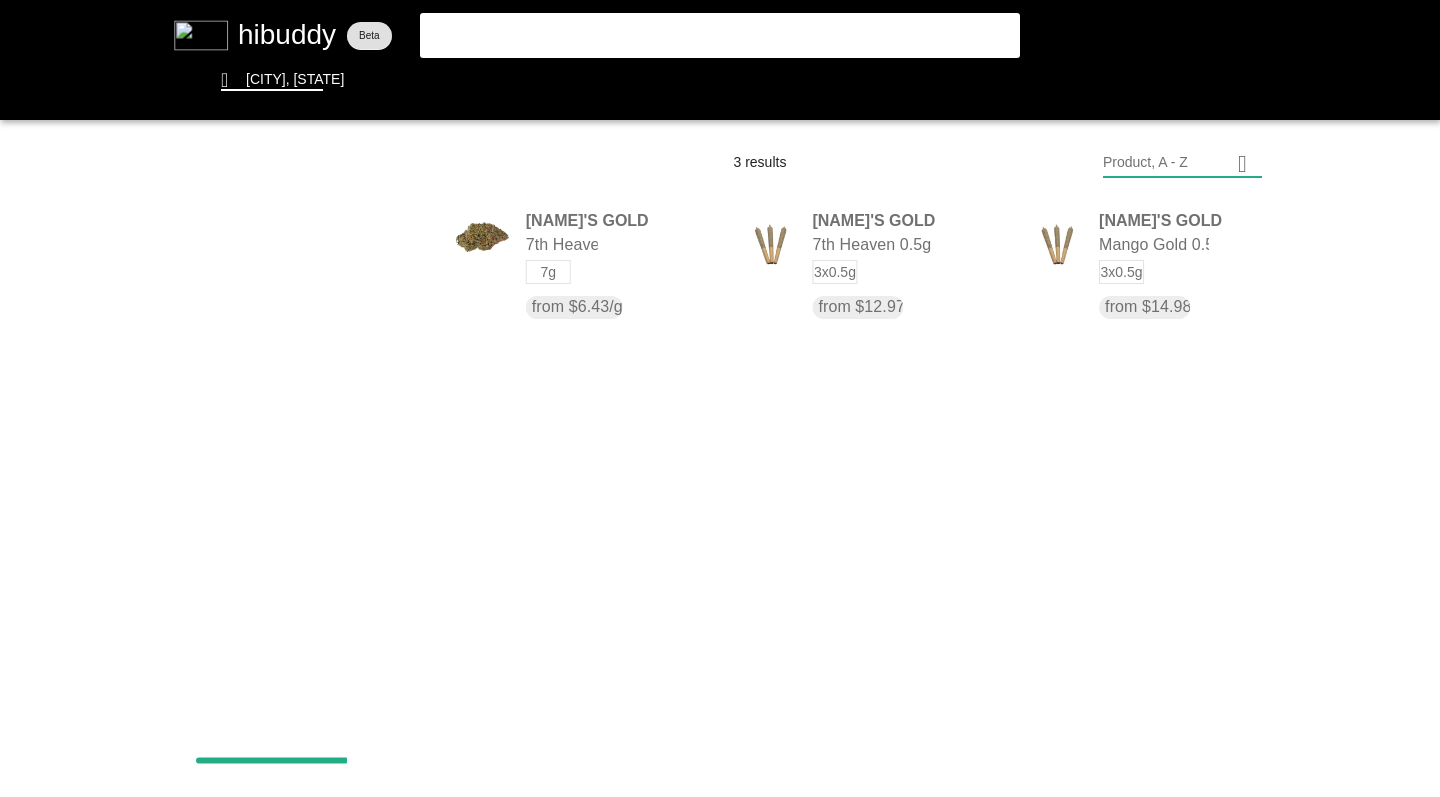 click at bounding box center [720, 398] 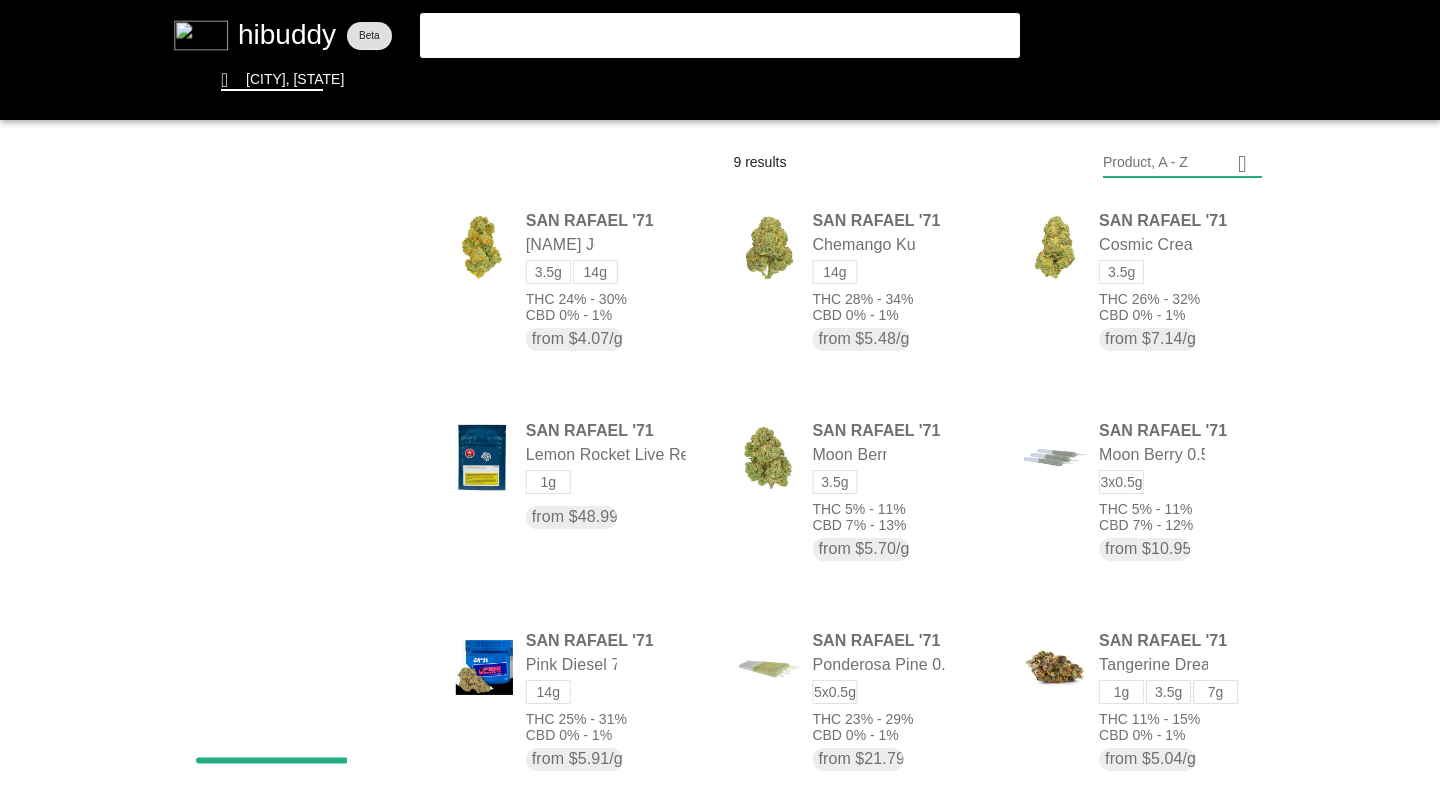 click at bounding box center [720, 398] 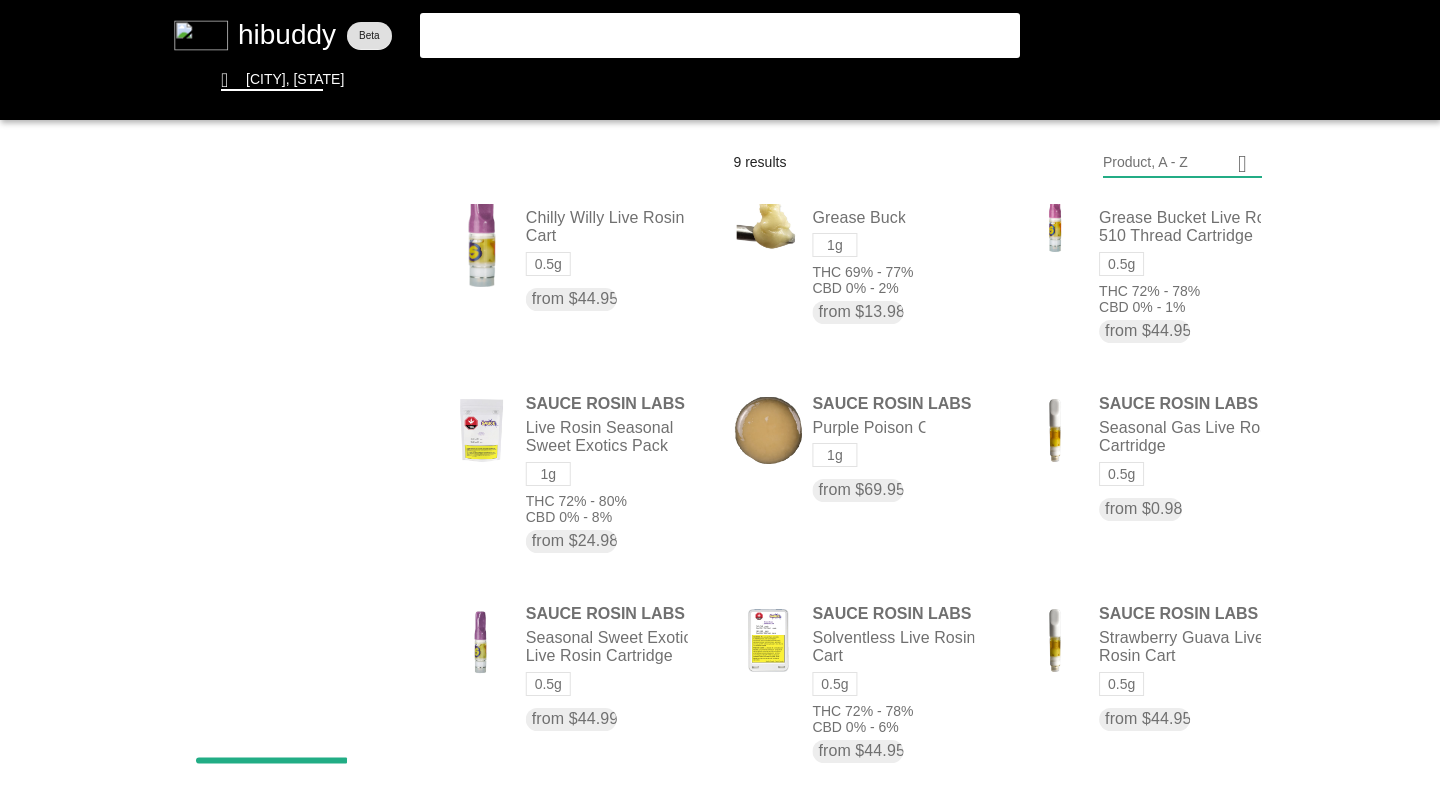 click at bounding box center (720, 398) 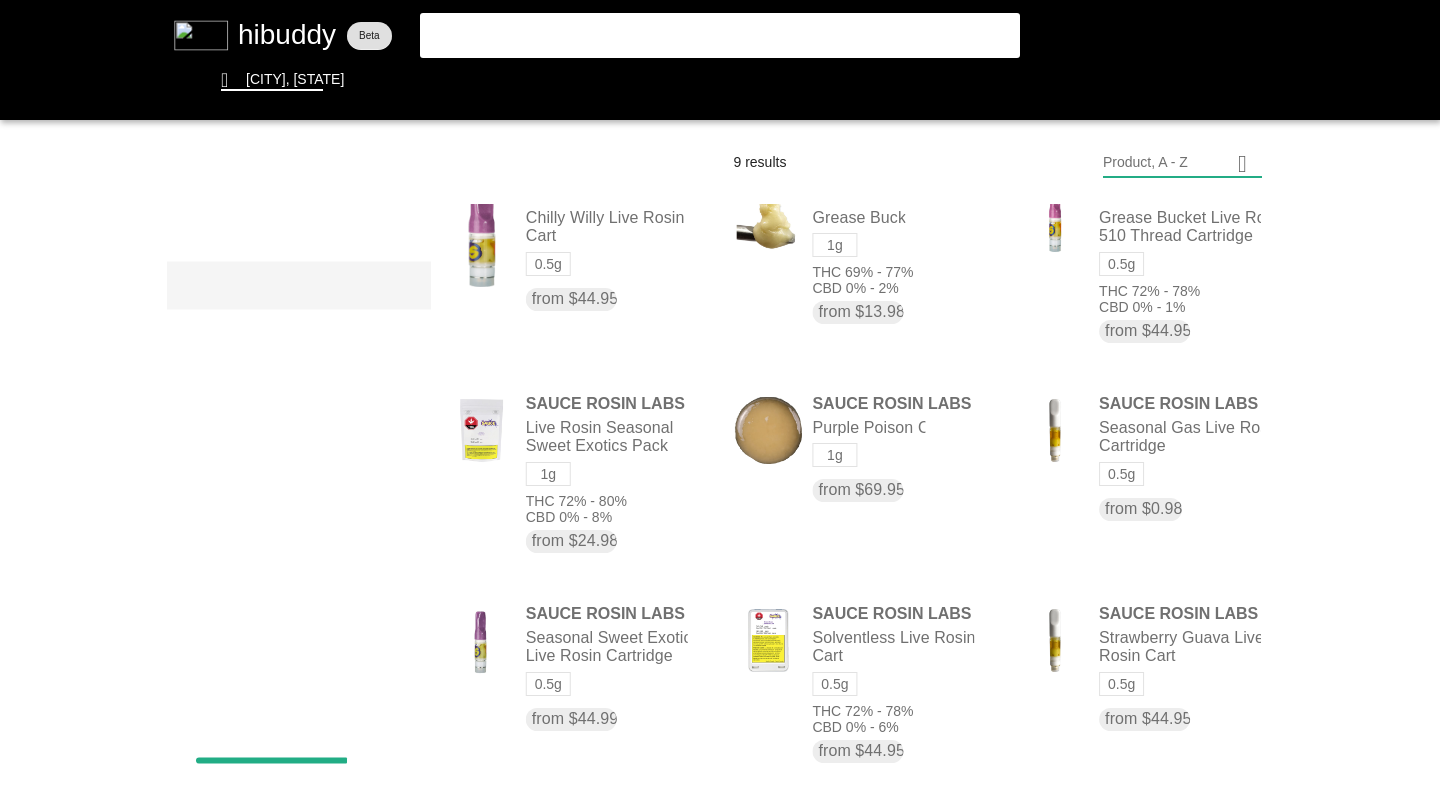 click at bounding box center (720, 398) 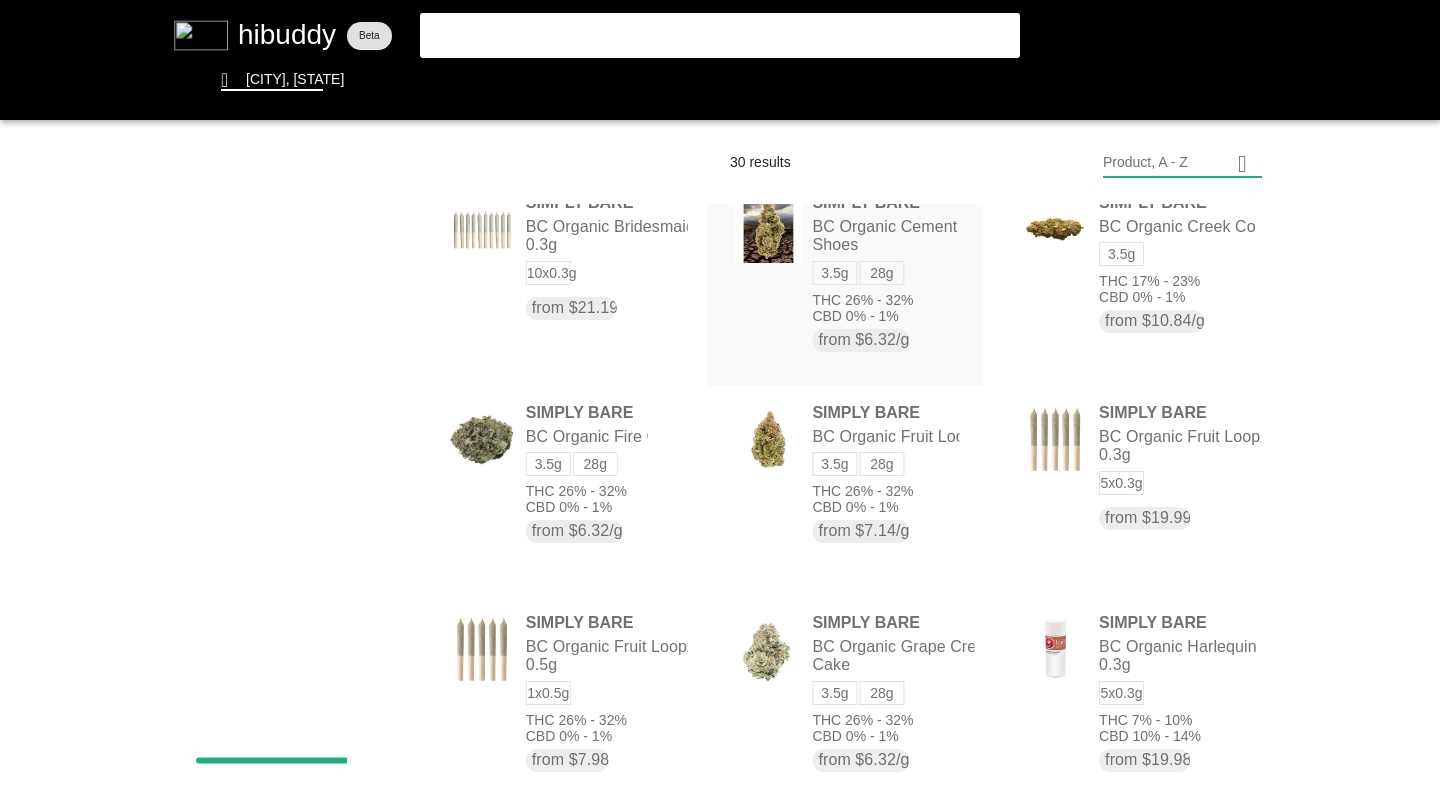 click at bounding box center [720, 398] 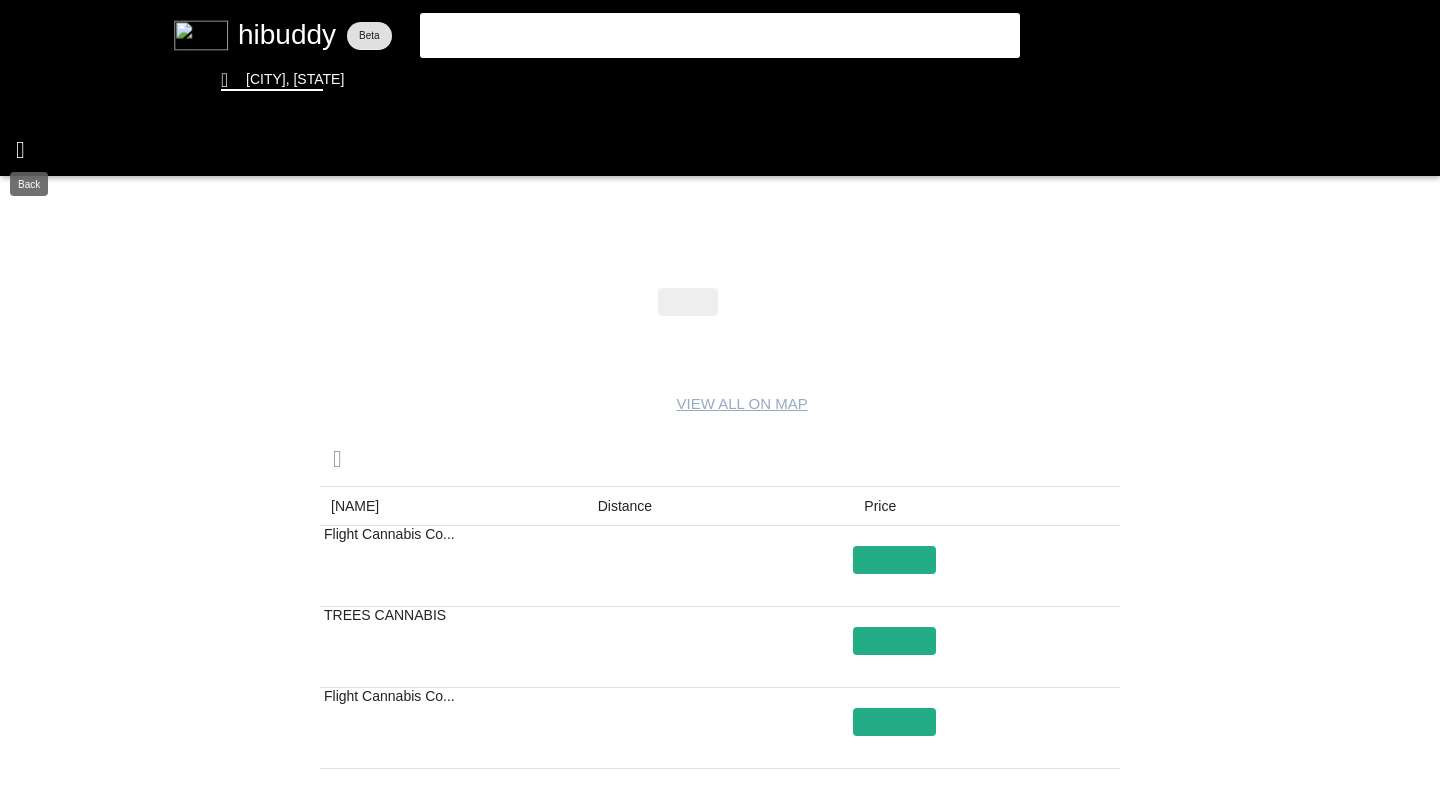 click at bounding box center [720, 398] 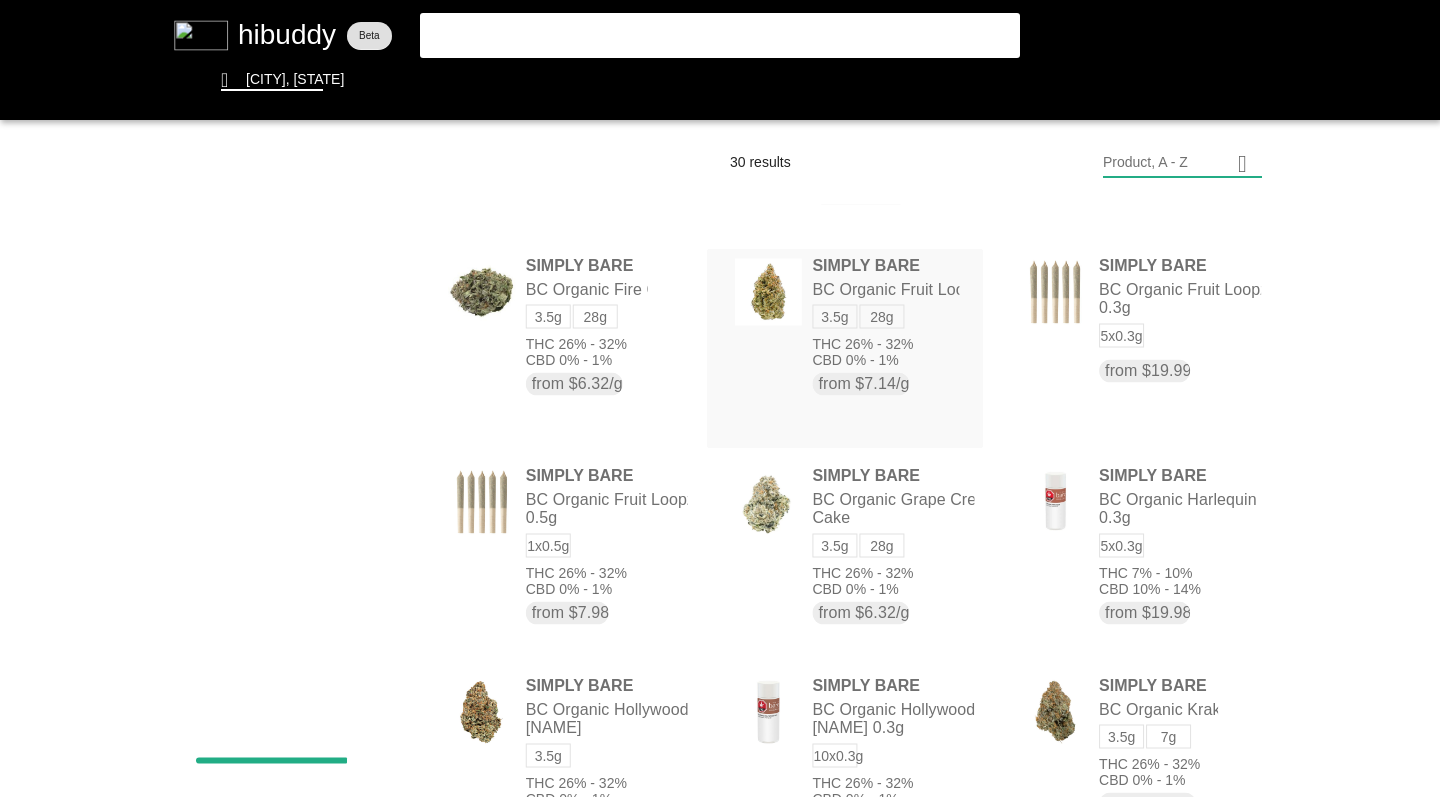 click at bounding box center [720, 398] 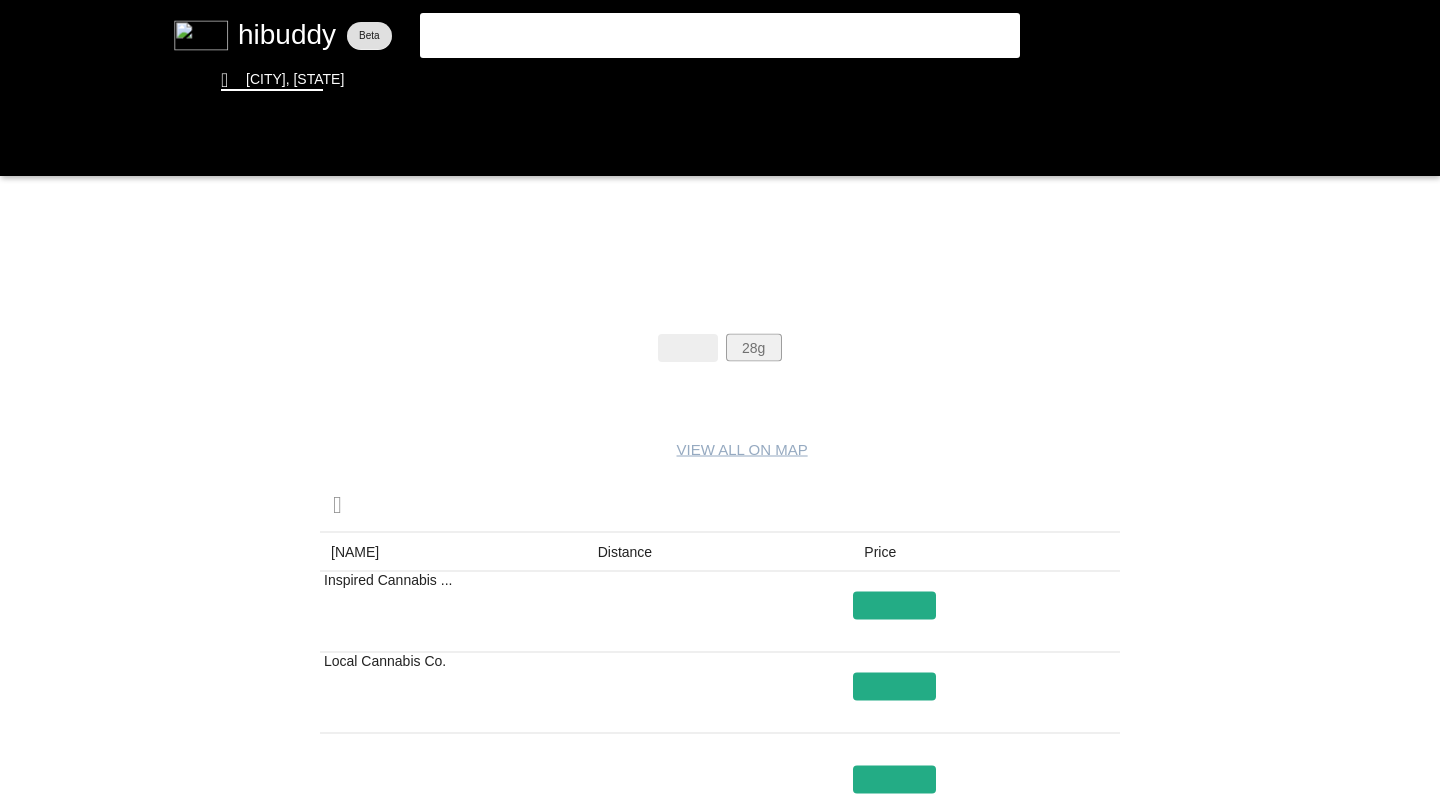 click at bounding box center [720, 398] 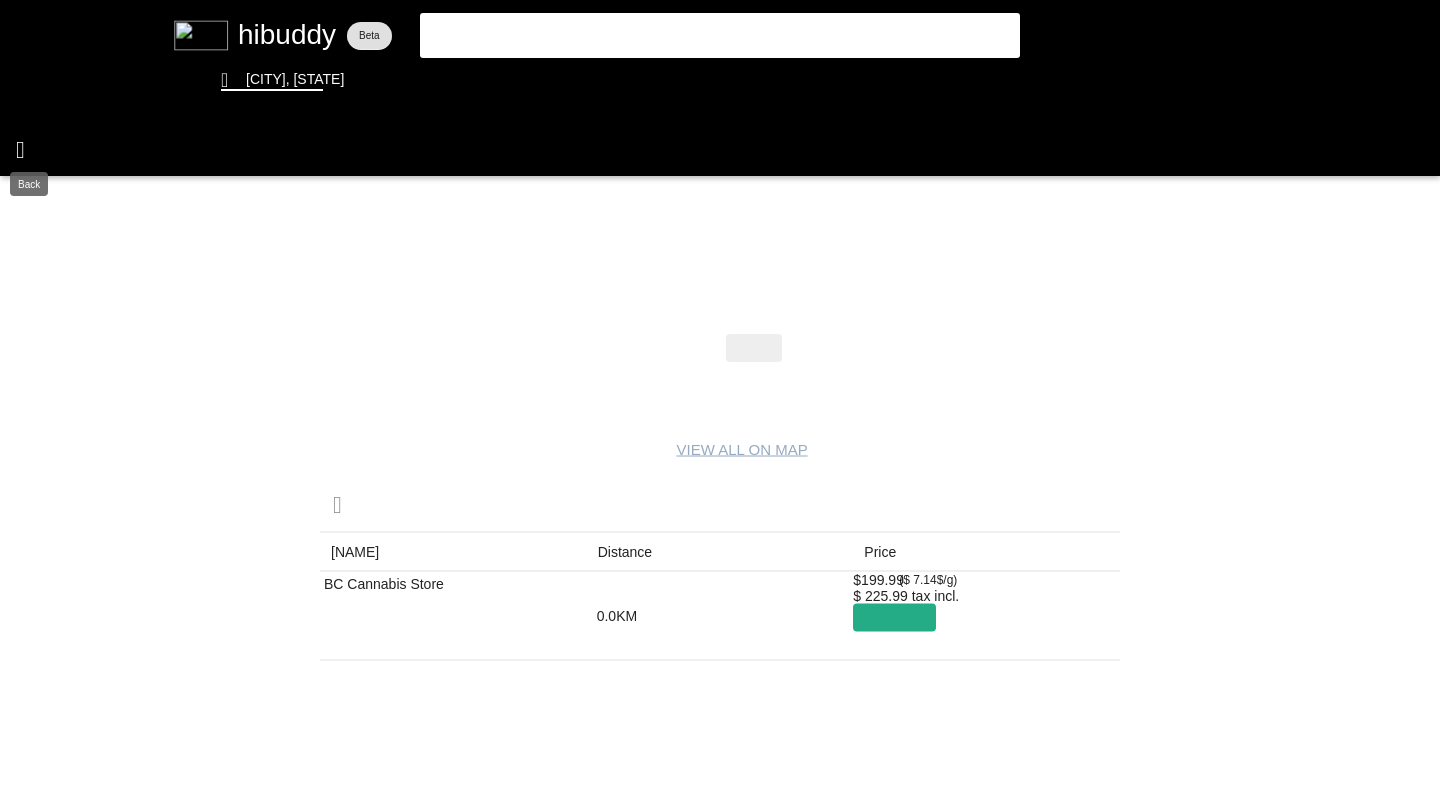 click at bounding box center [720, 398] 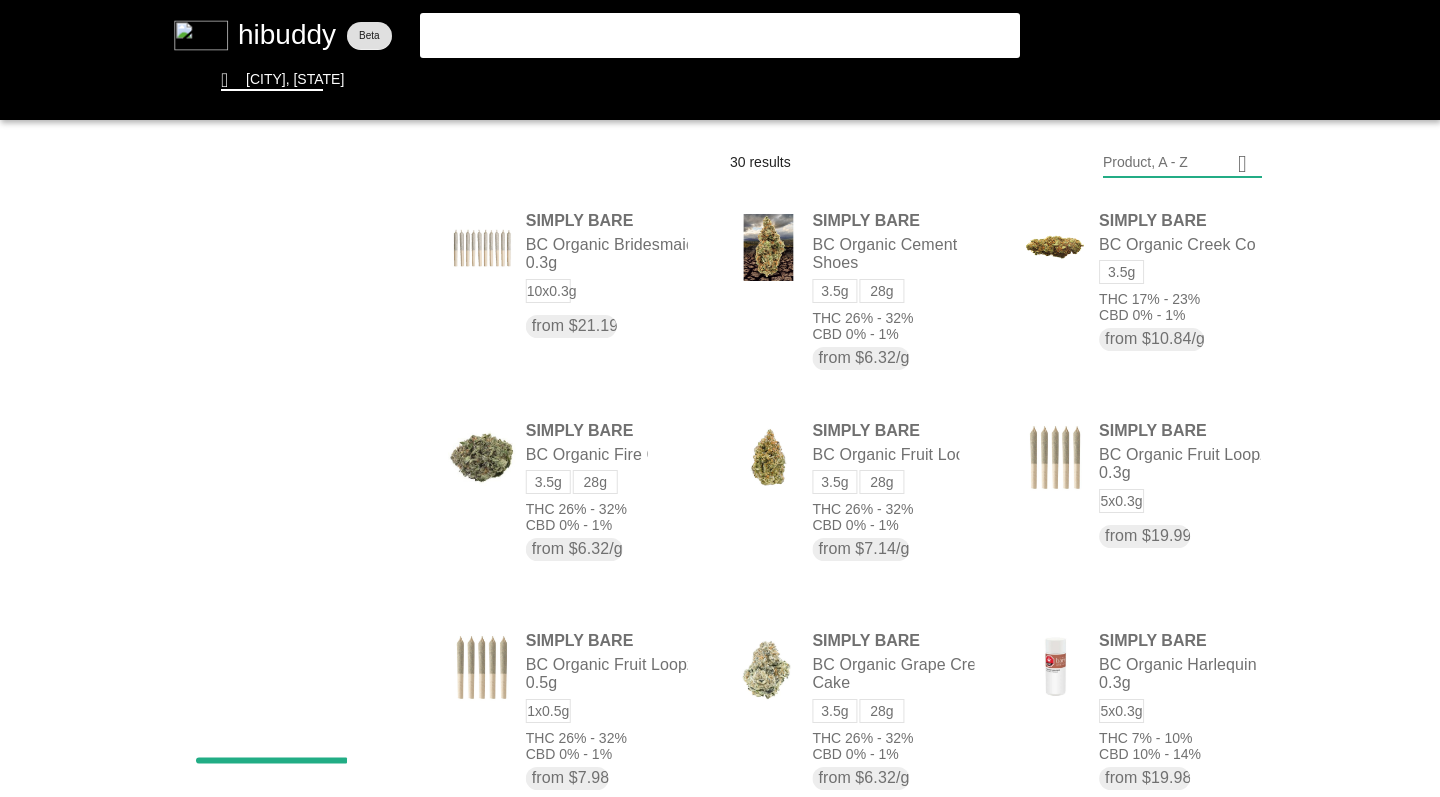 click at bounding box center (720, 398) 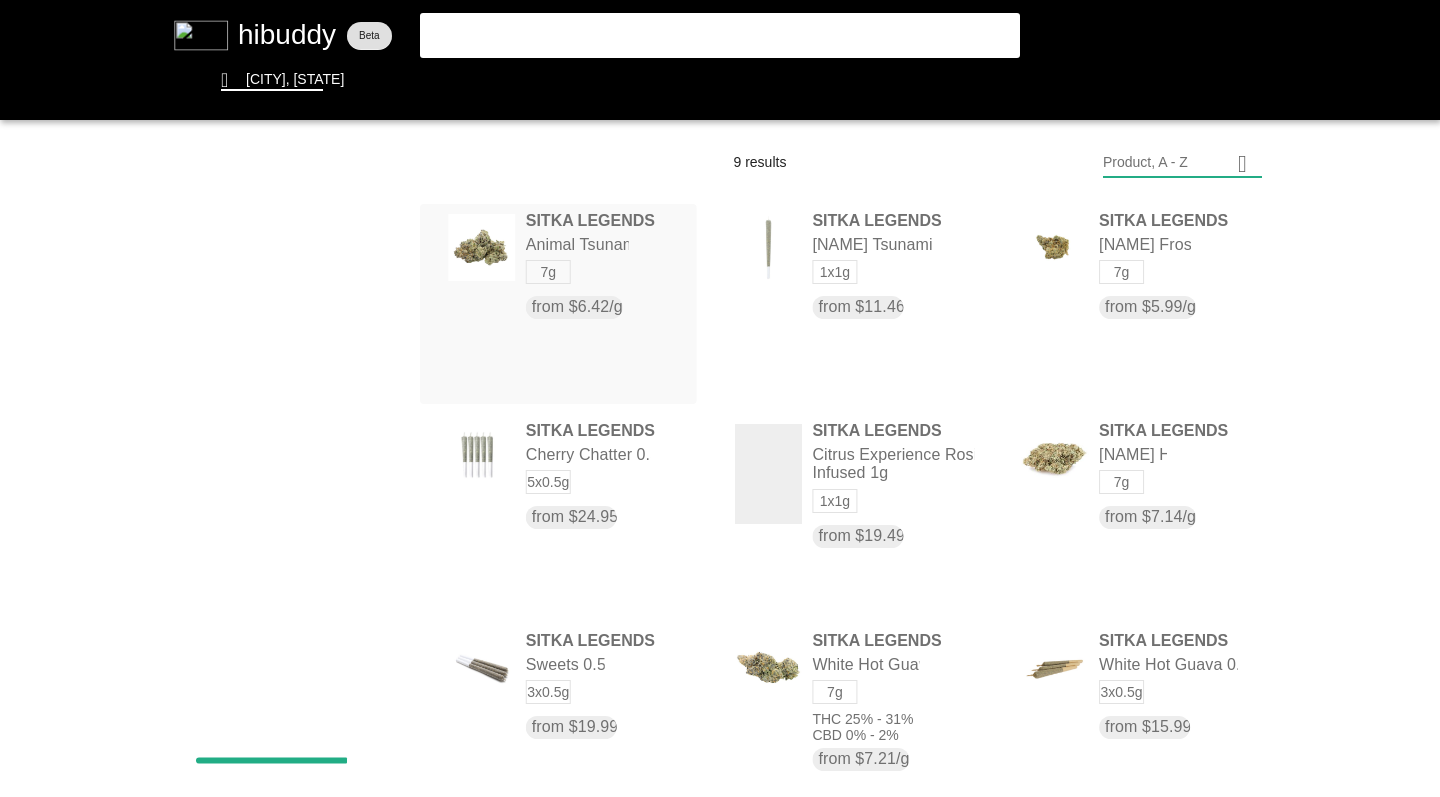 click at bounding box center (720, 398) 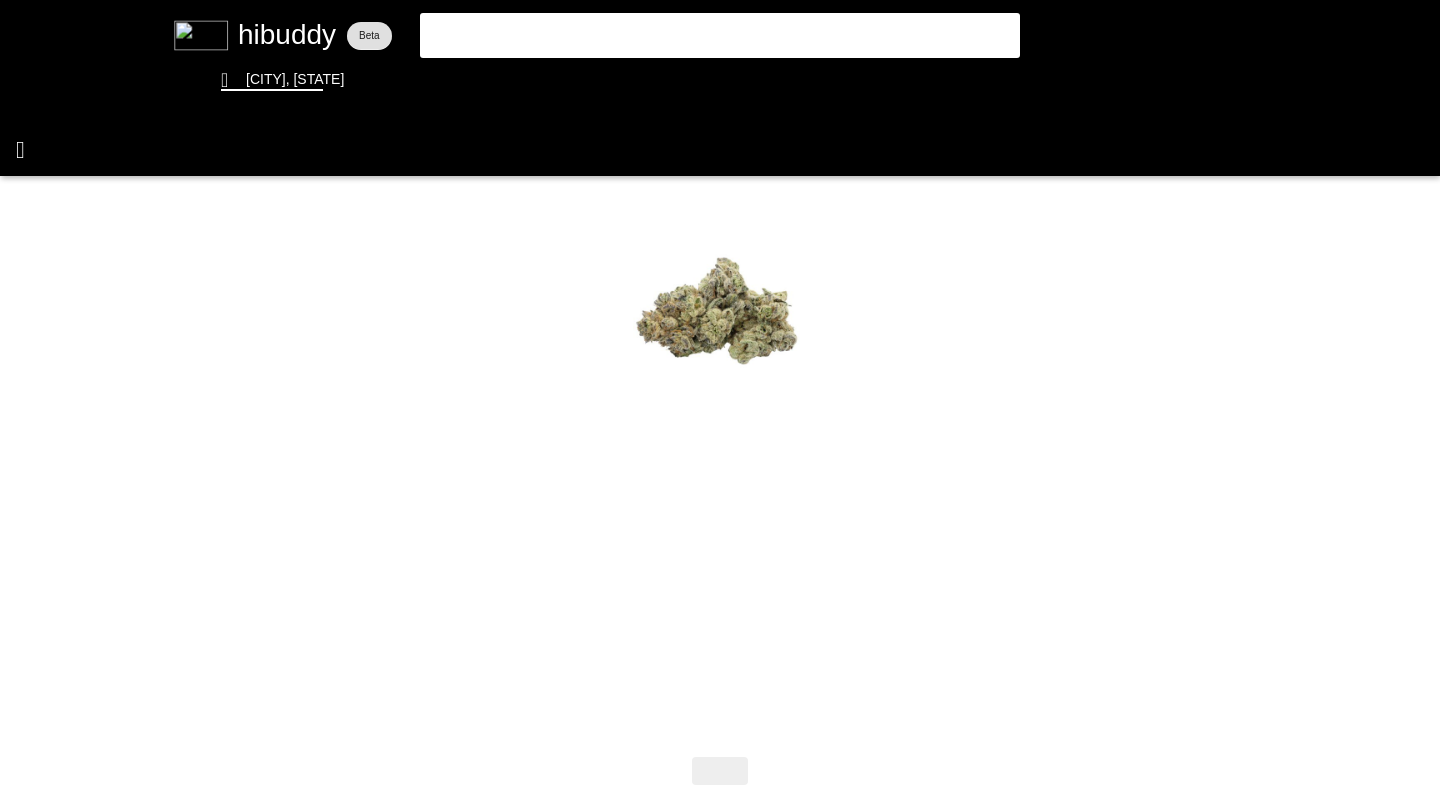 click at bounding box center (720, 398) 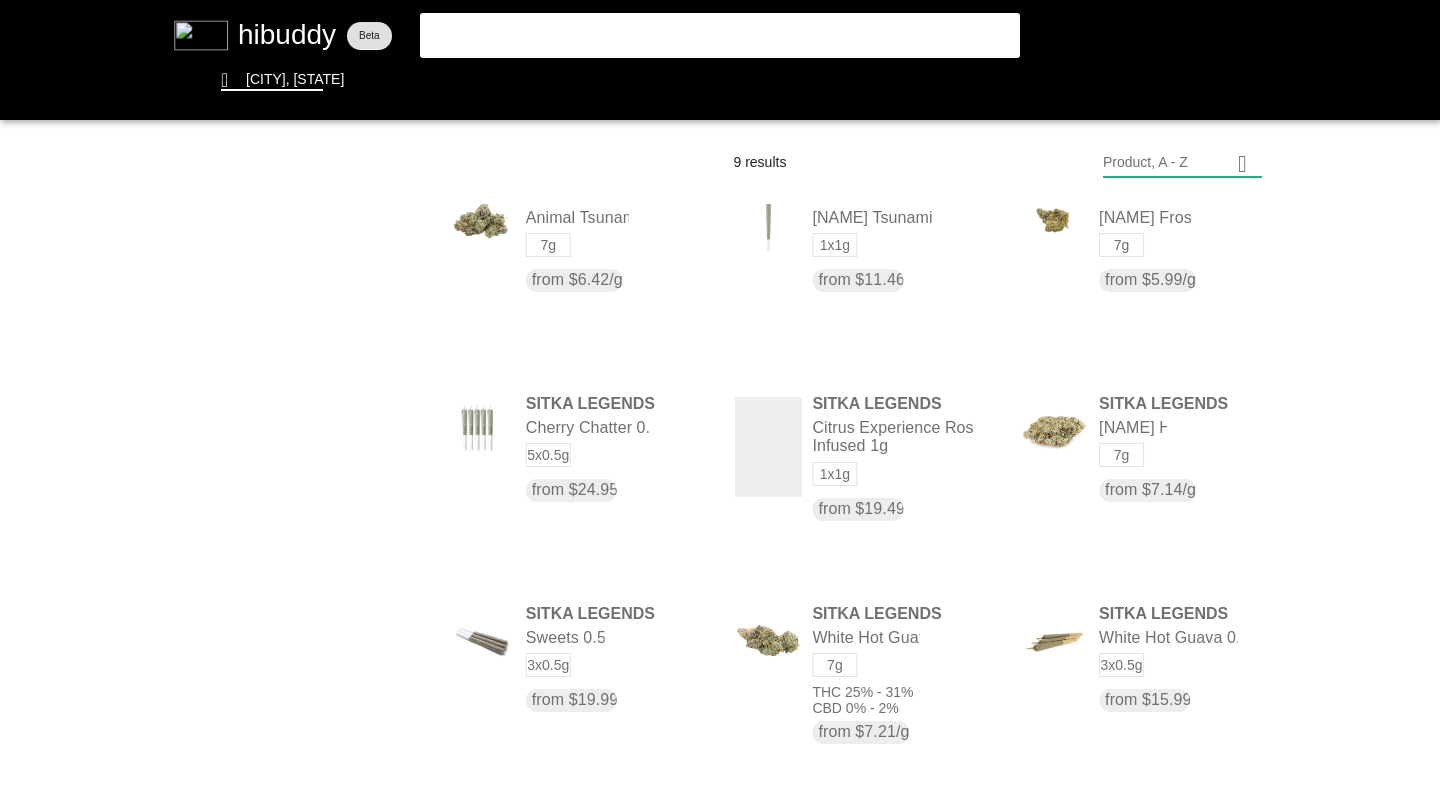 click at bounding box center (720, 398) 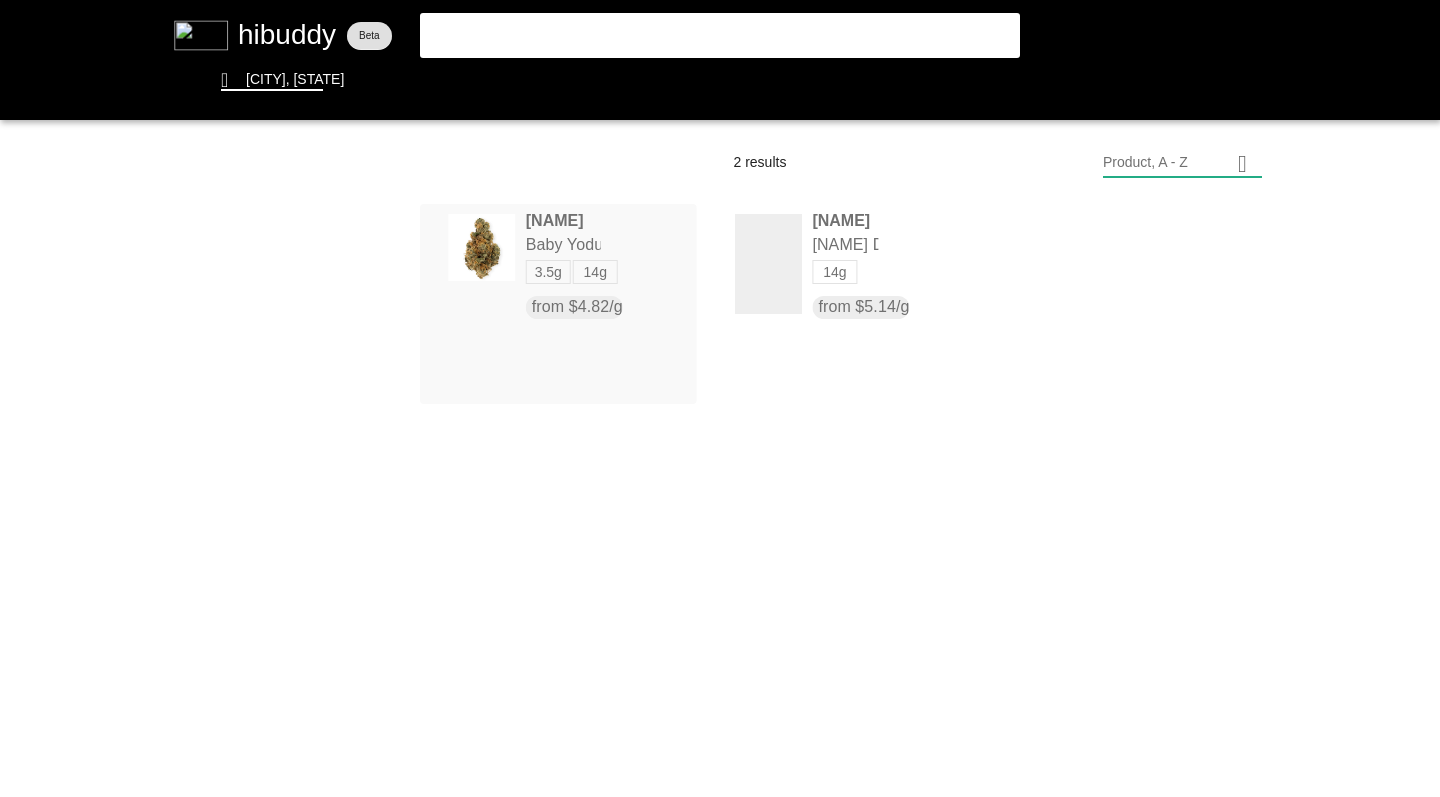 click at bounding box center [720, 398] 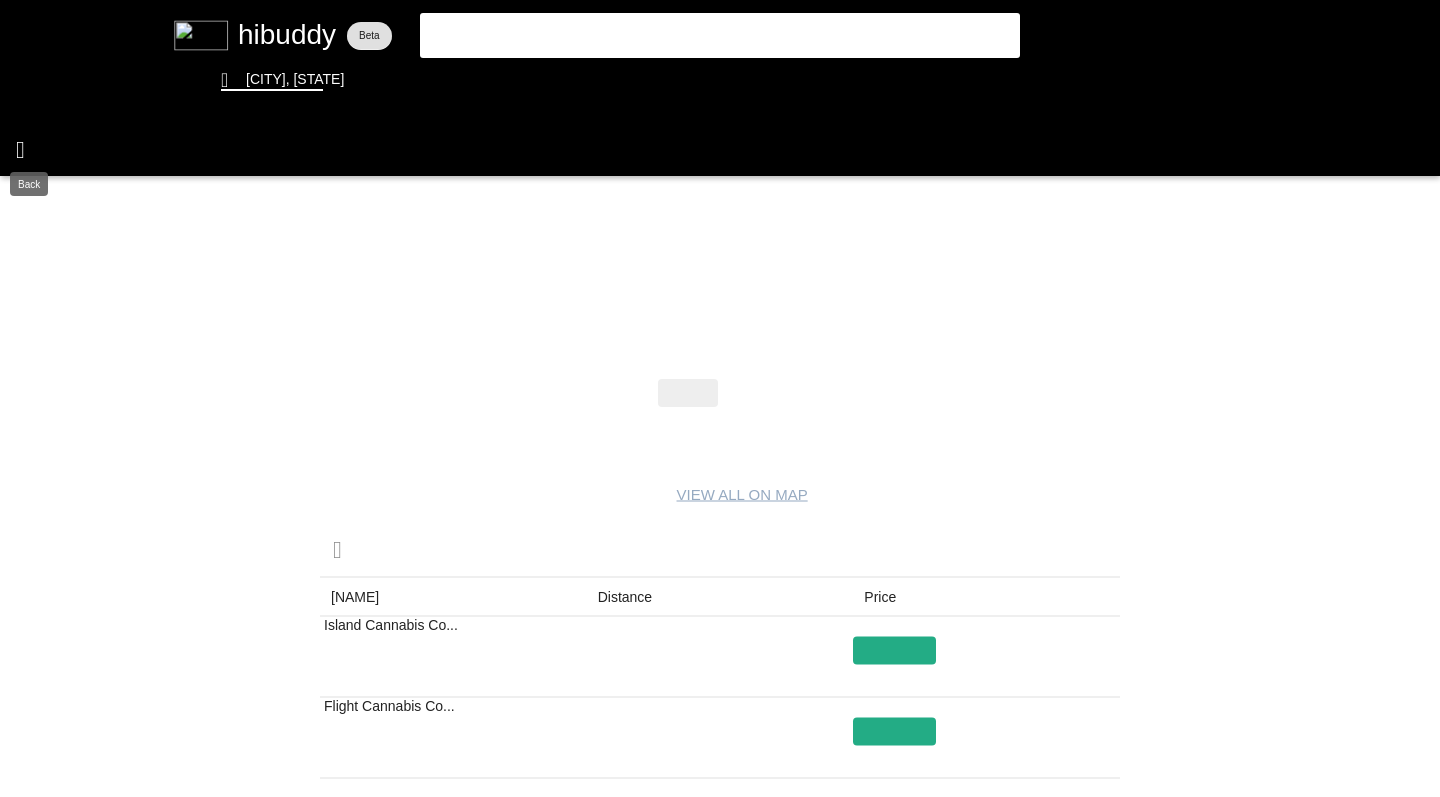 click at bounding box center [720, 398] 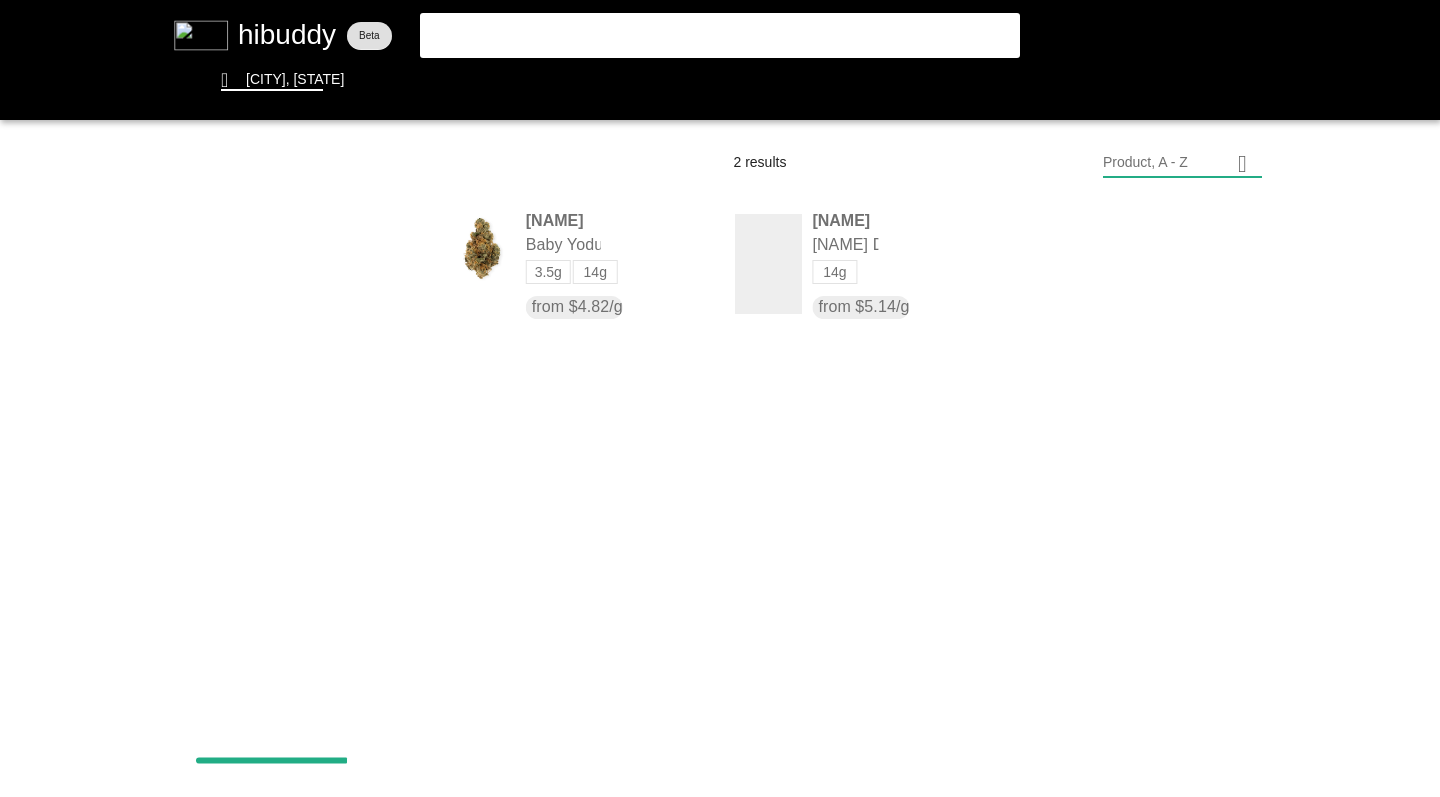 click at bounding box center [720, 398] 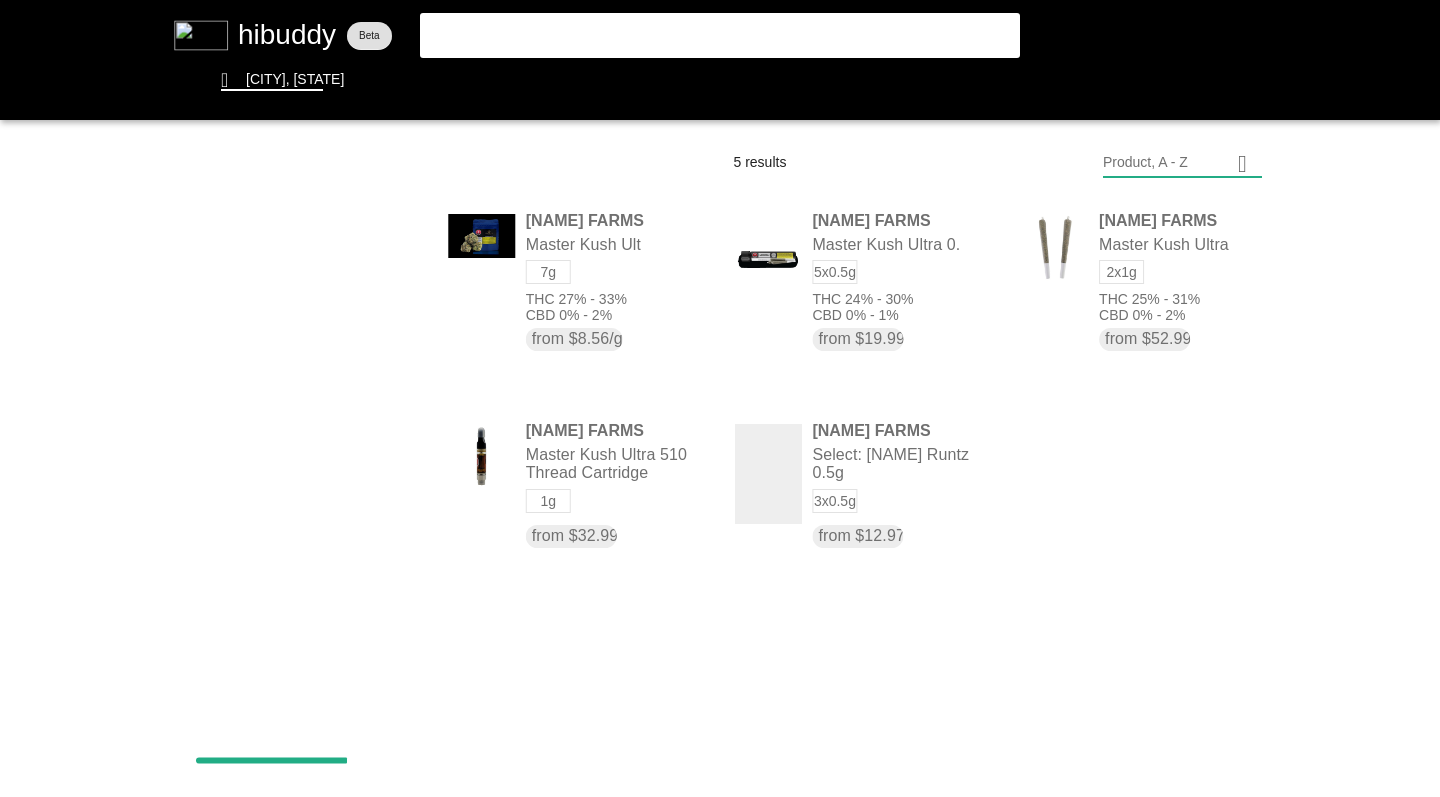 click at bounding box center (720, 398) 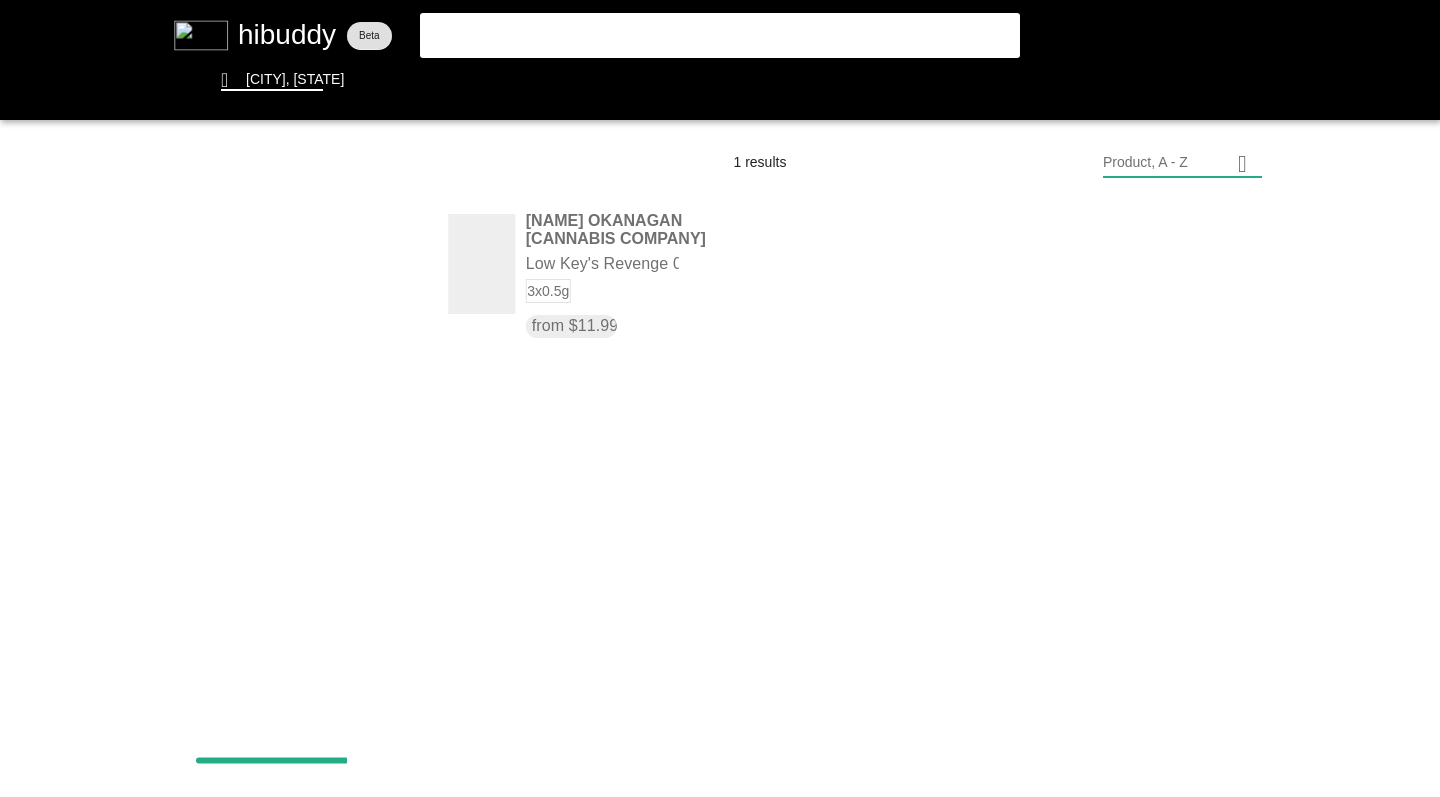 click at bounding box center [720, 398] 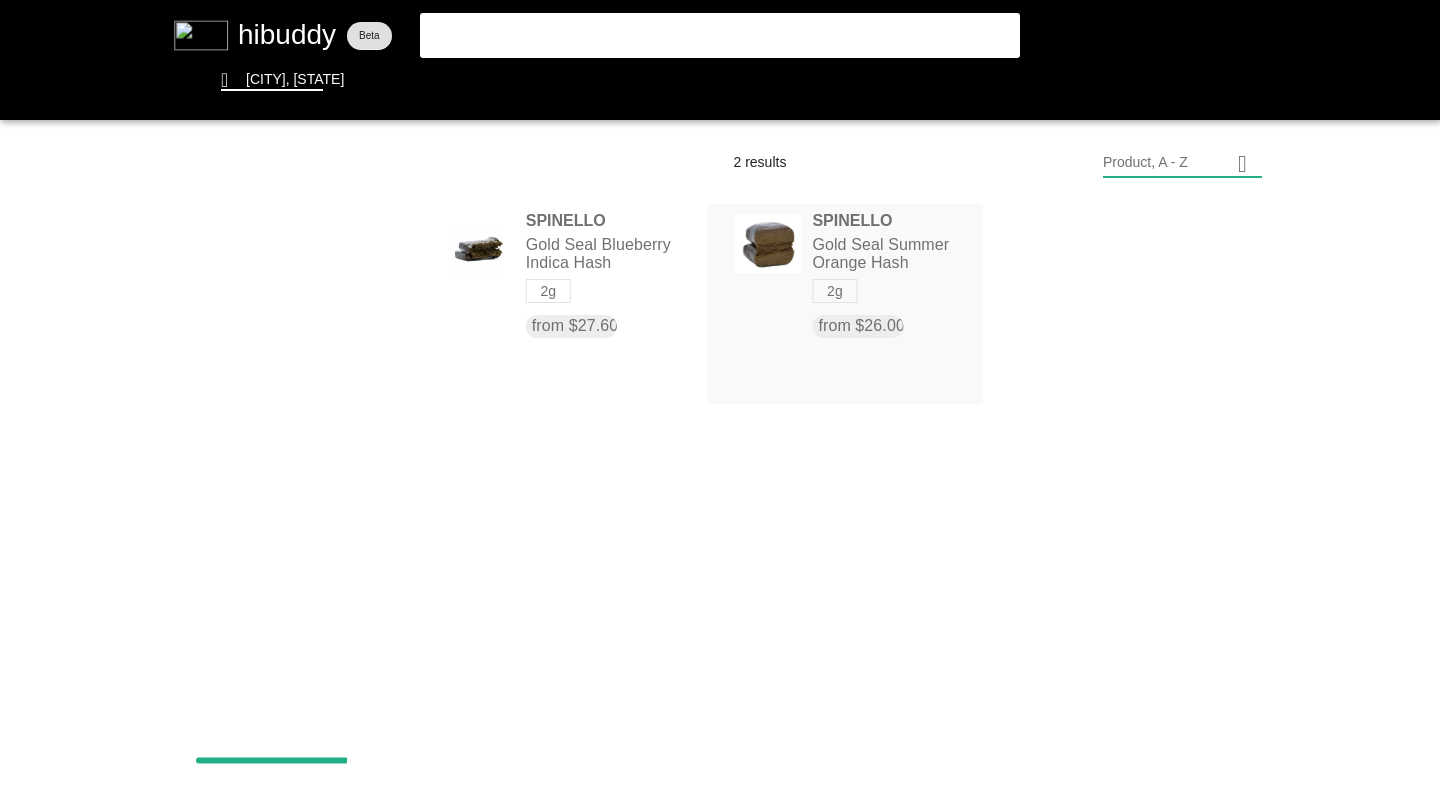click at bounding box center [720, 398] 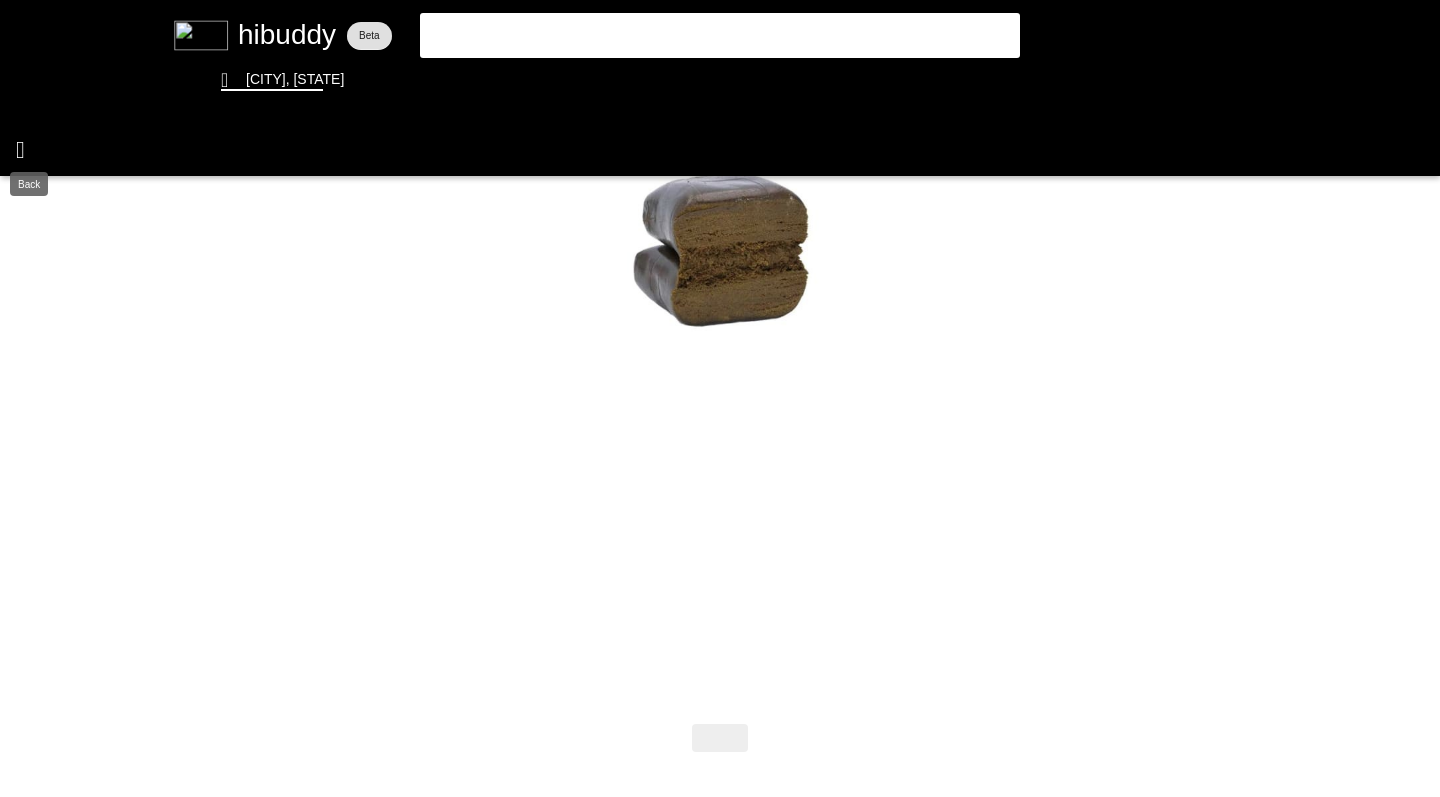 click at bounding box center (720, 398) 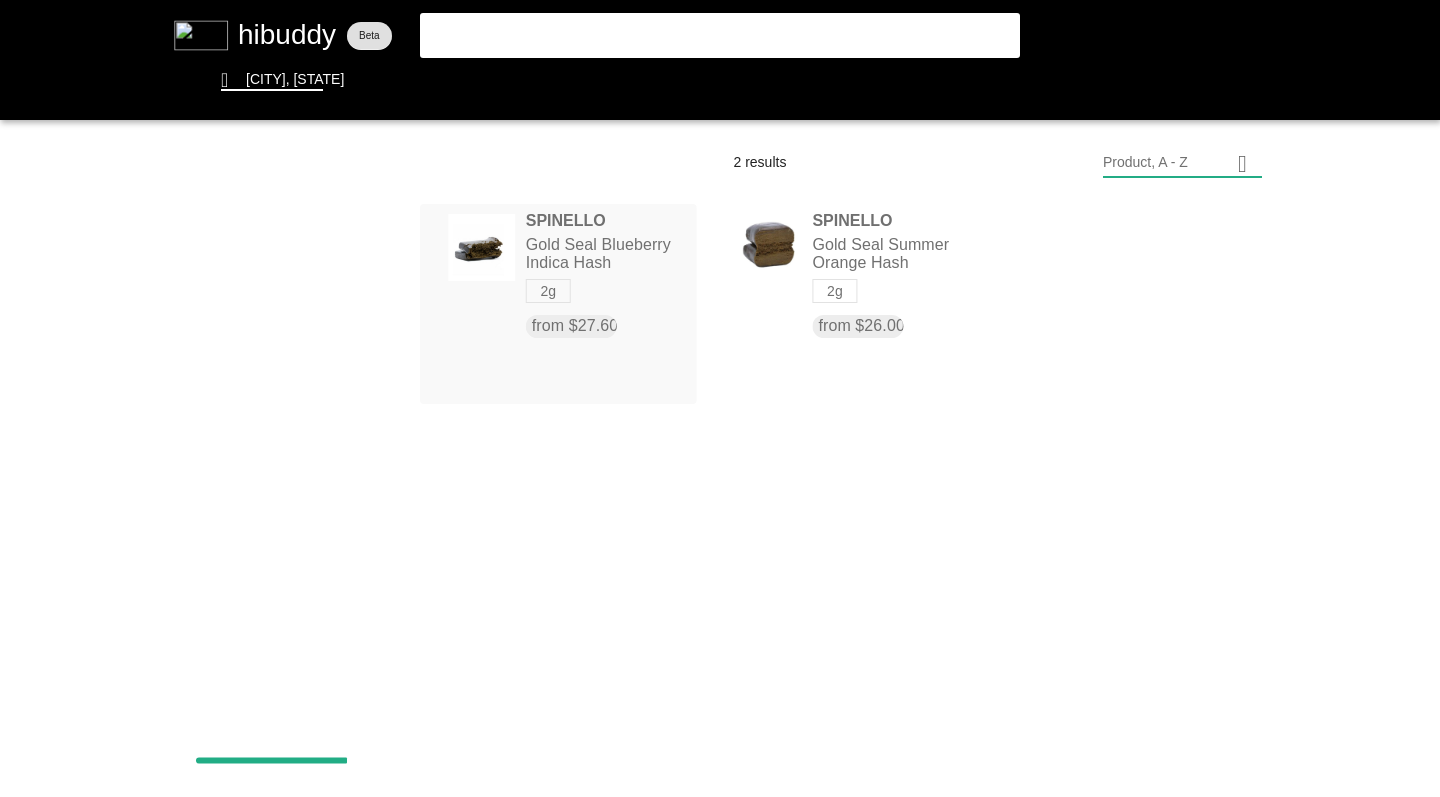 click at bounding box center [720, 398] 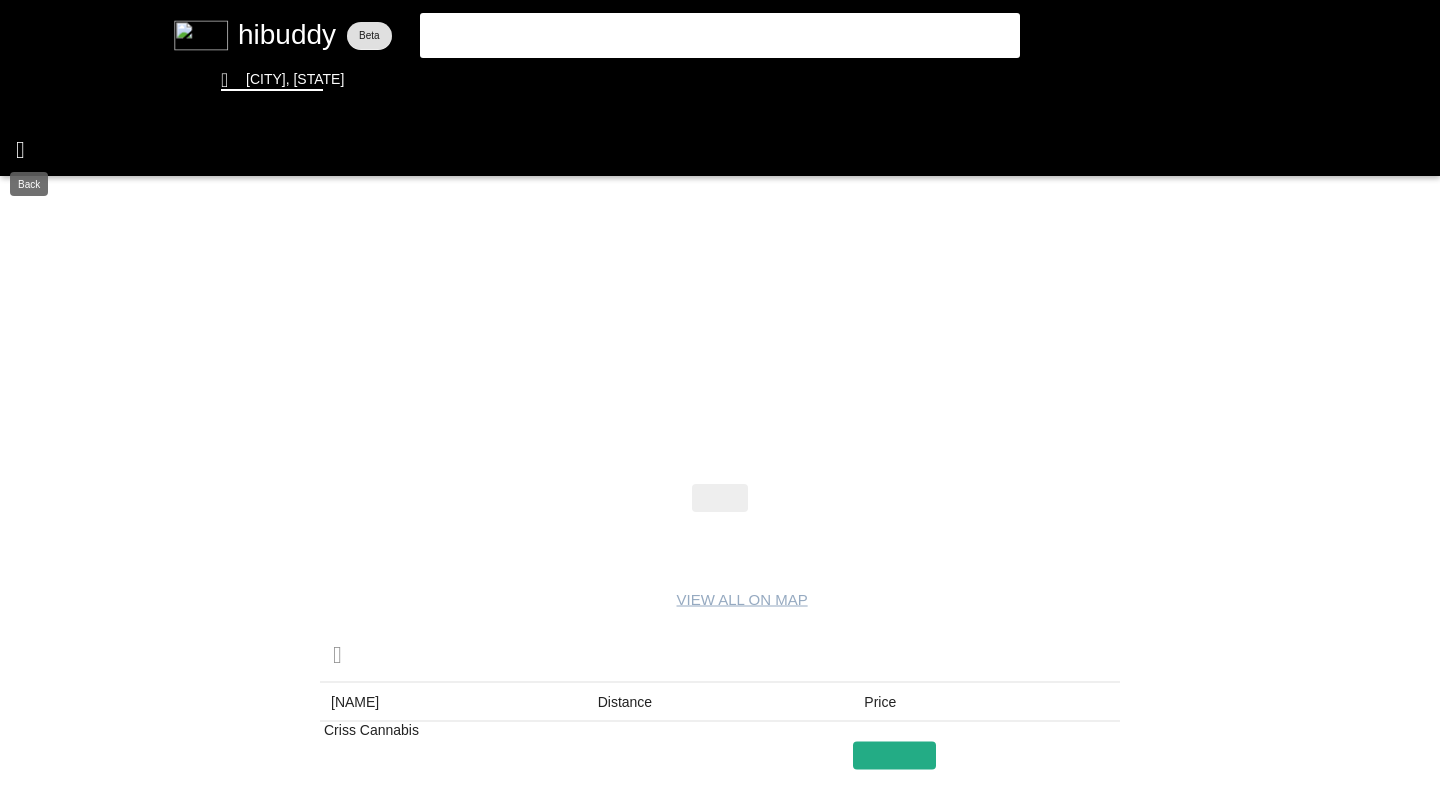 click at bounding box center [720, 398] 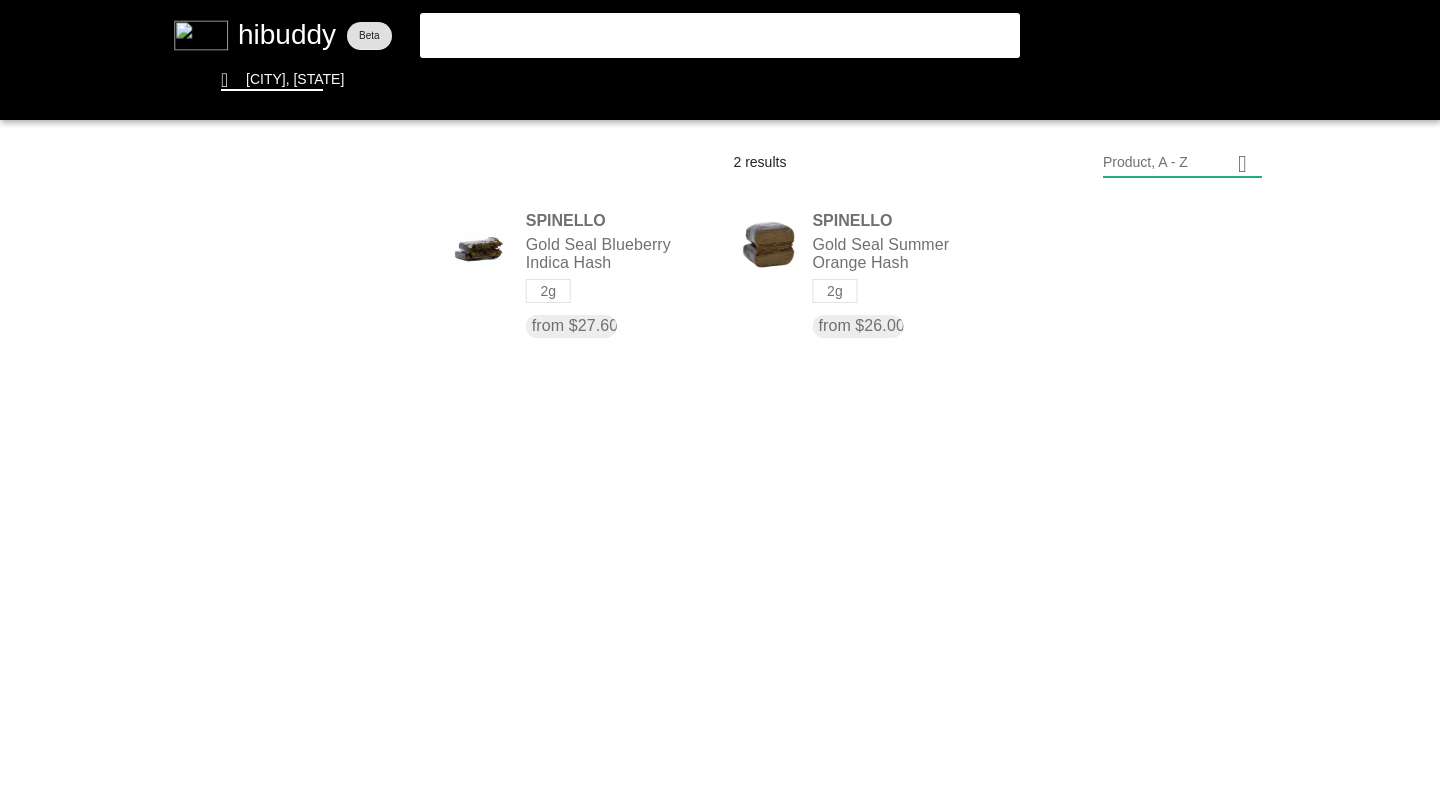 click at bounding box center [720, 398] 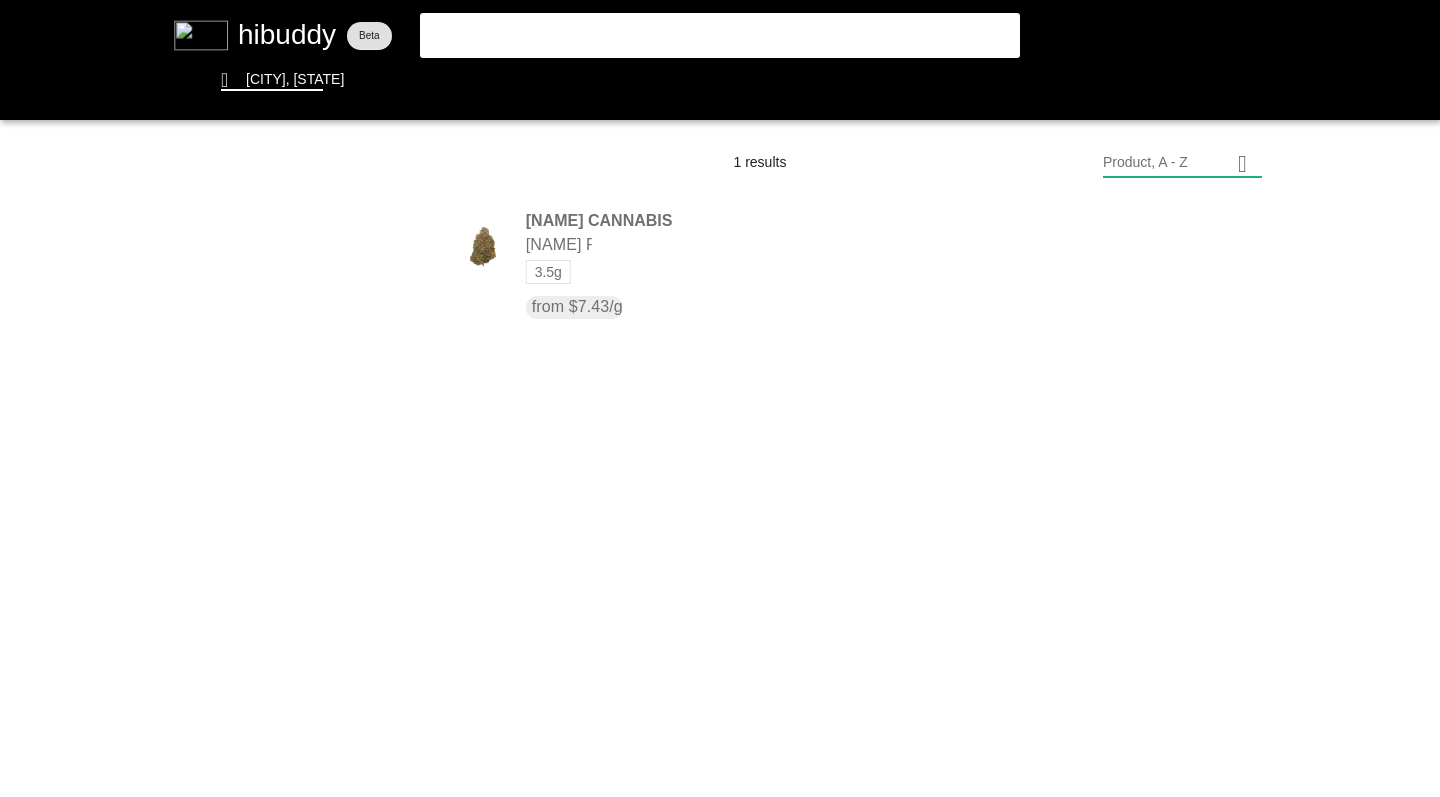 click at bounding box center [720, 398] 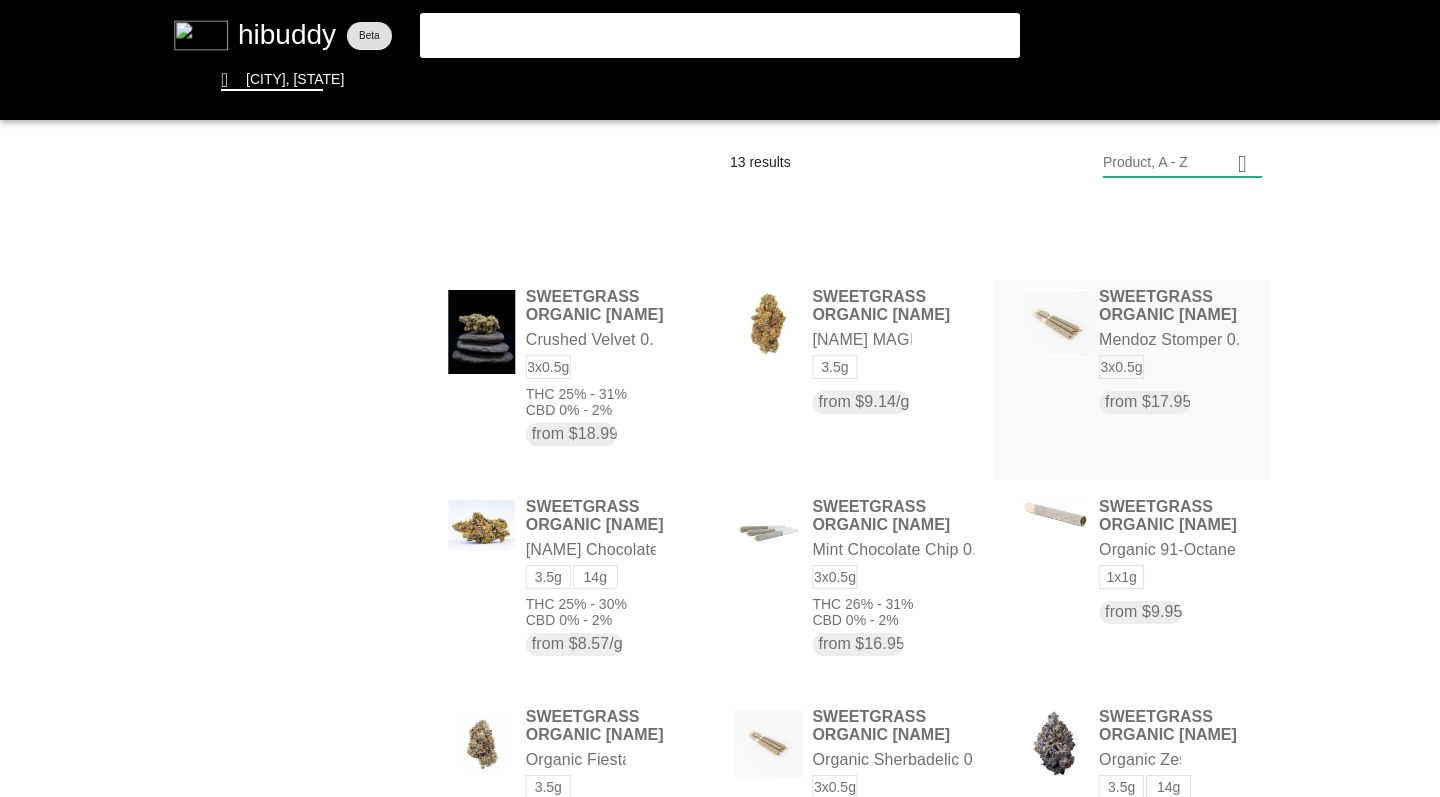 click at bounding box center (720, 398) 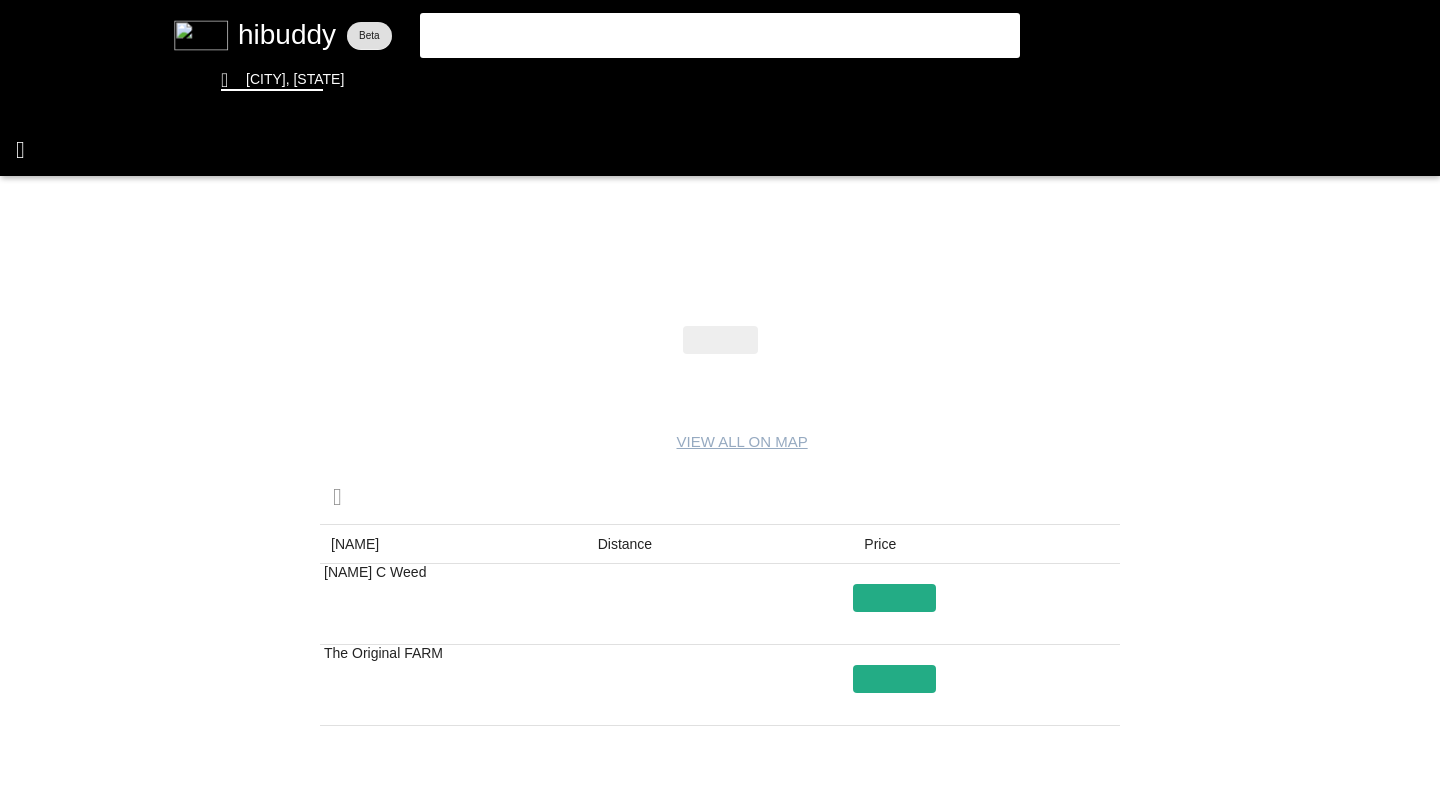 click at bounding box center (720, 398) 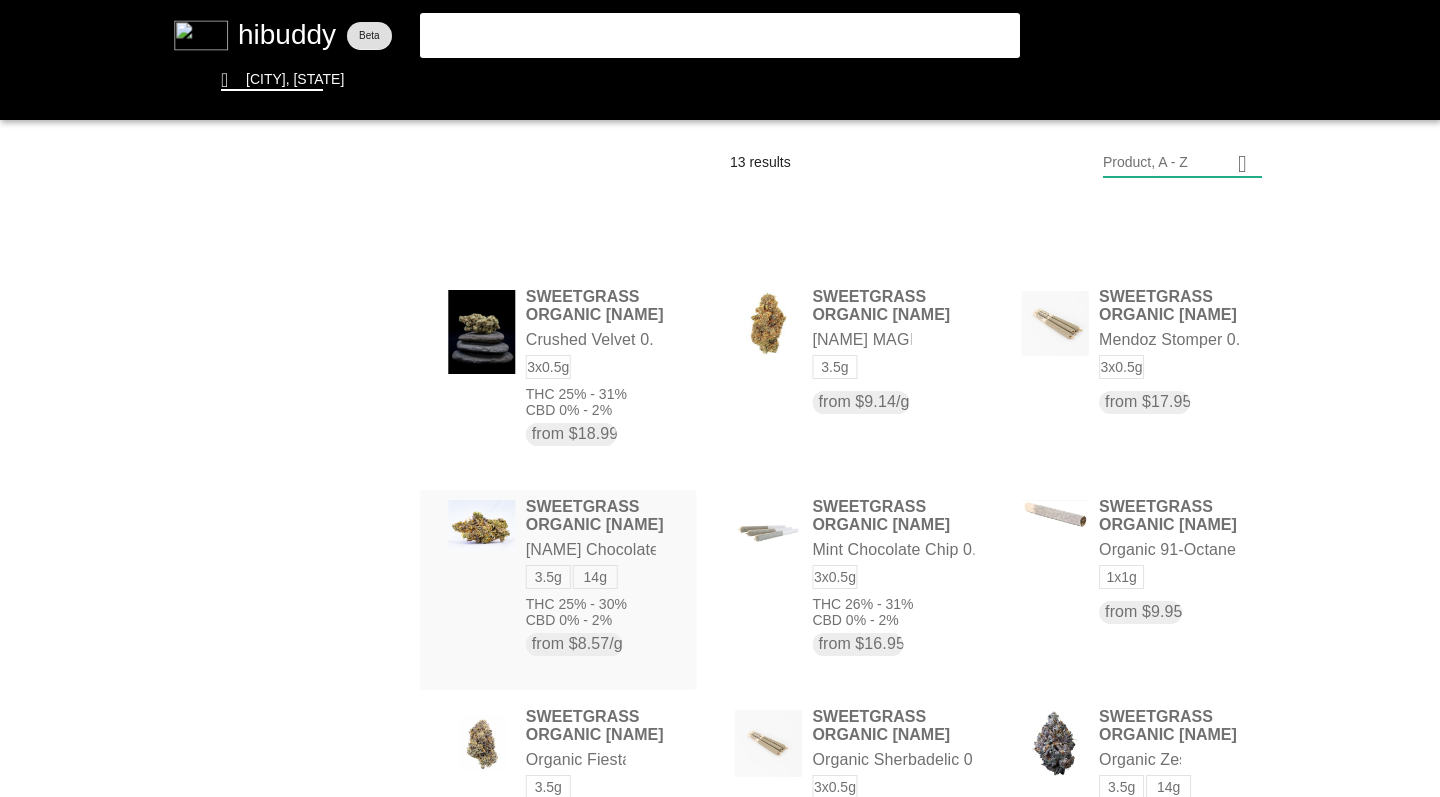 click at bounding box center [720, 398] 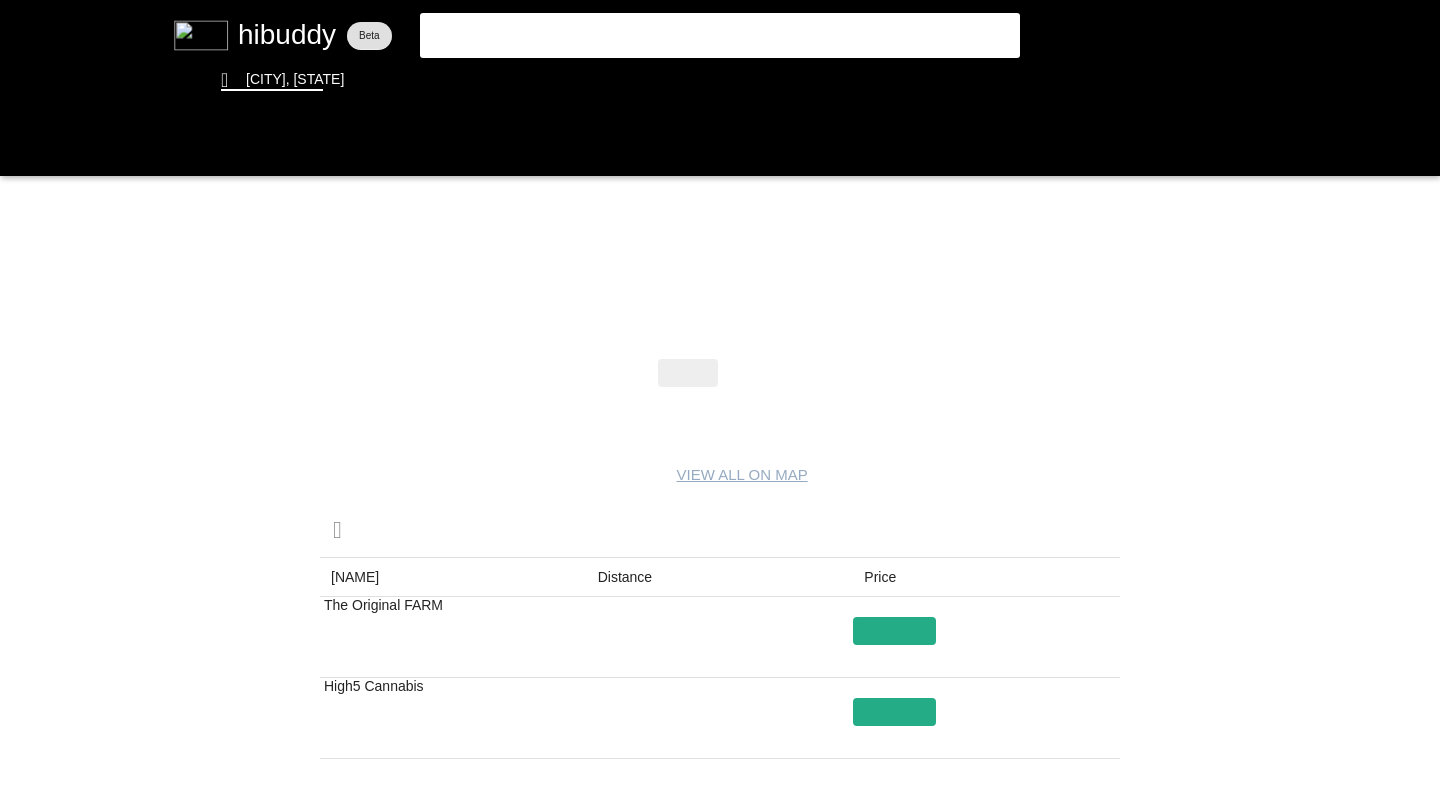 click at bounding box center [720, 398] 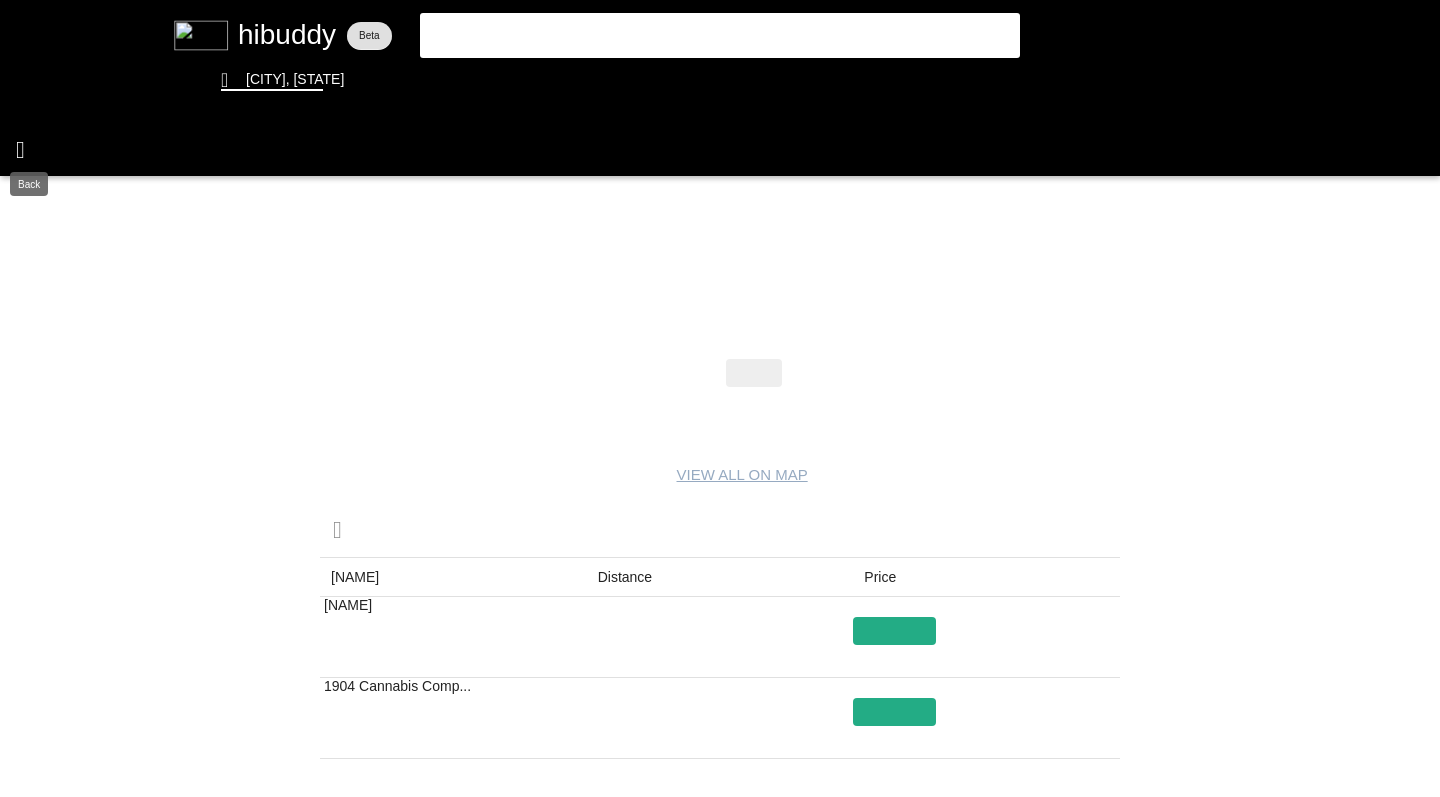 click at bounding box center (720, 398) 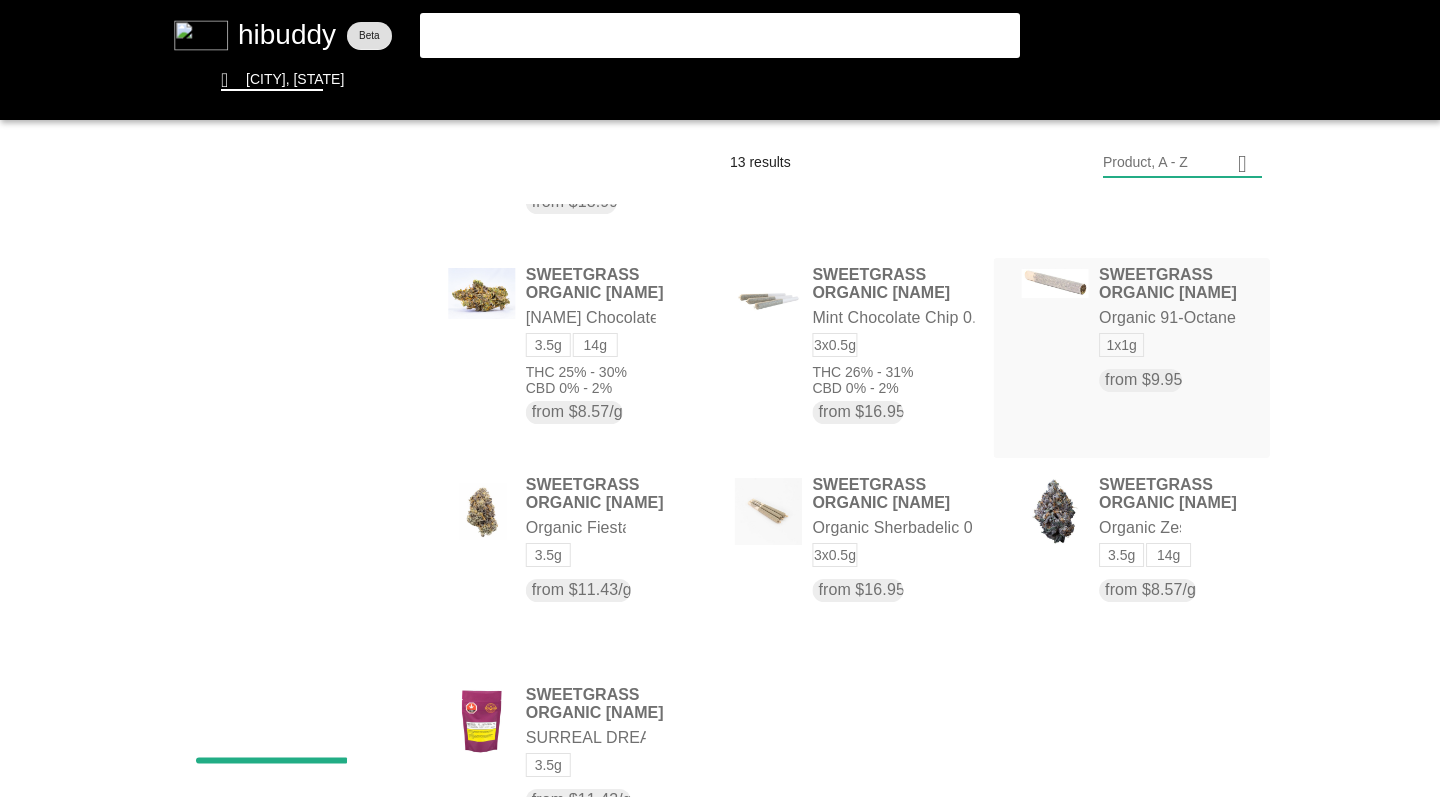 click at bounding box center [720, 398] 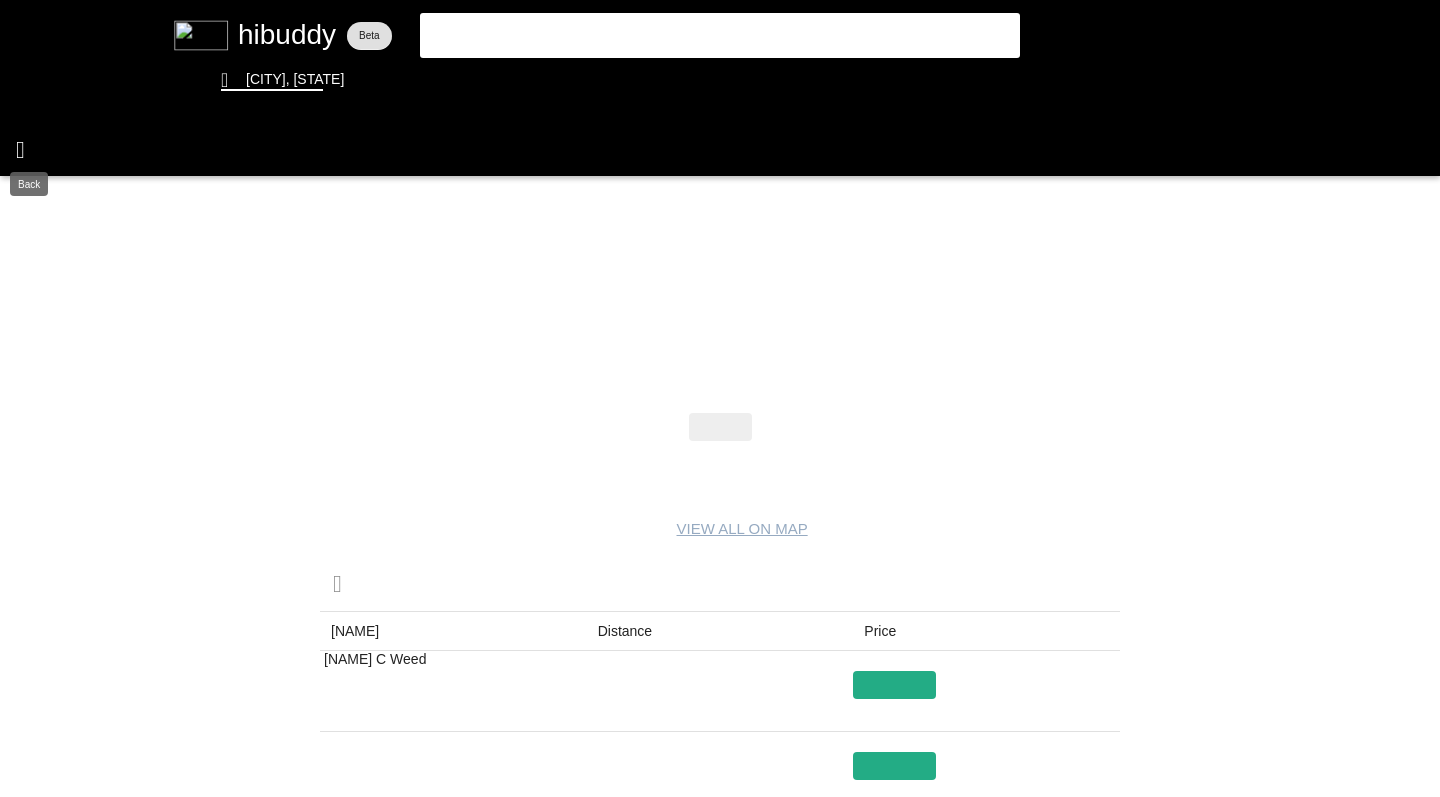 click at bounding box center [720, 398] 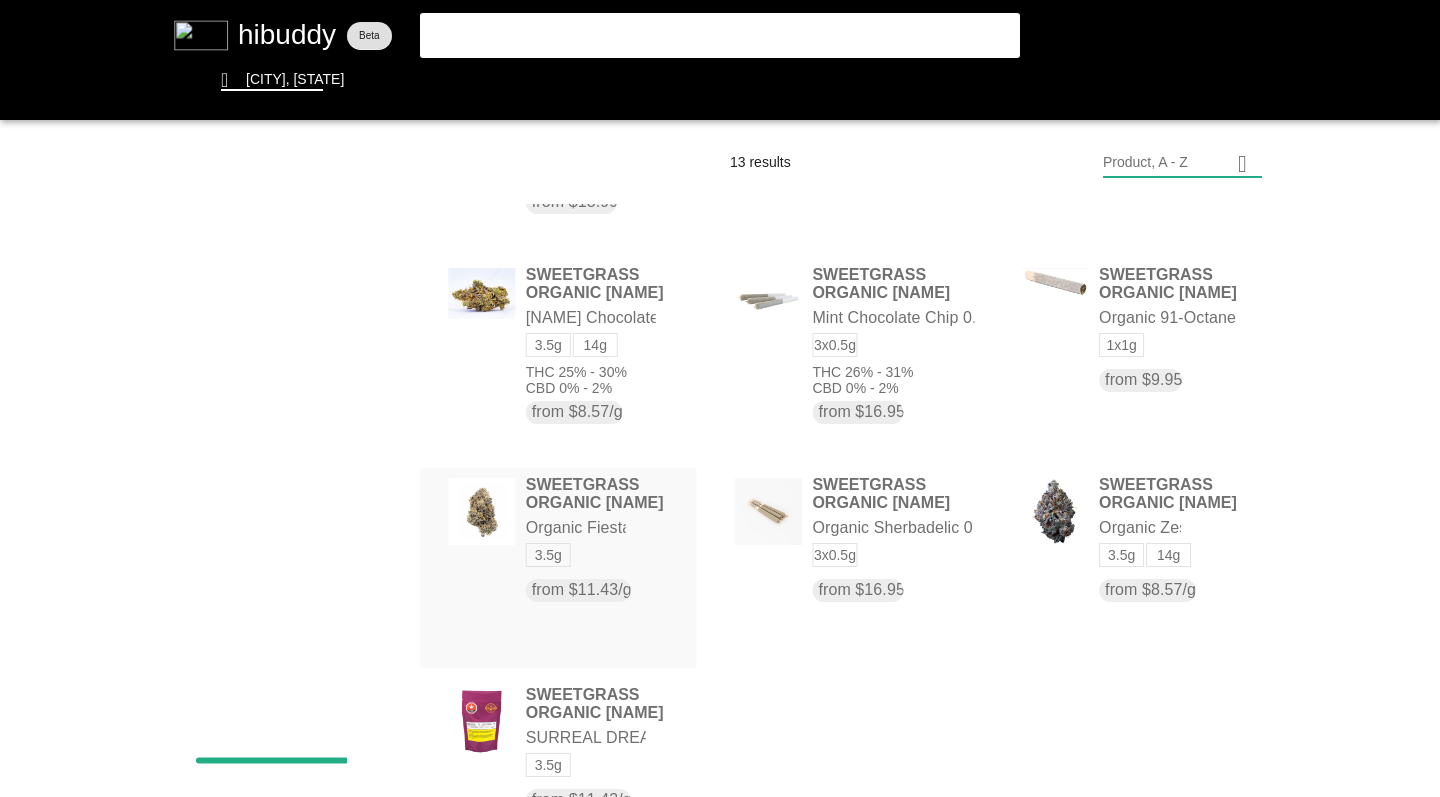 click at bounding box center [720, 398] 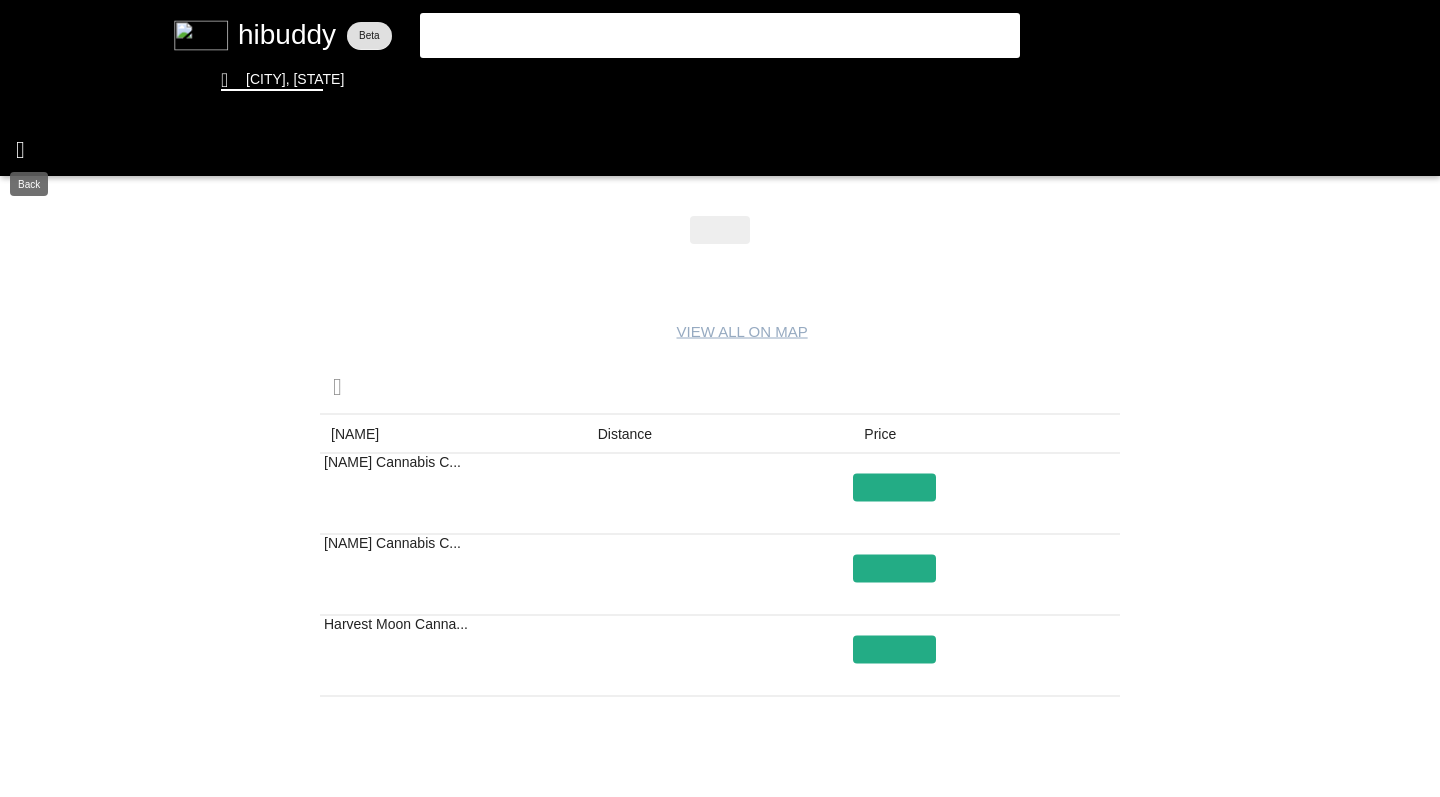 click at bounding box center (720, 398) 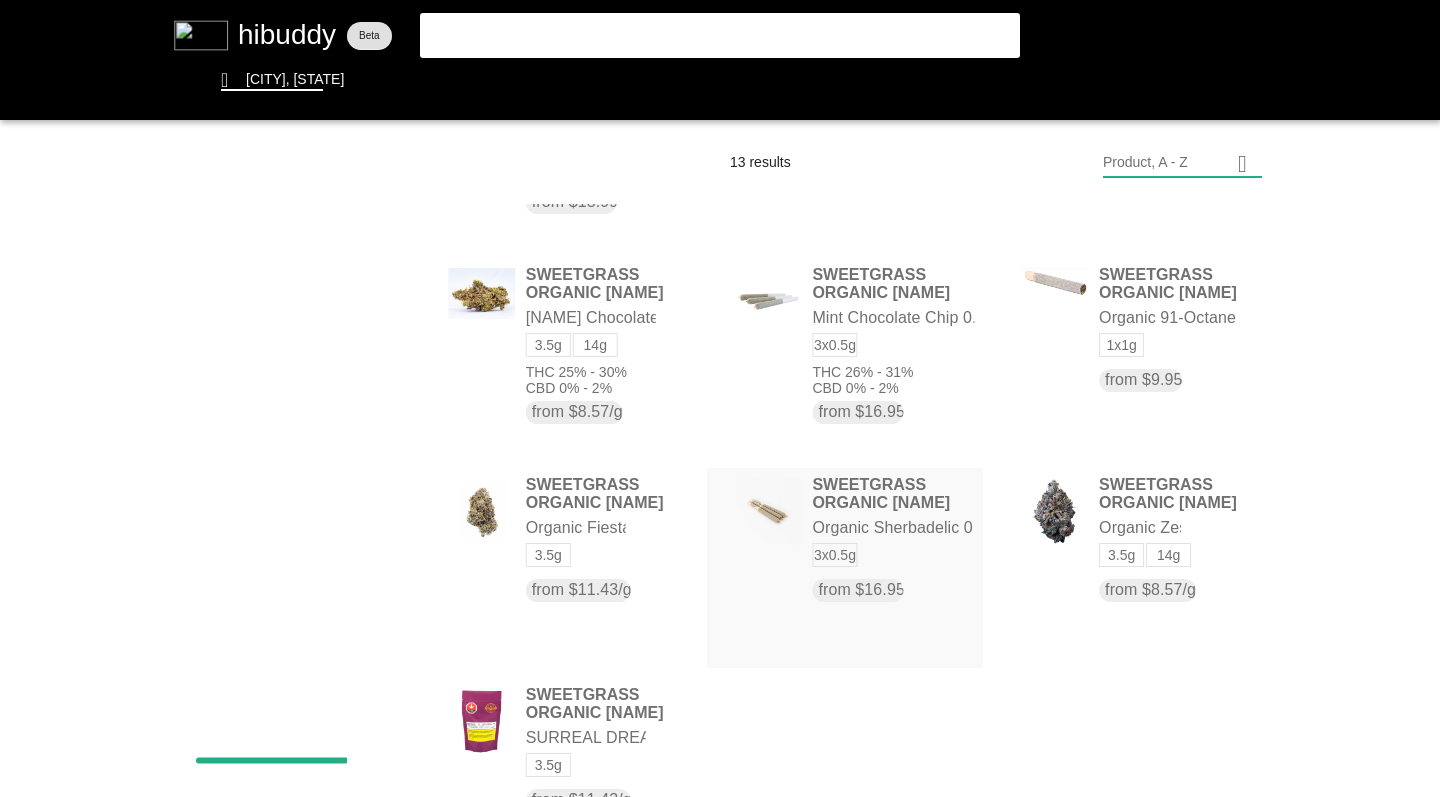 click at bounding box center (720, 398) 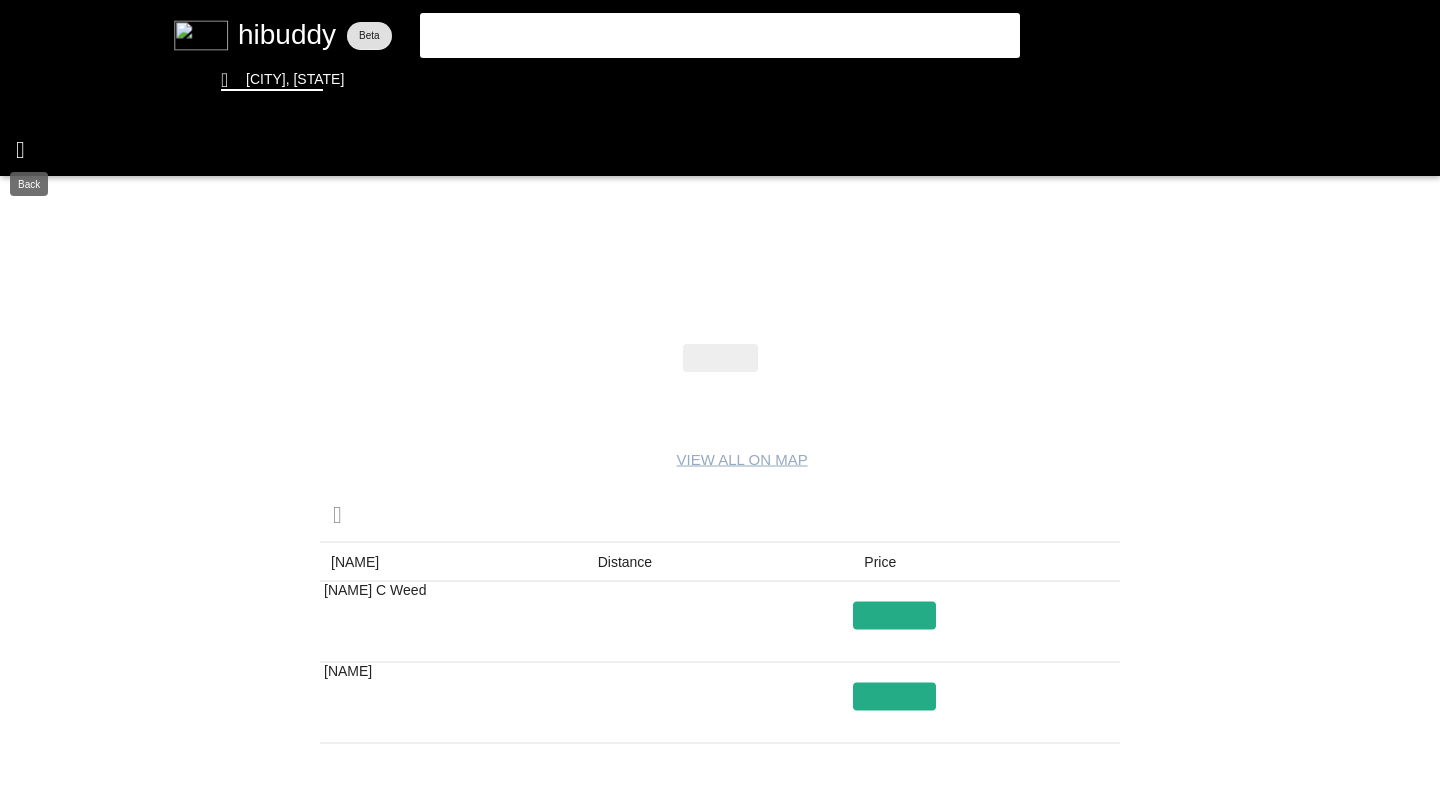 click at bounding box center [720, 398] 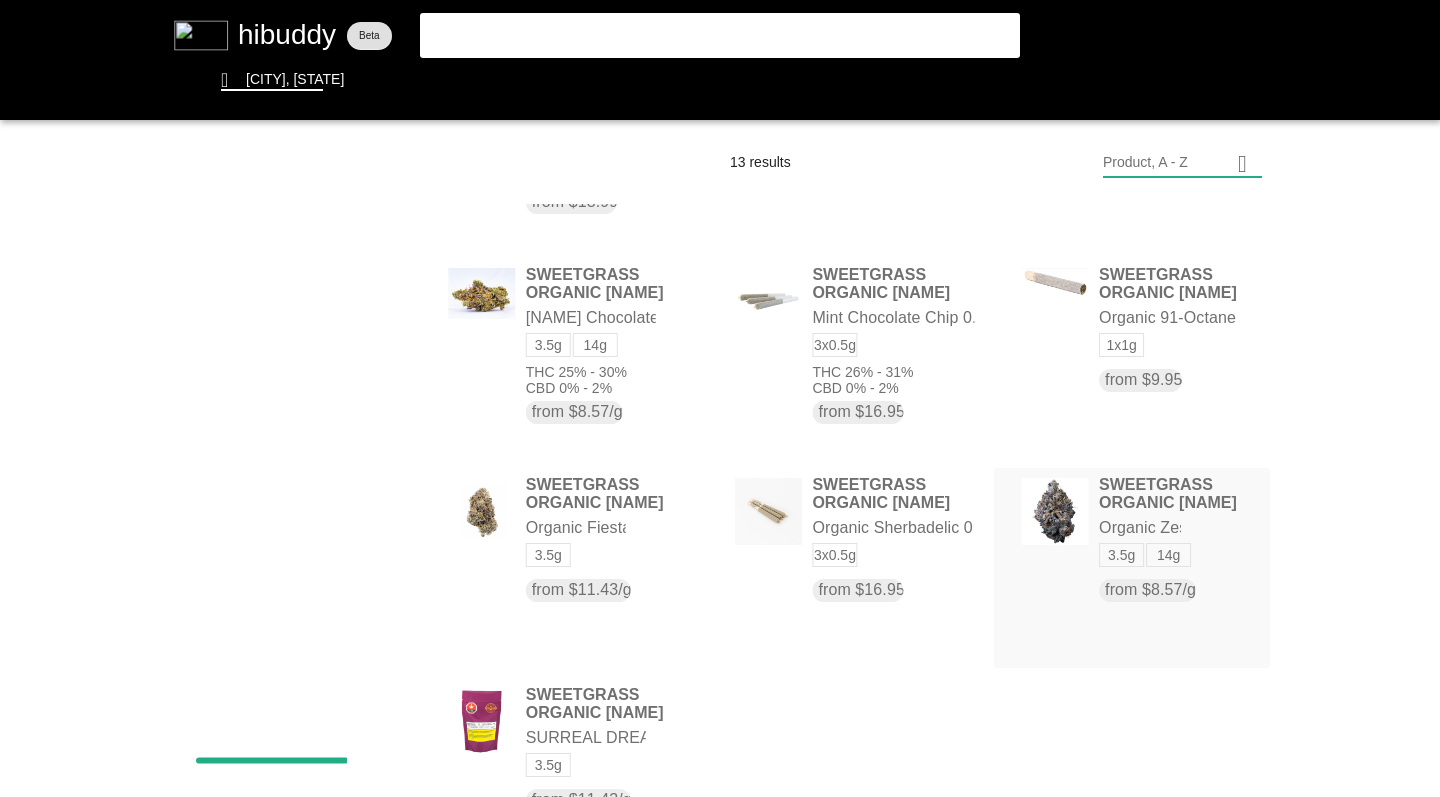 click at bounding box center [720, 398] 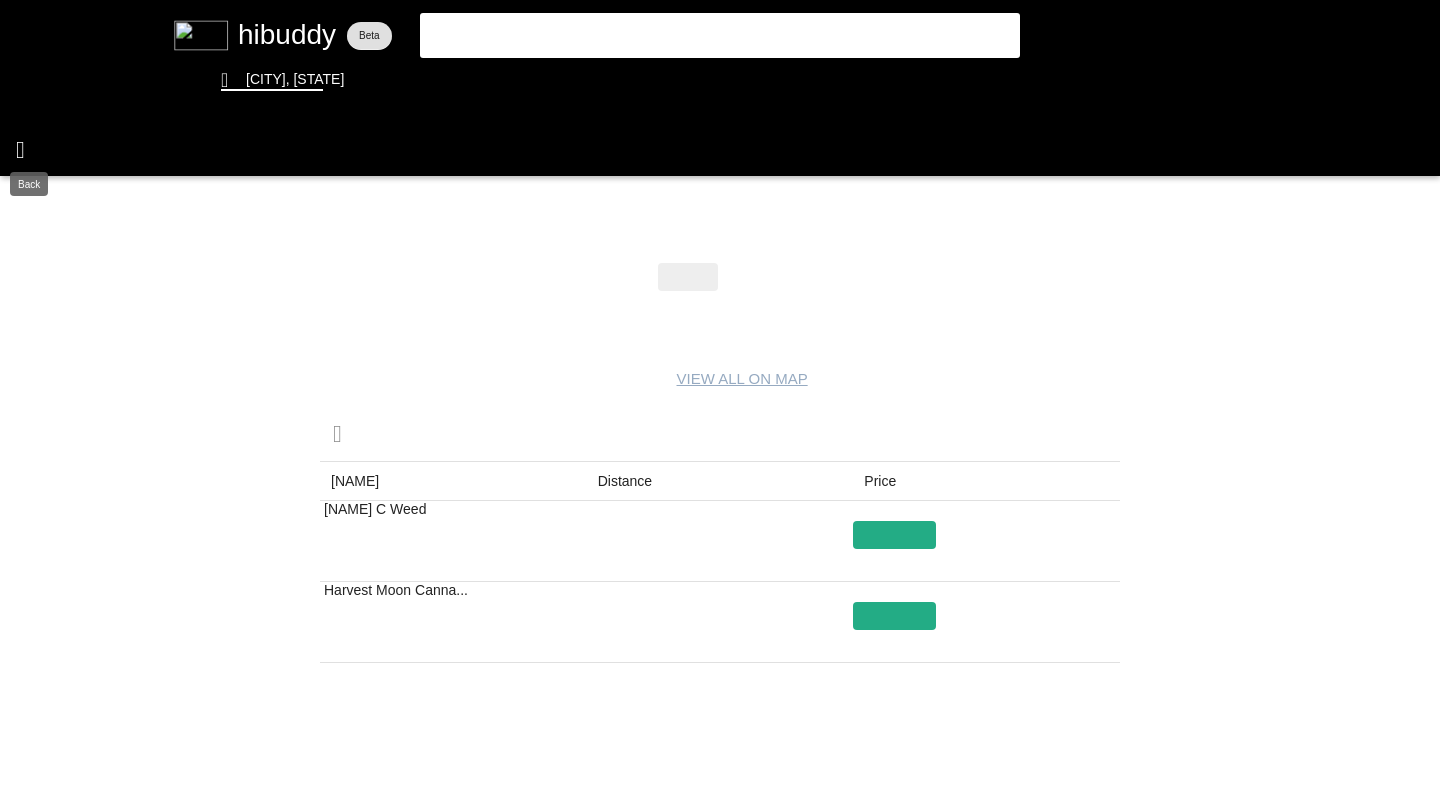 click at bounding box center [720, 398] 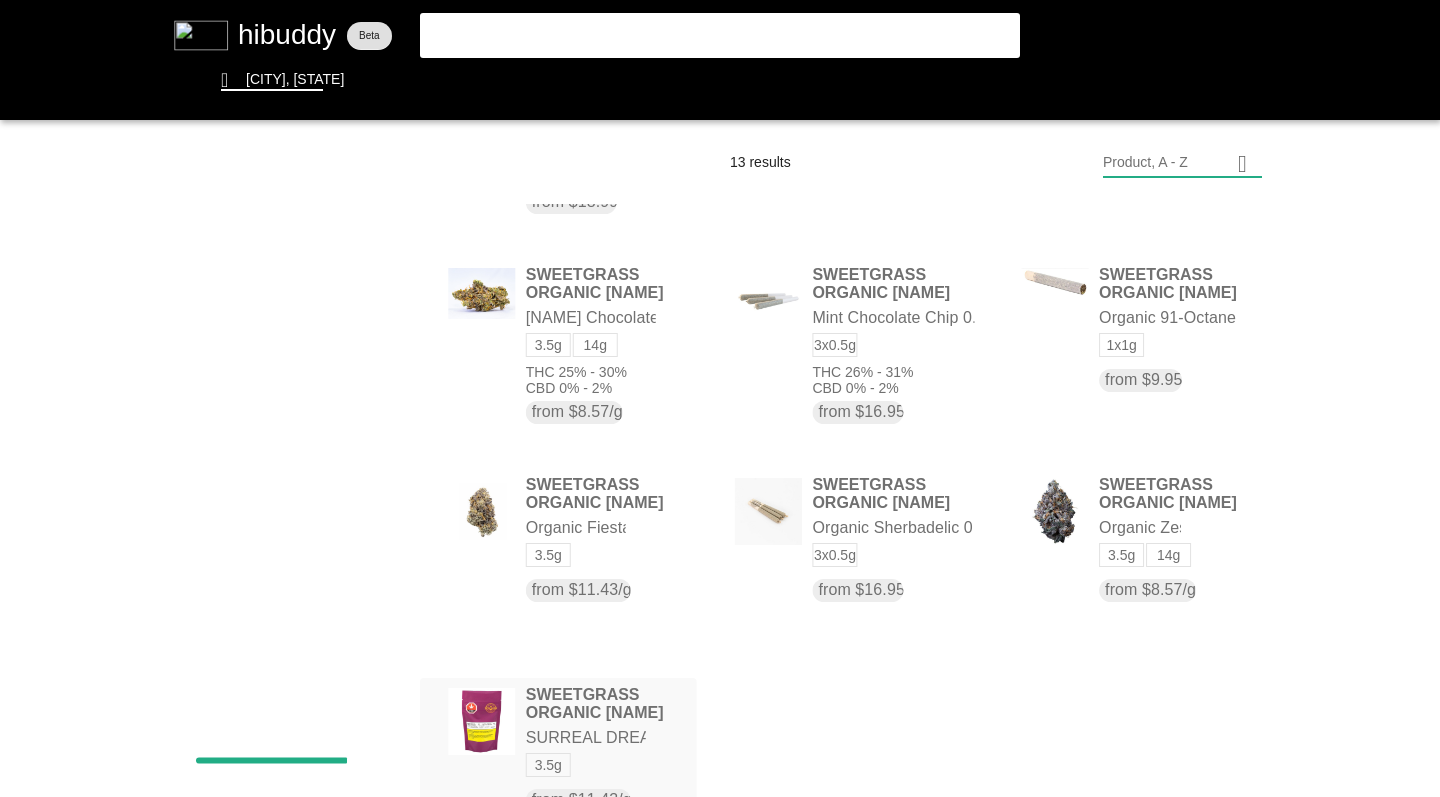 click at bounding box center [720, 398] 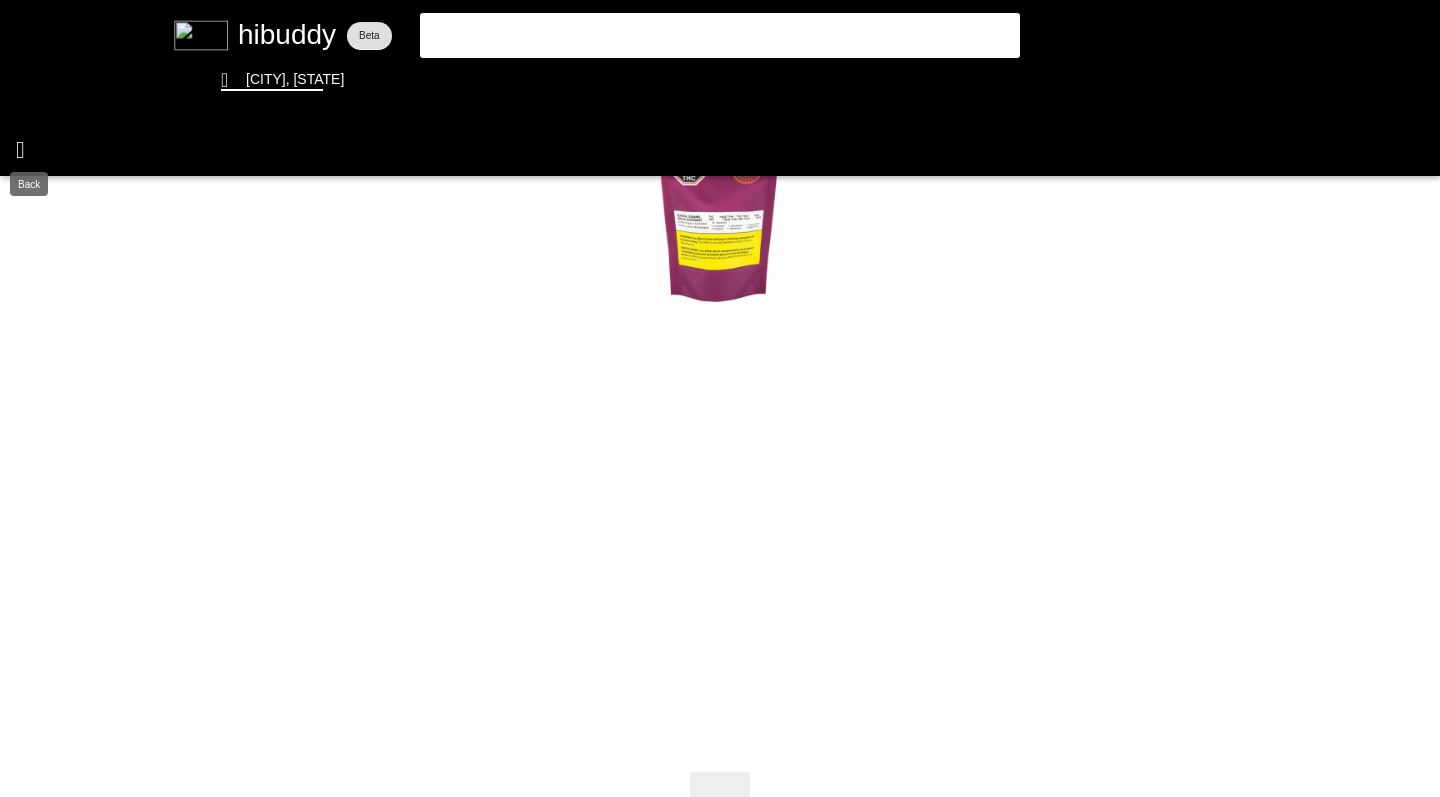 click at bounding box center (720, 398) 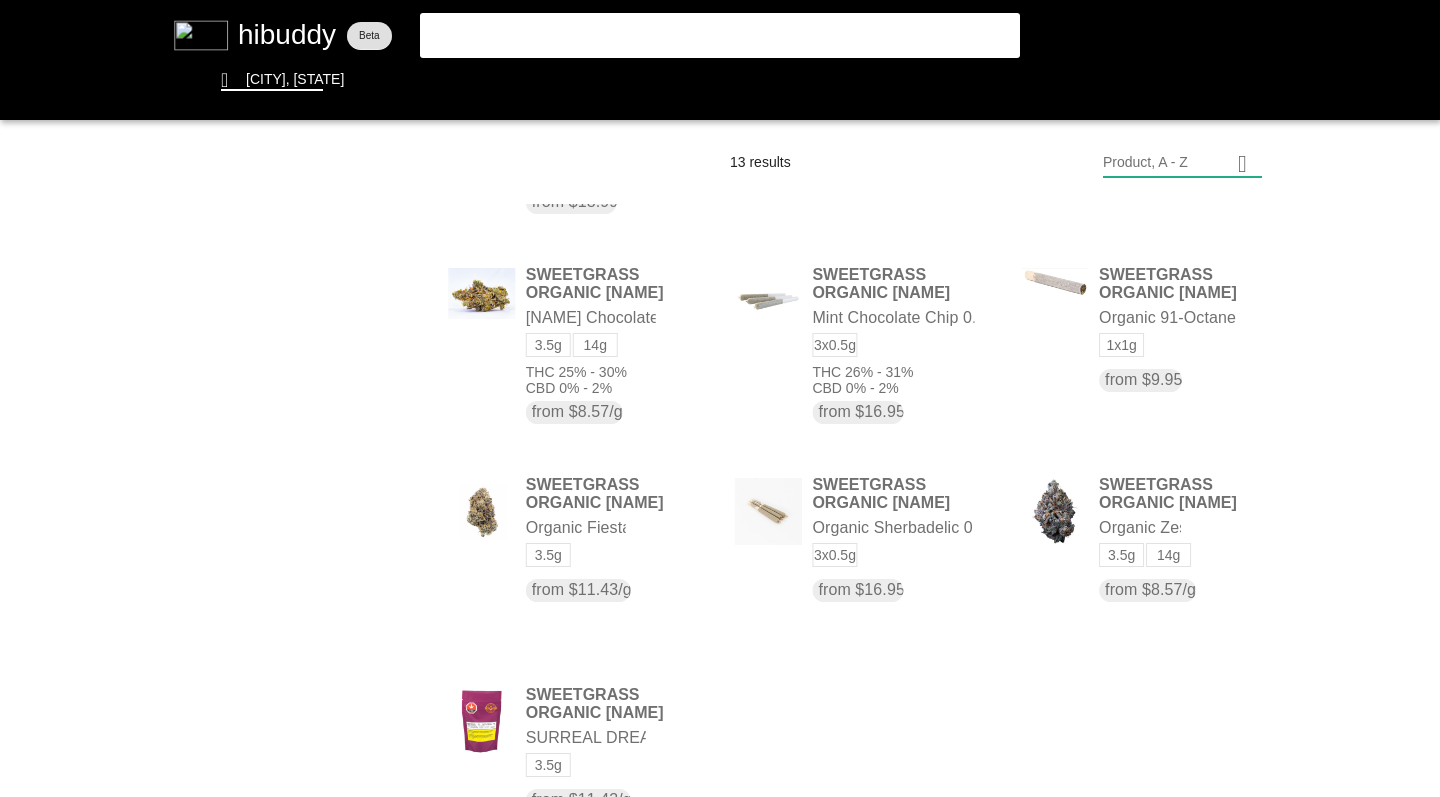 click at bounding box center [720, 398] 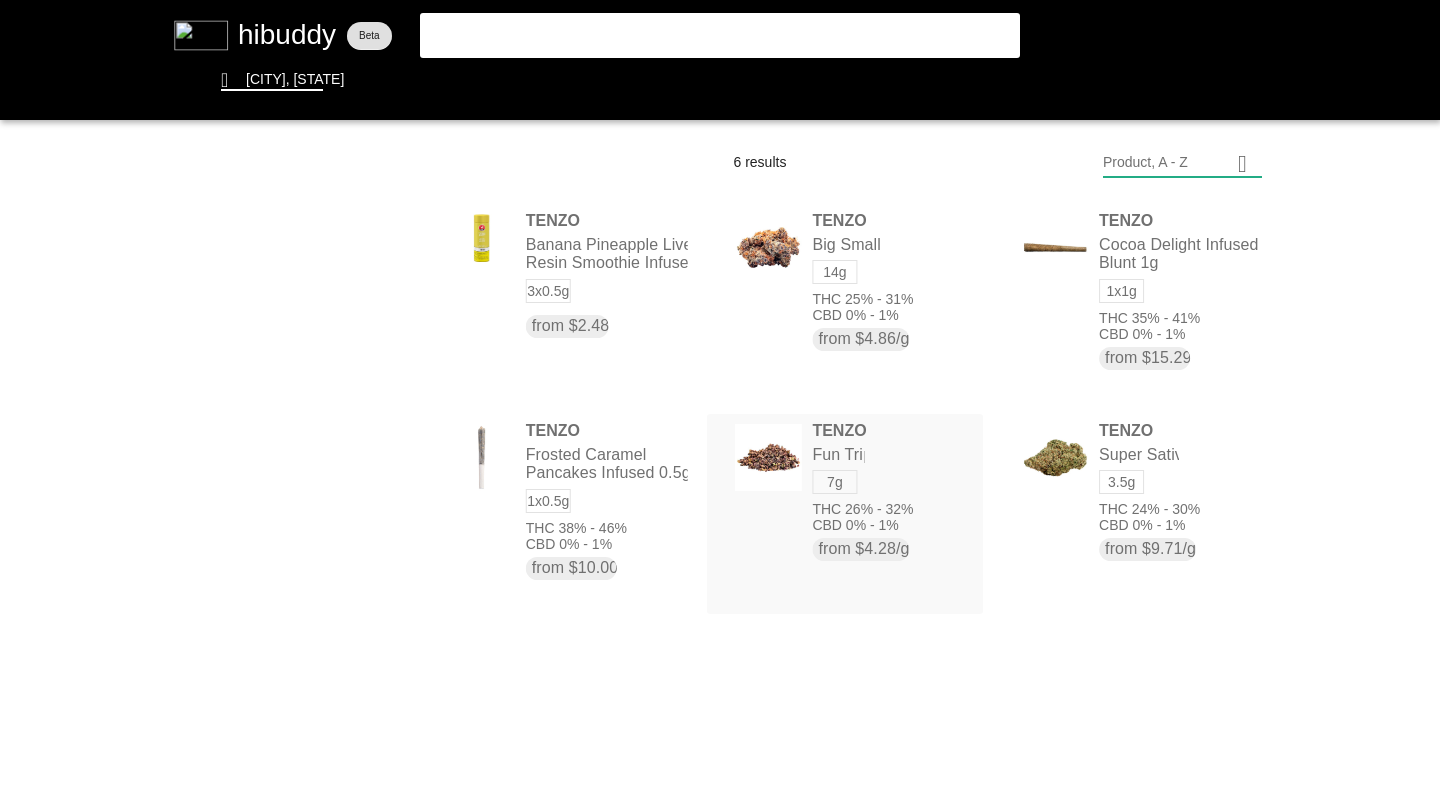 click at bounding box center (720, 398) 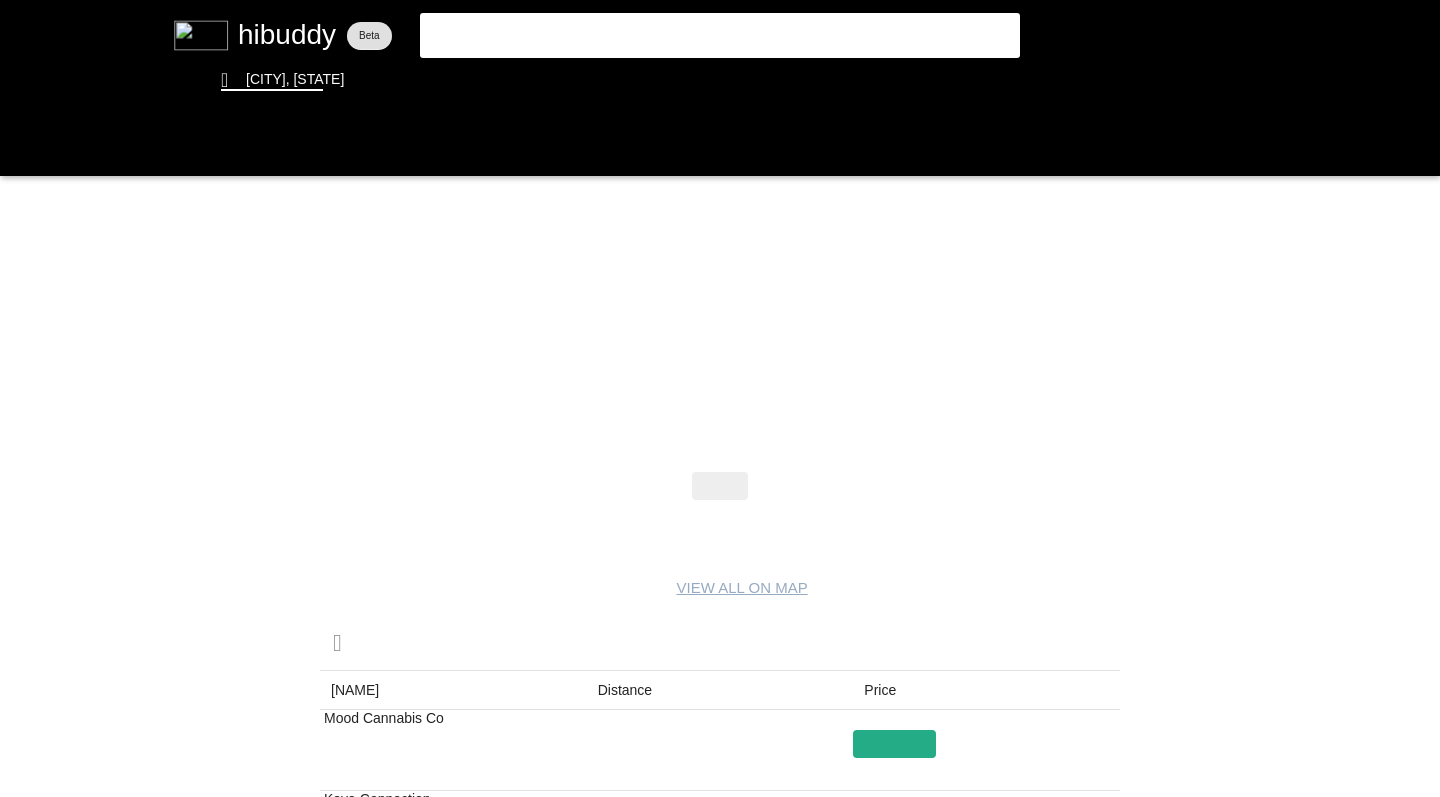 click at bounding box center [720, 398] 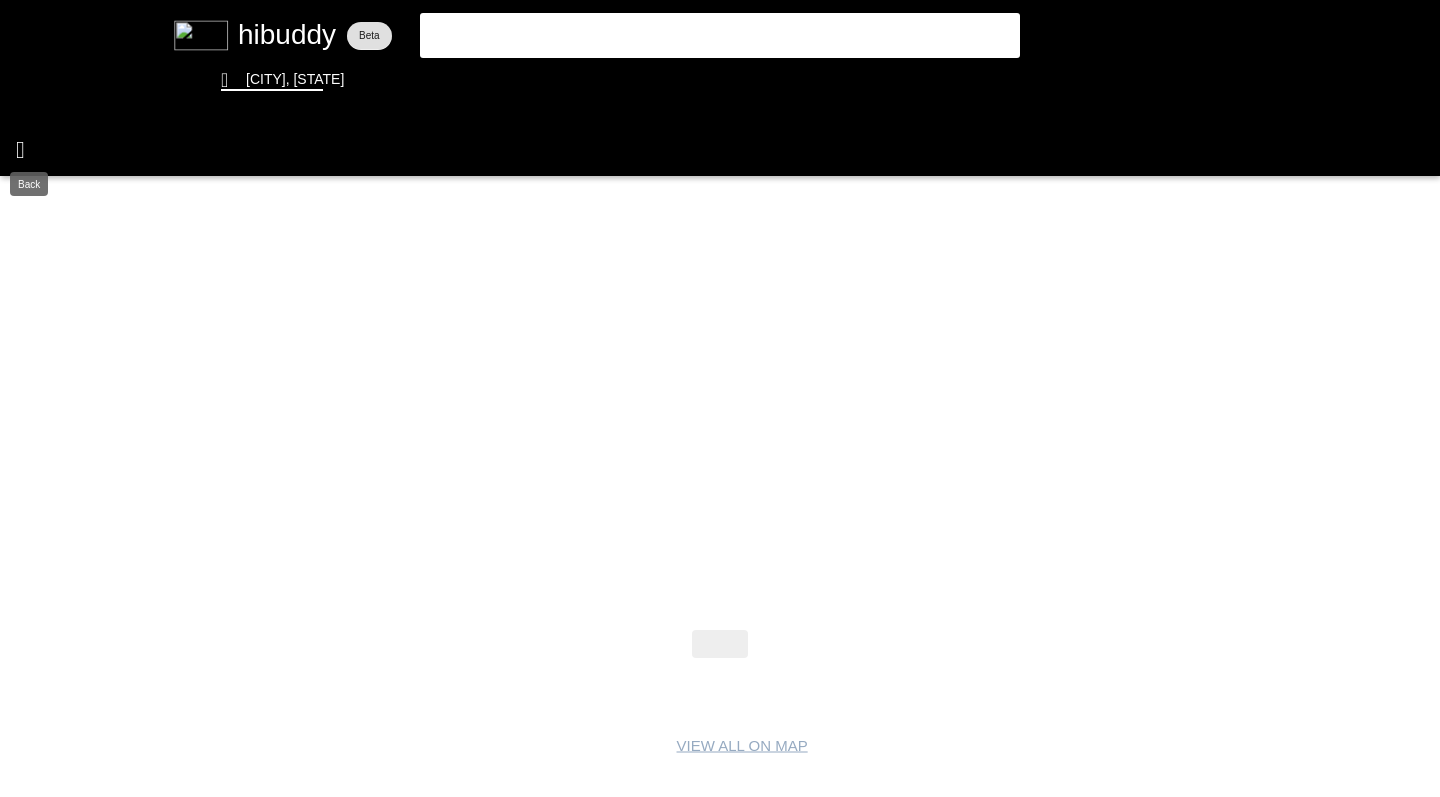 click at bounding box center (720, 398) 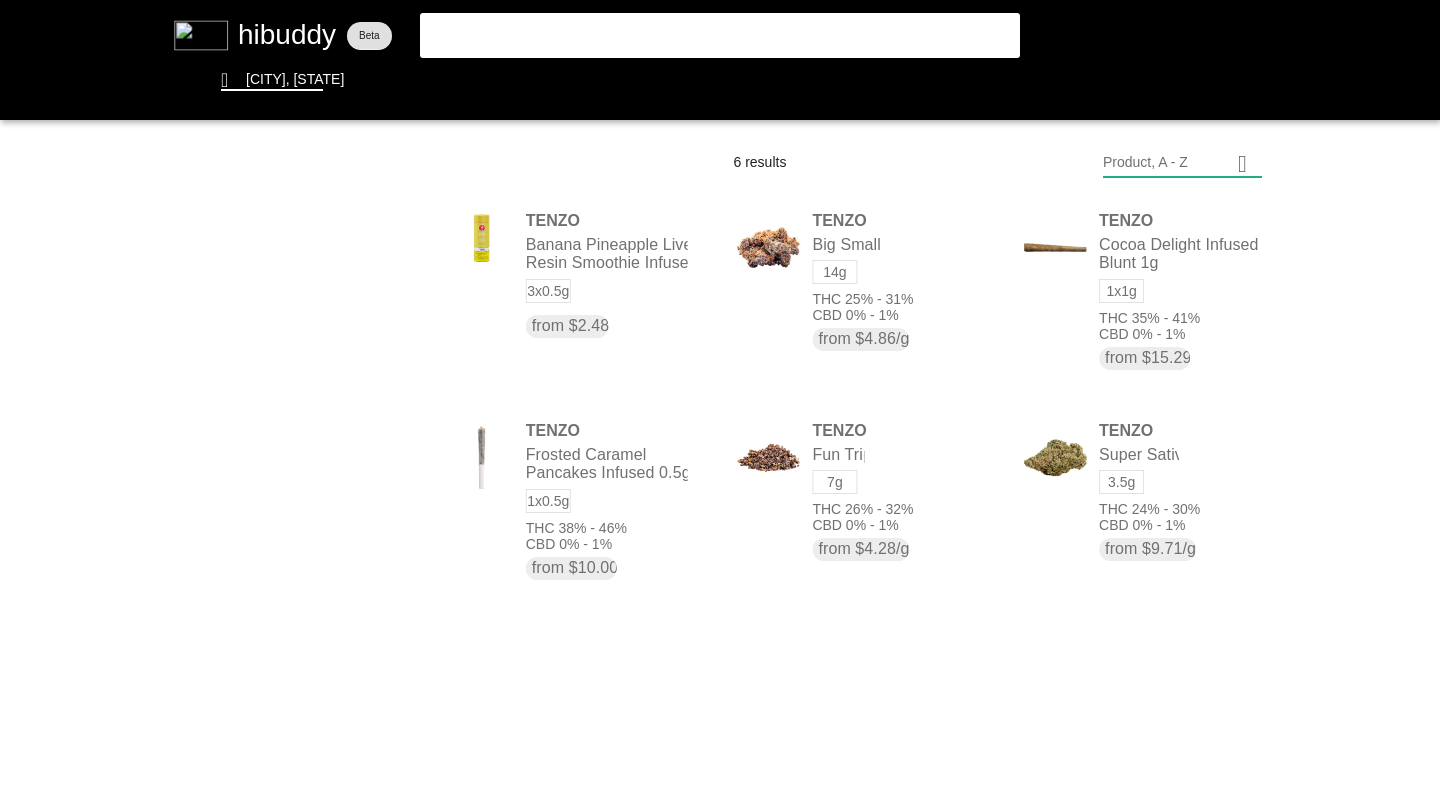 click at bounding box center [720, 398] 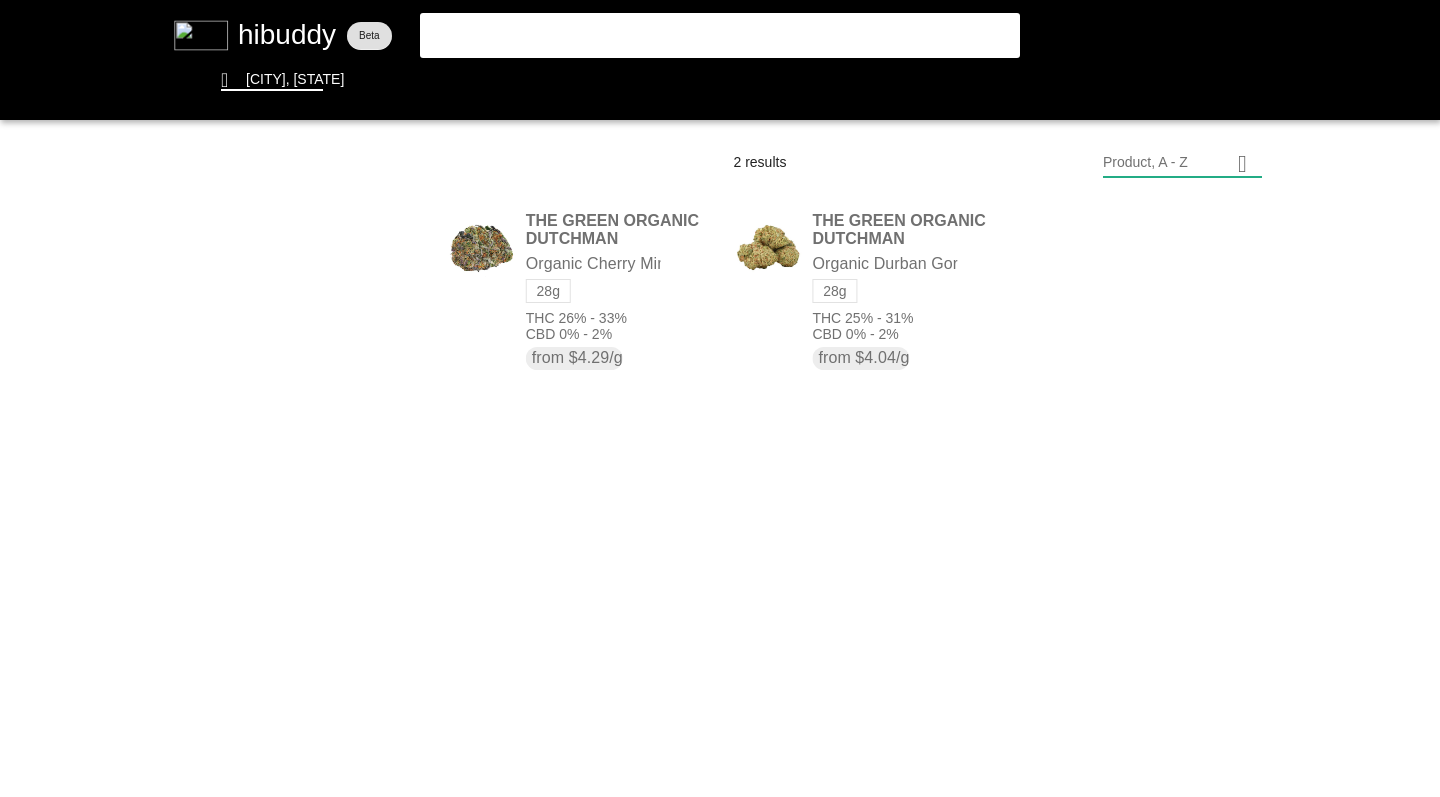 click at bounding box center (720, 398) 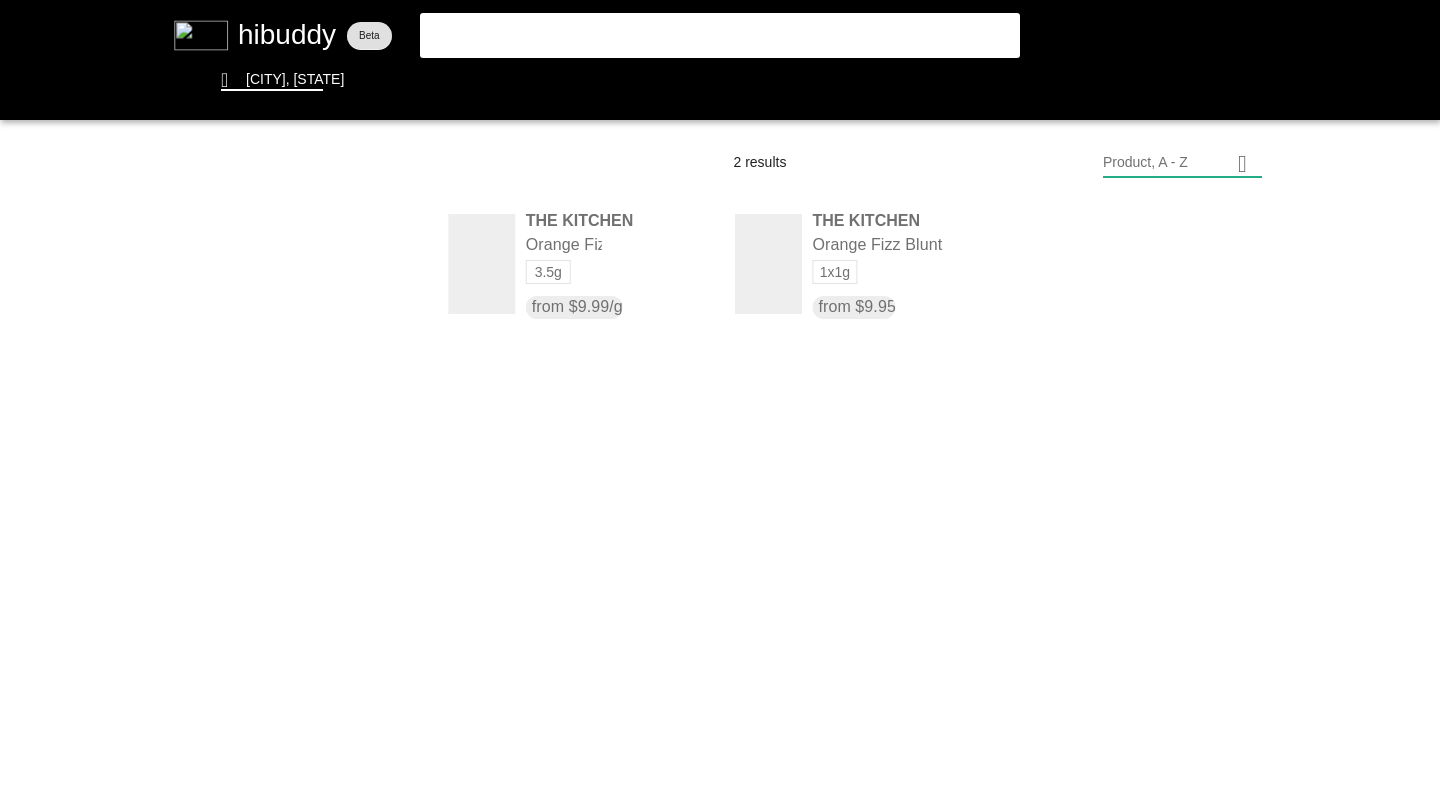 click at bounding box center [720, 398] 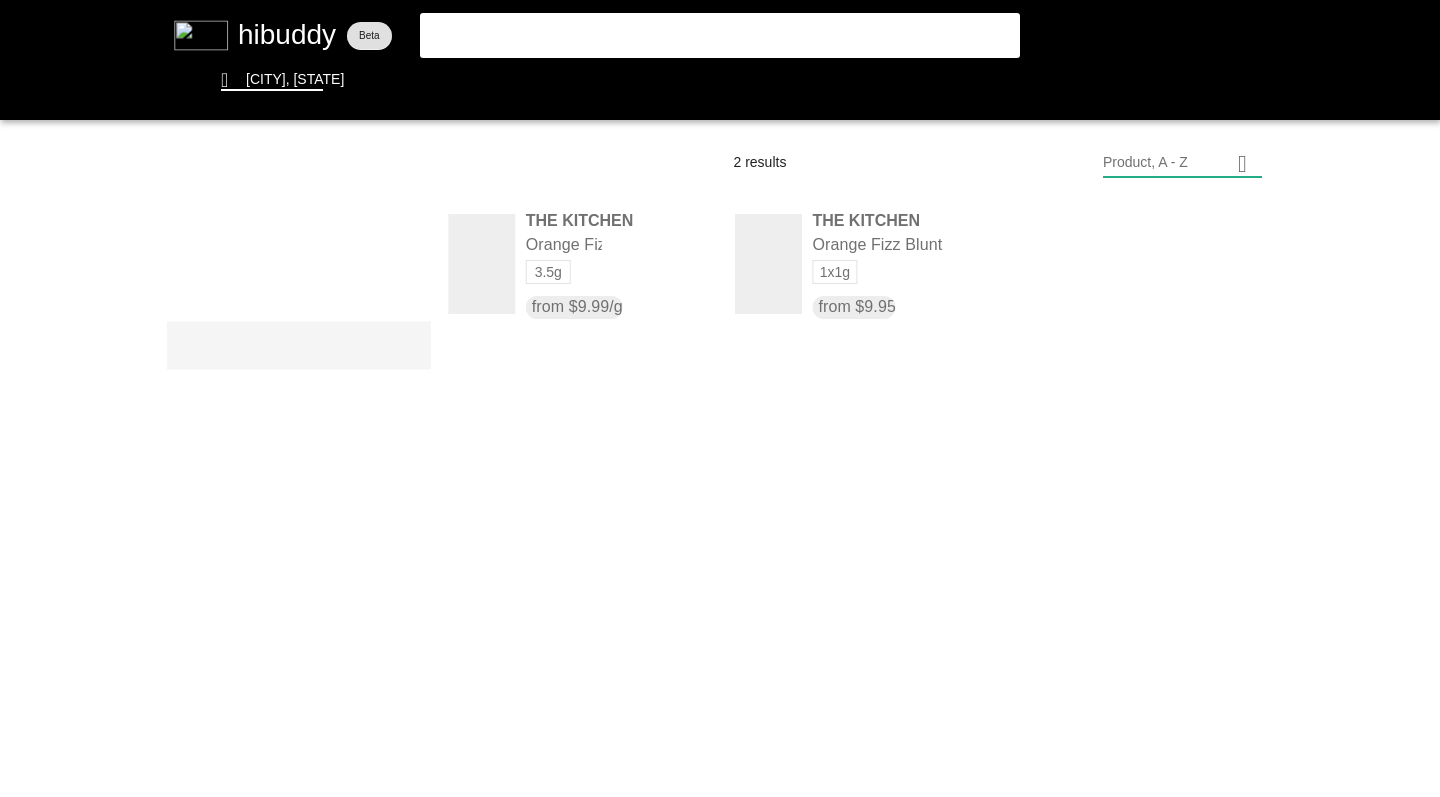 click at bounding box center [720, 398] 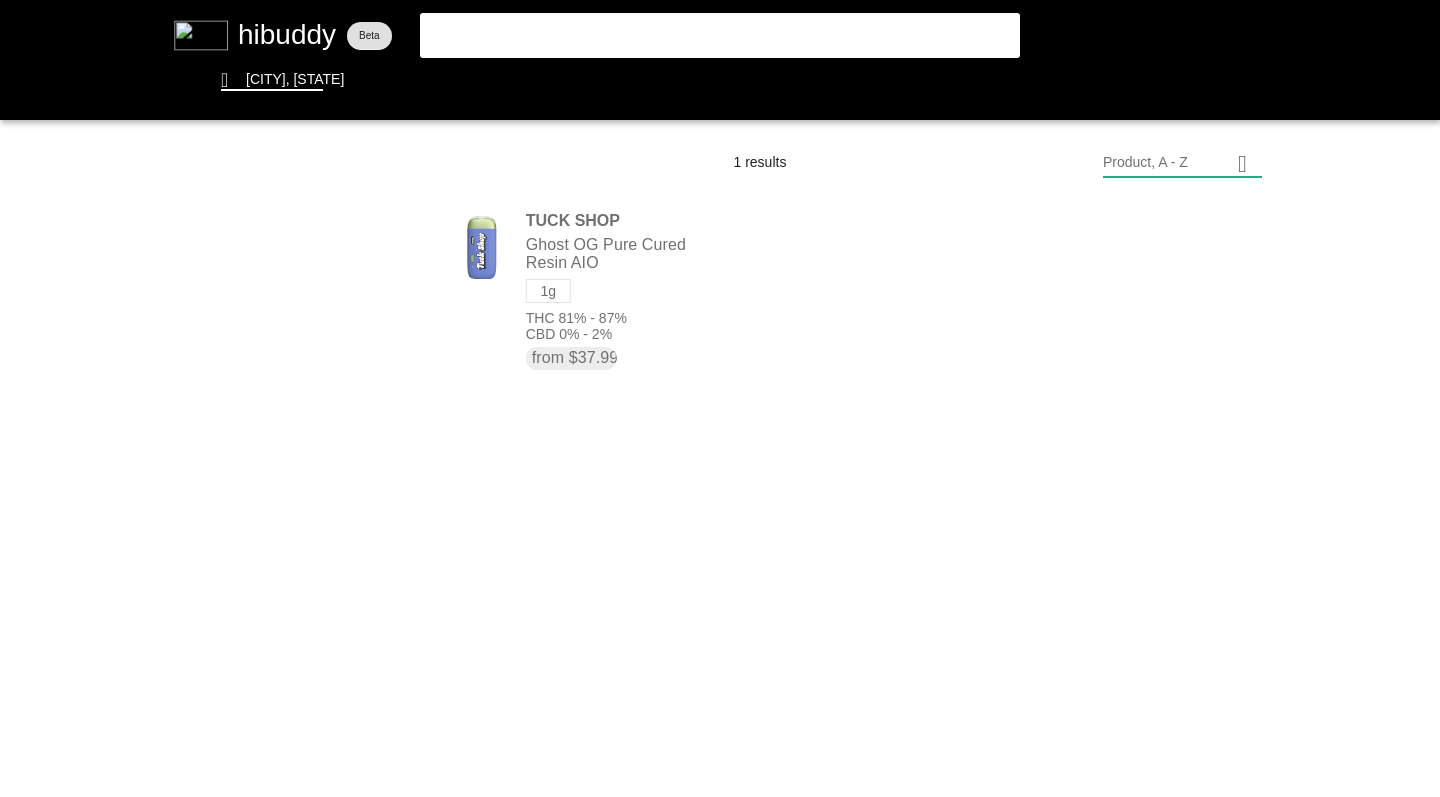 click at bounding box center (720, 398) 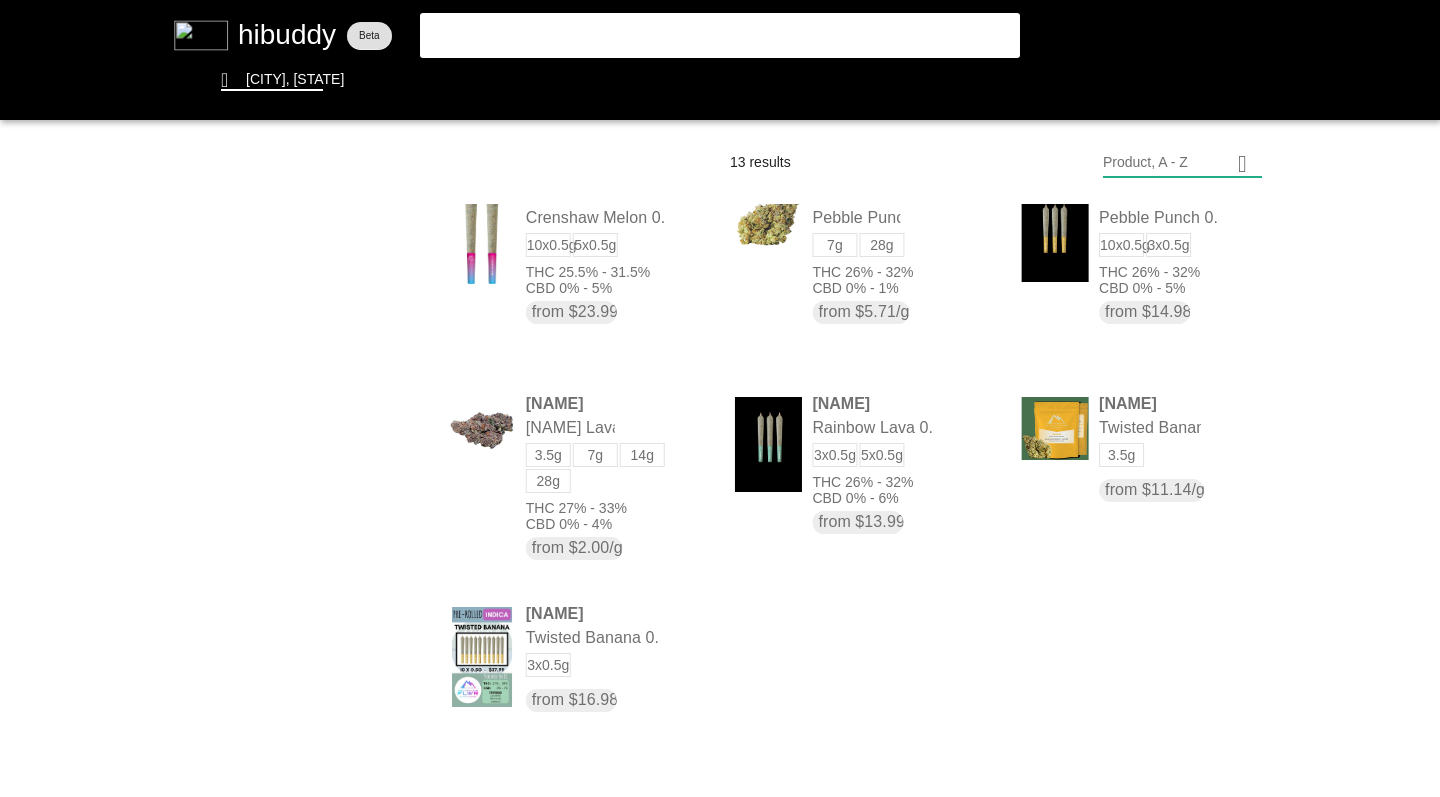 click at bounding box center [720, 398] 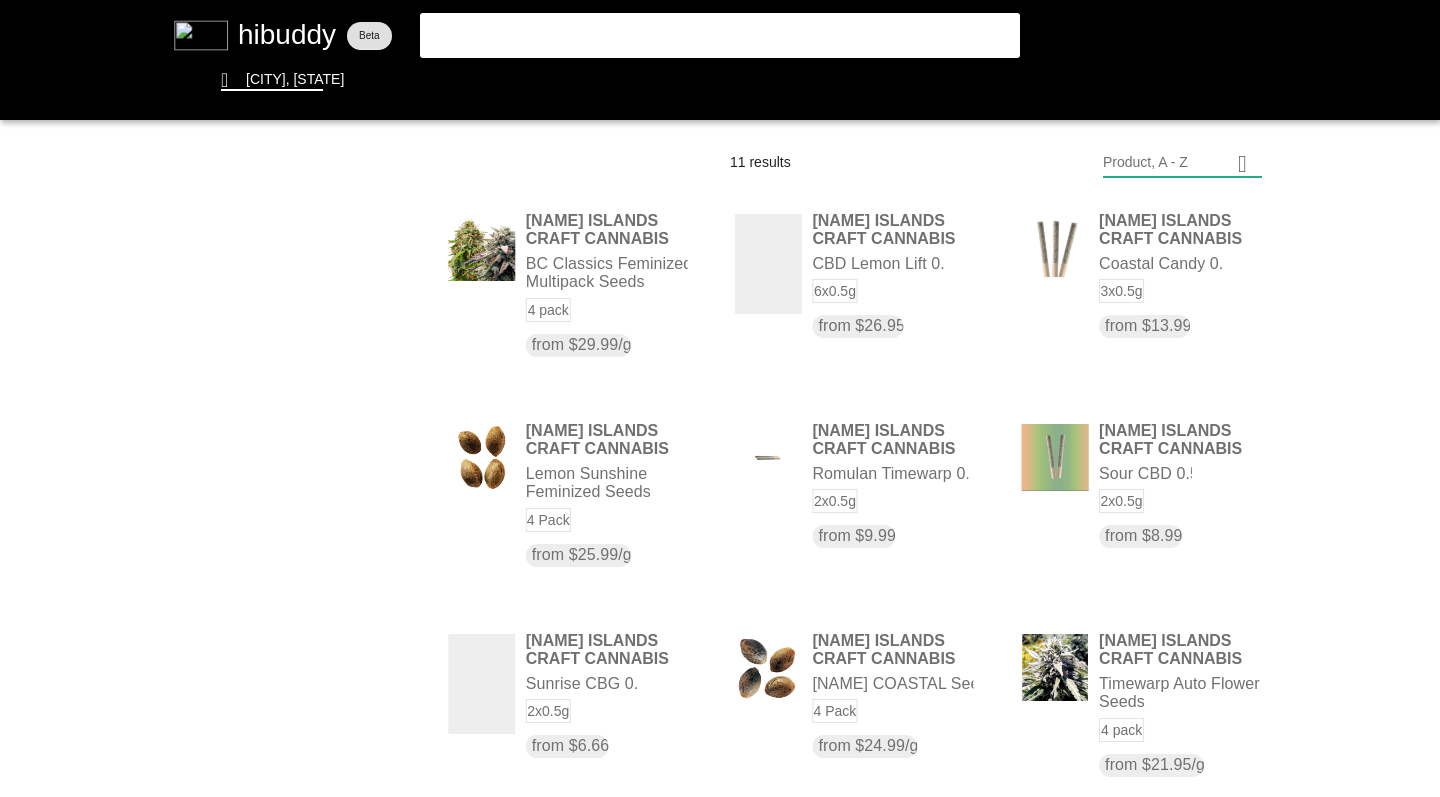 click at bounding box center (720, 398) 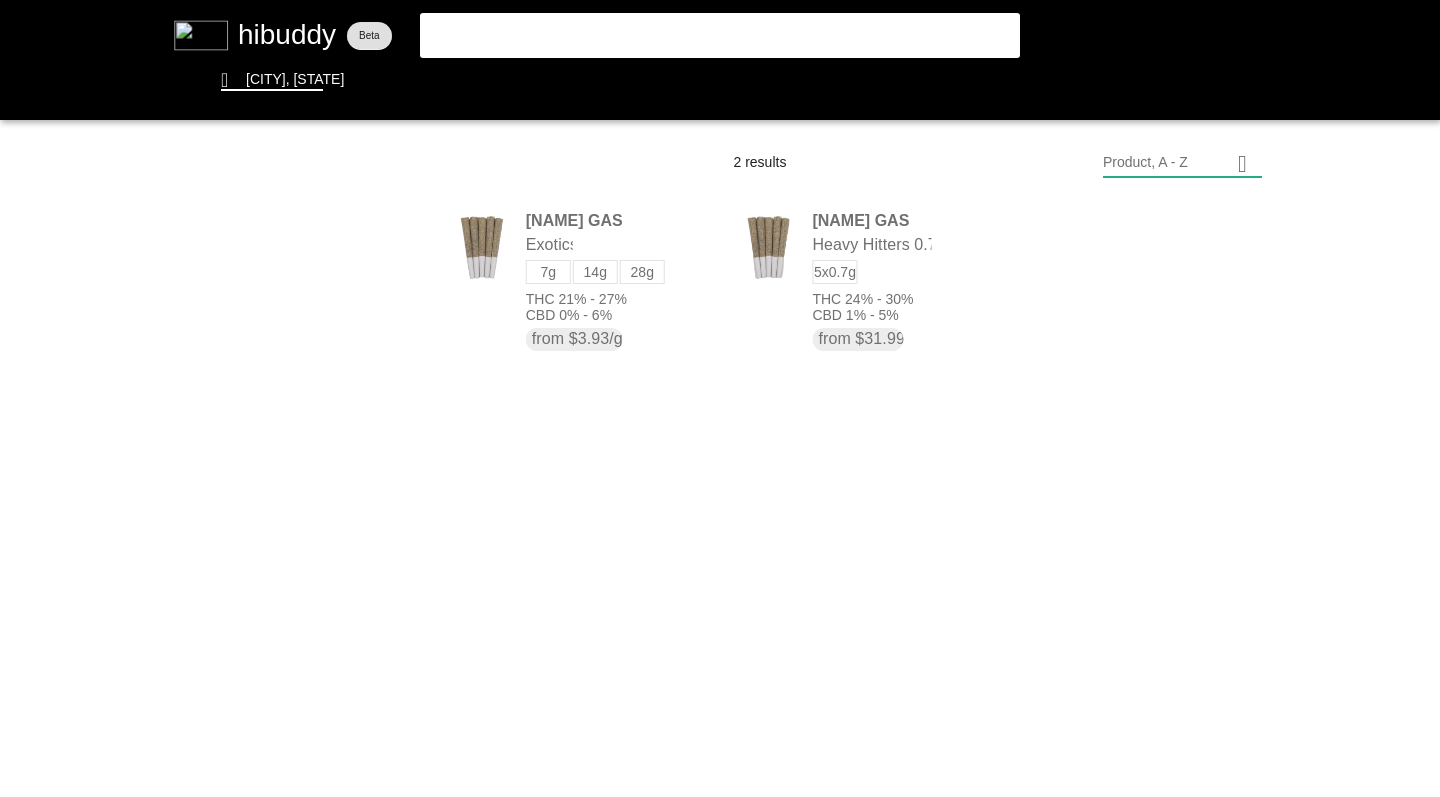 click at bounding box center (720, 398) 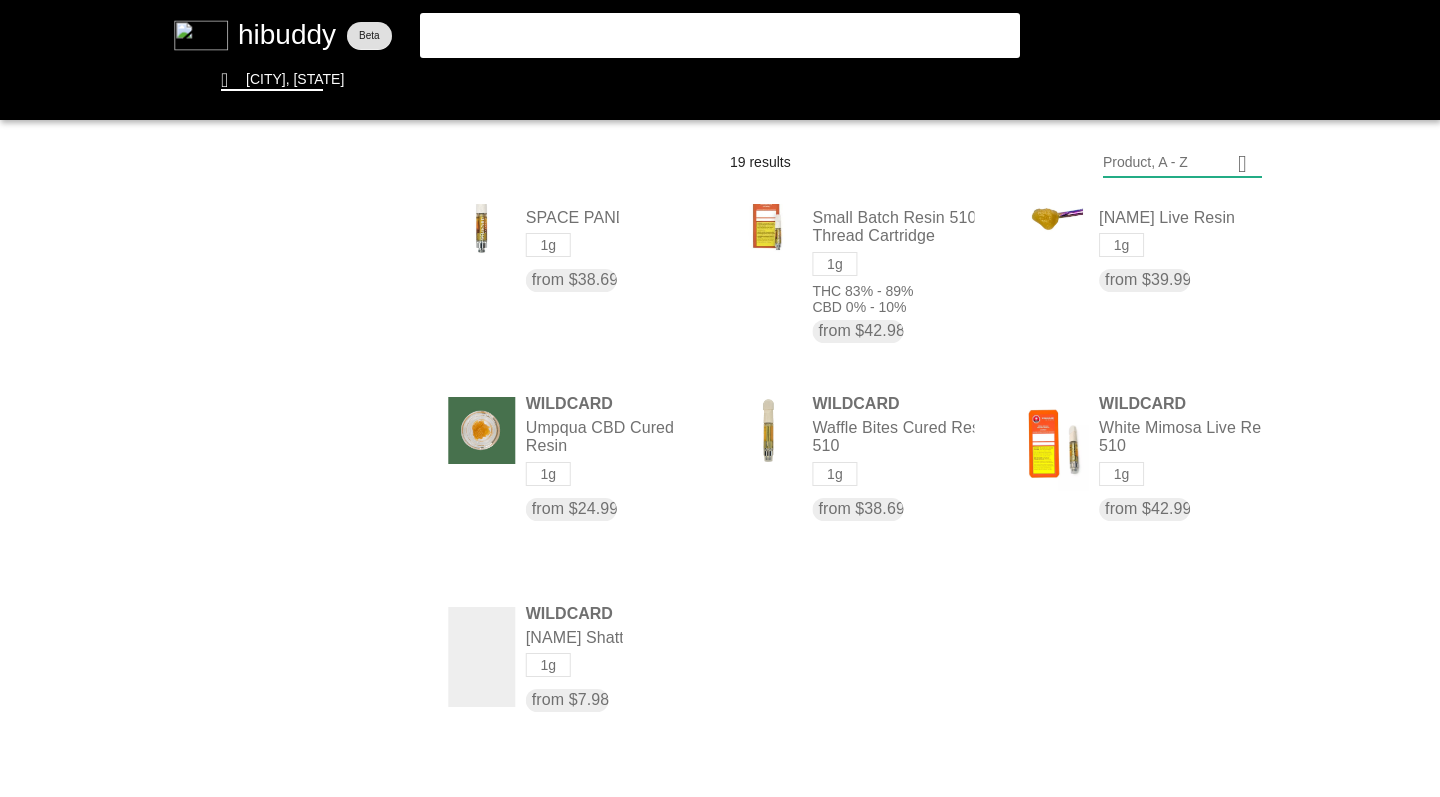 click at bounding box center (720, 398) 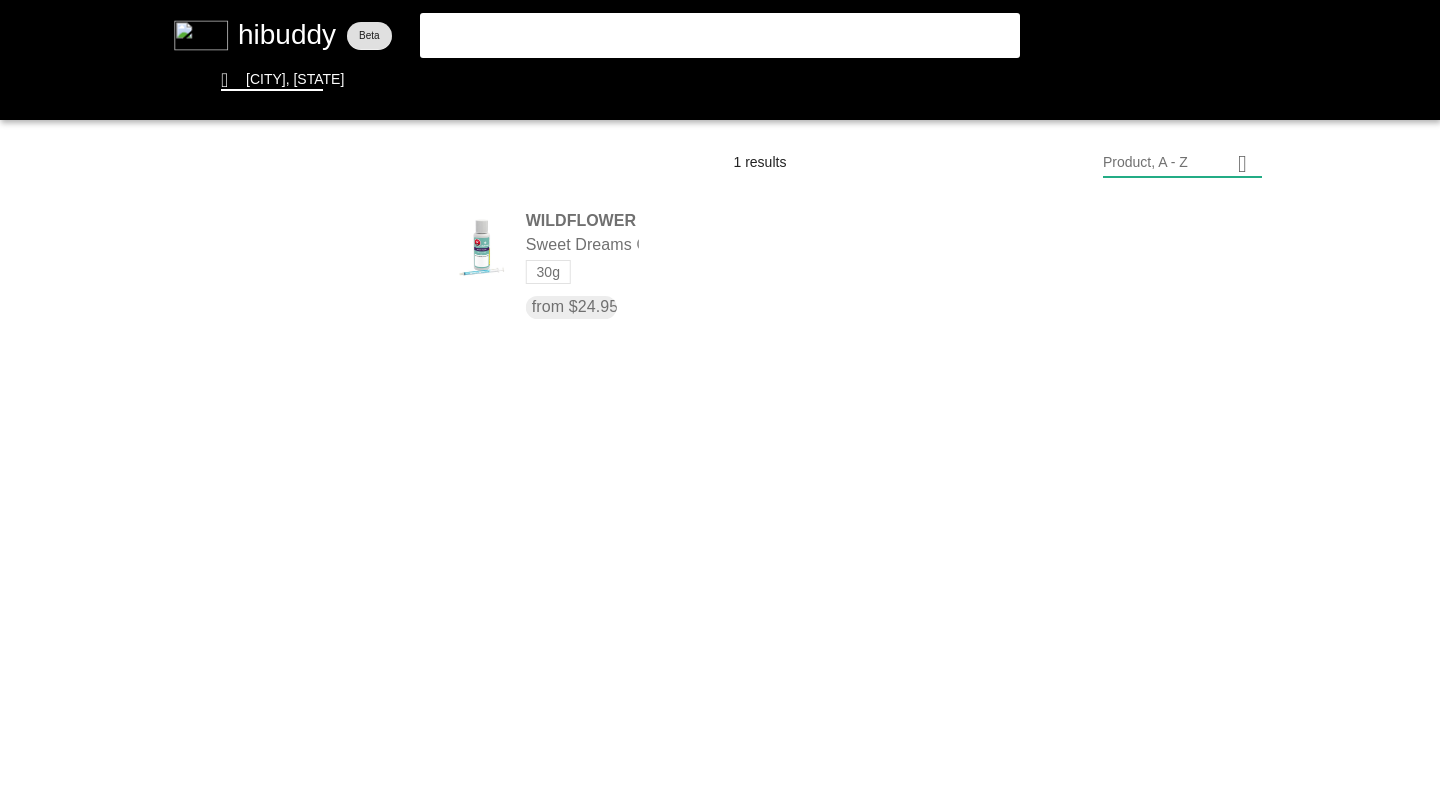 click at bounding box center [720, 398] 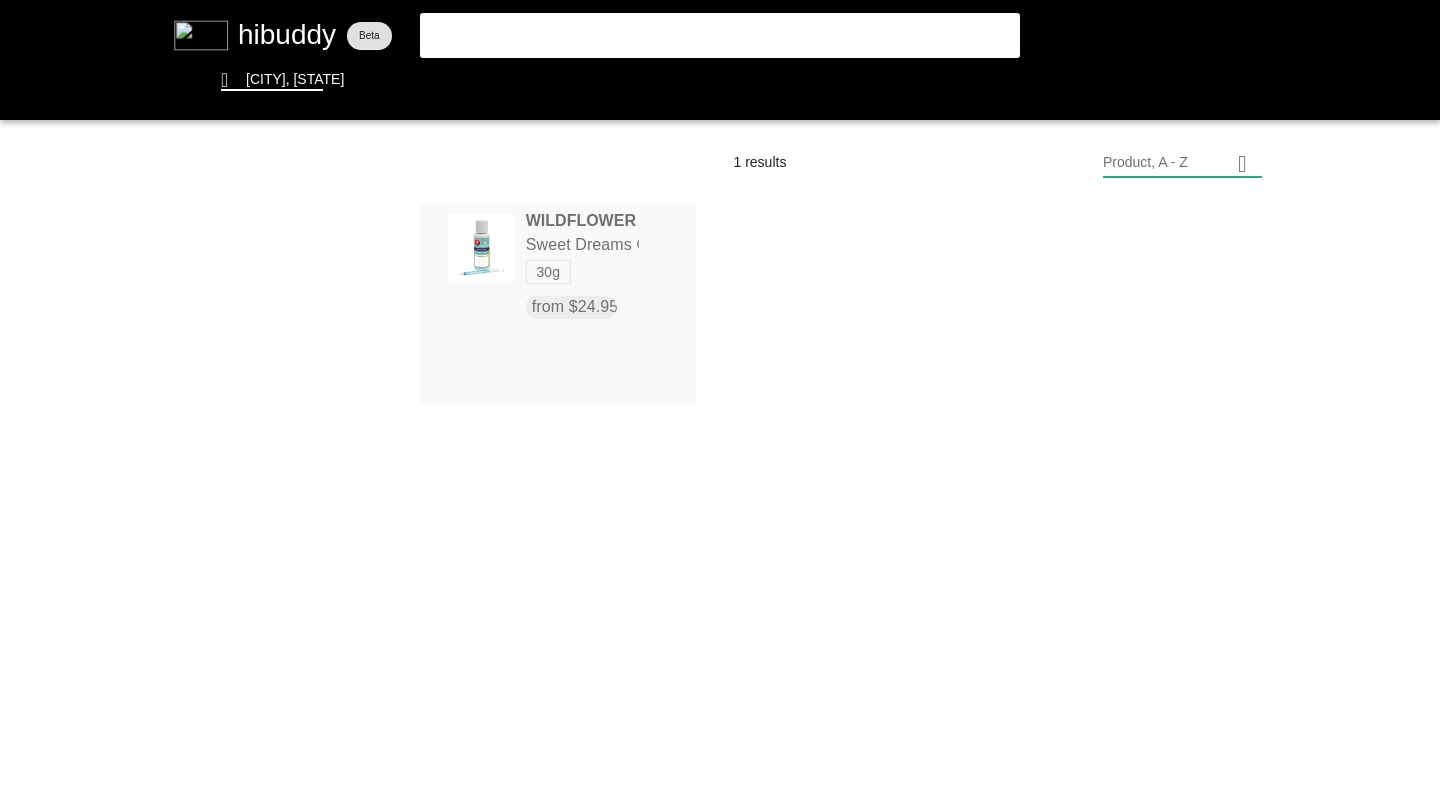 click at bounding box center [720, 398] 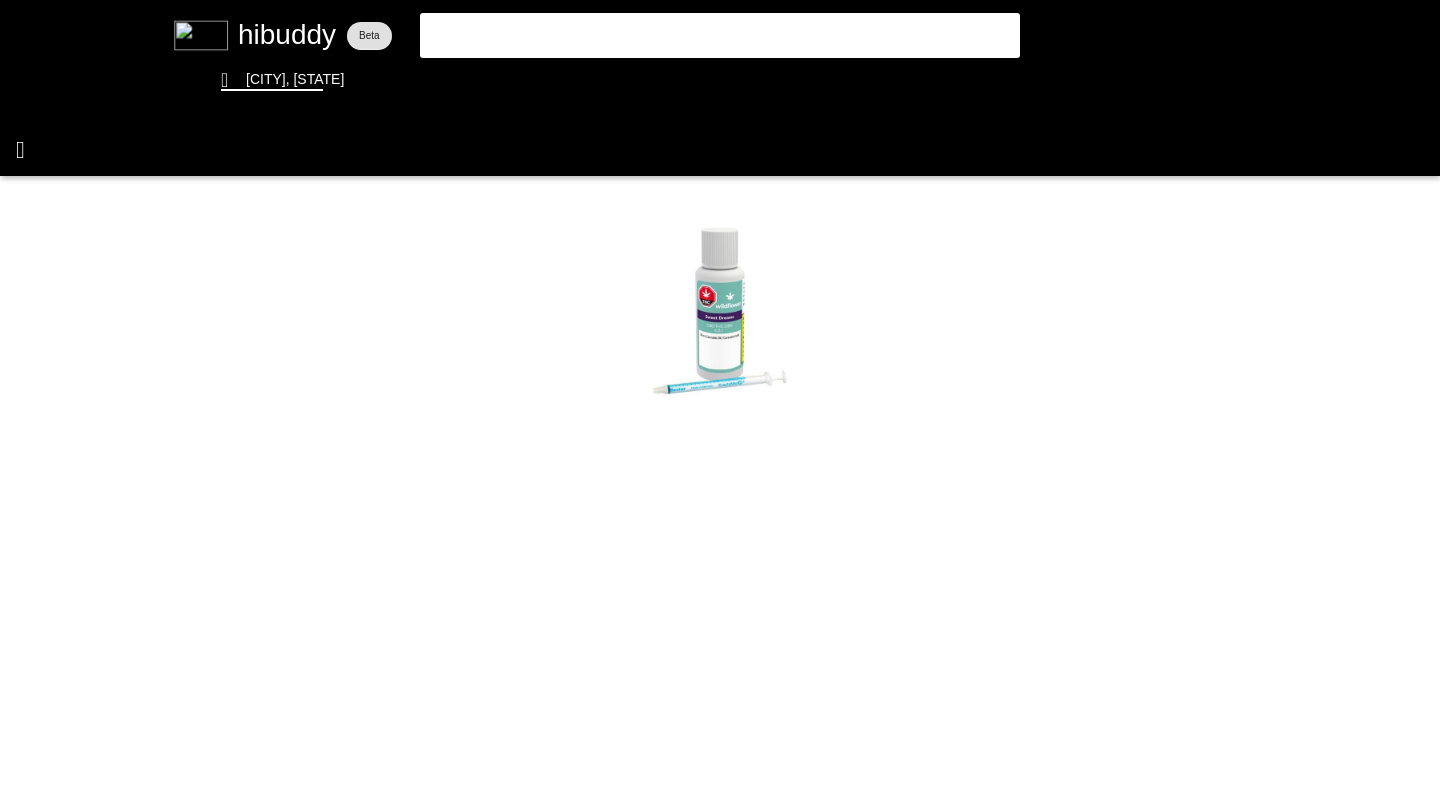 click at bounding box center (720, 398) 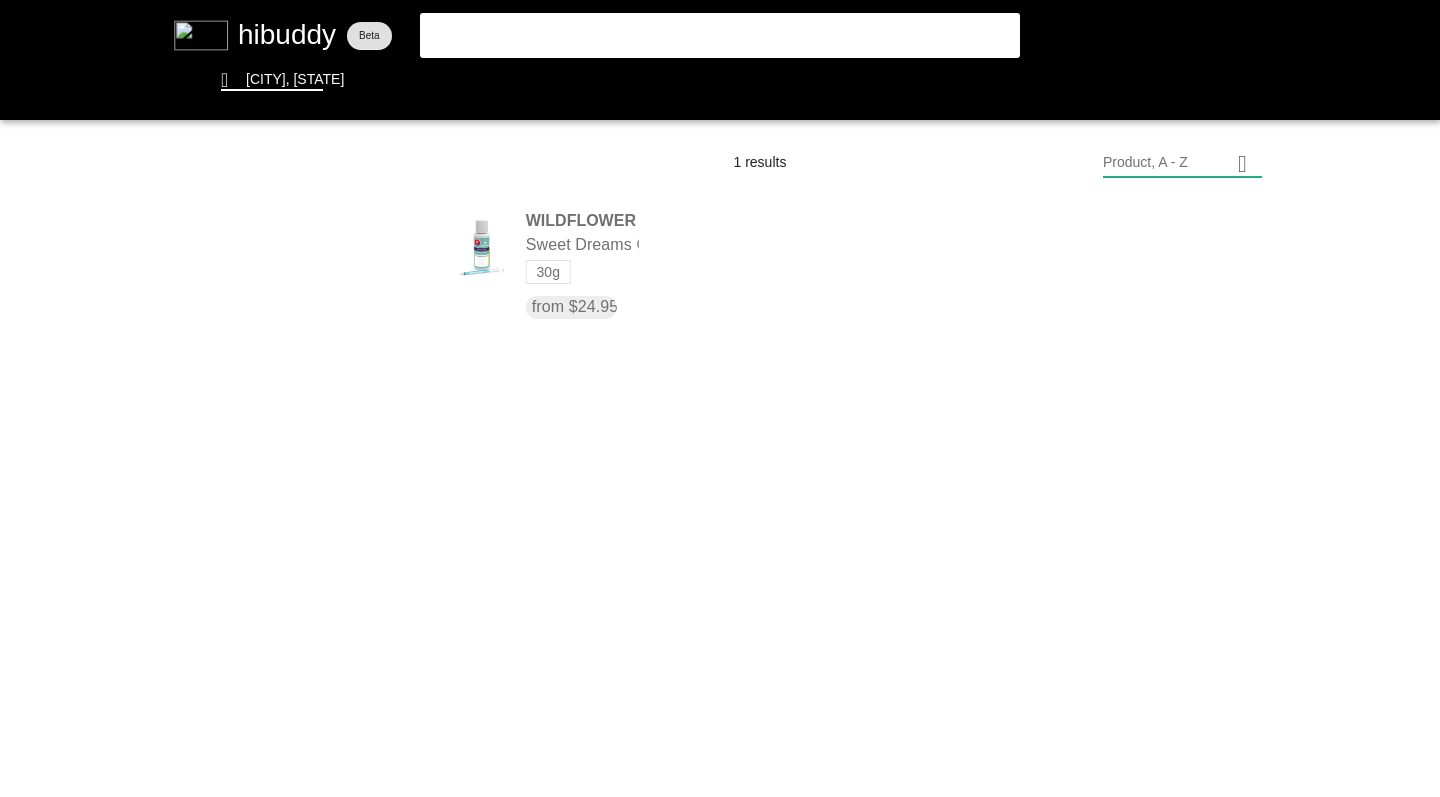 click at bounding box center [720, 398] 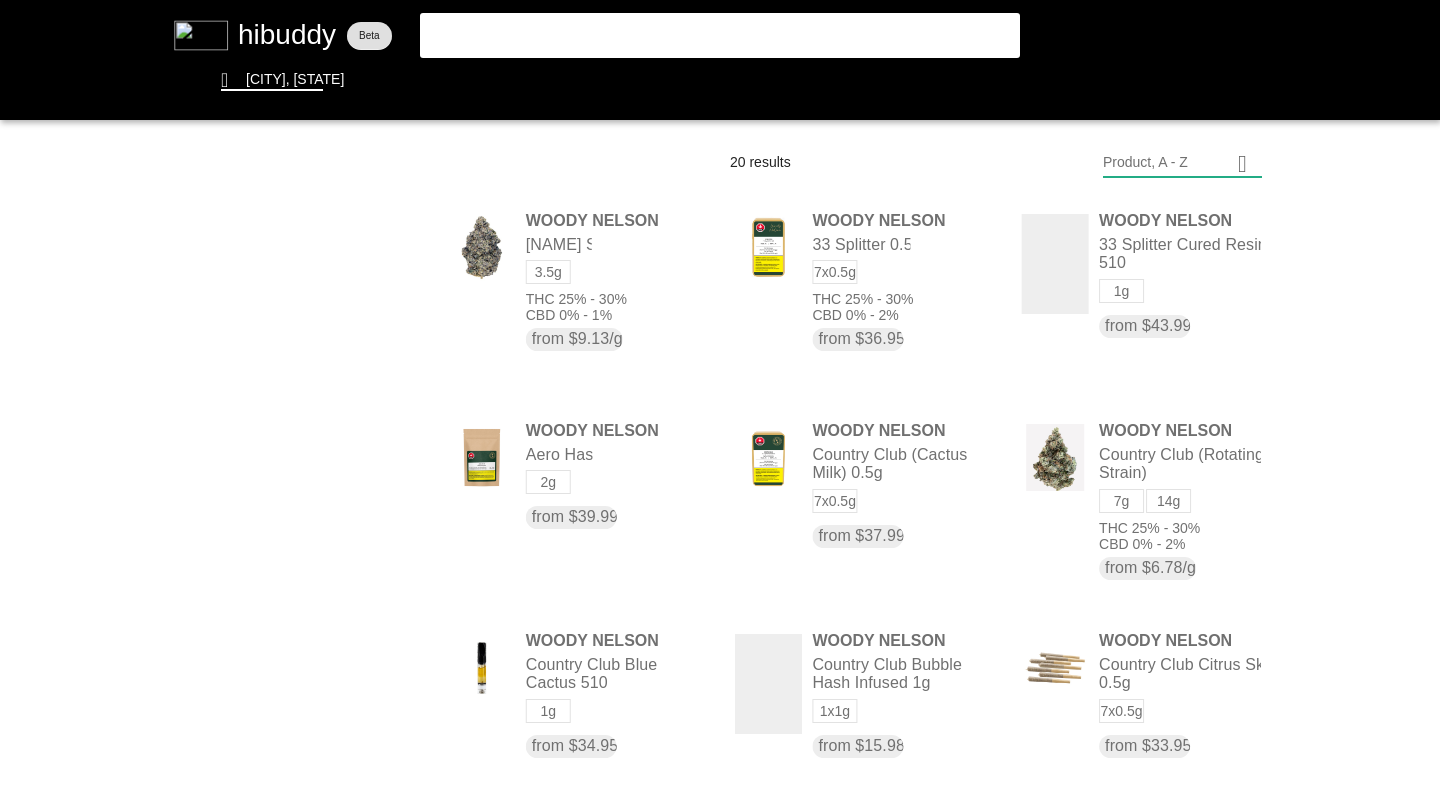 click at bounding box center (720, 398) 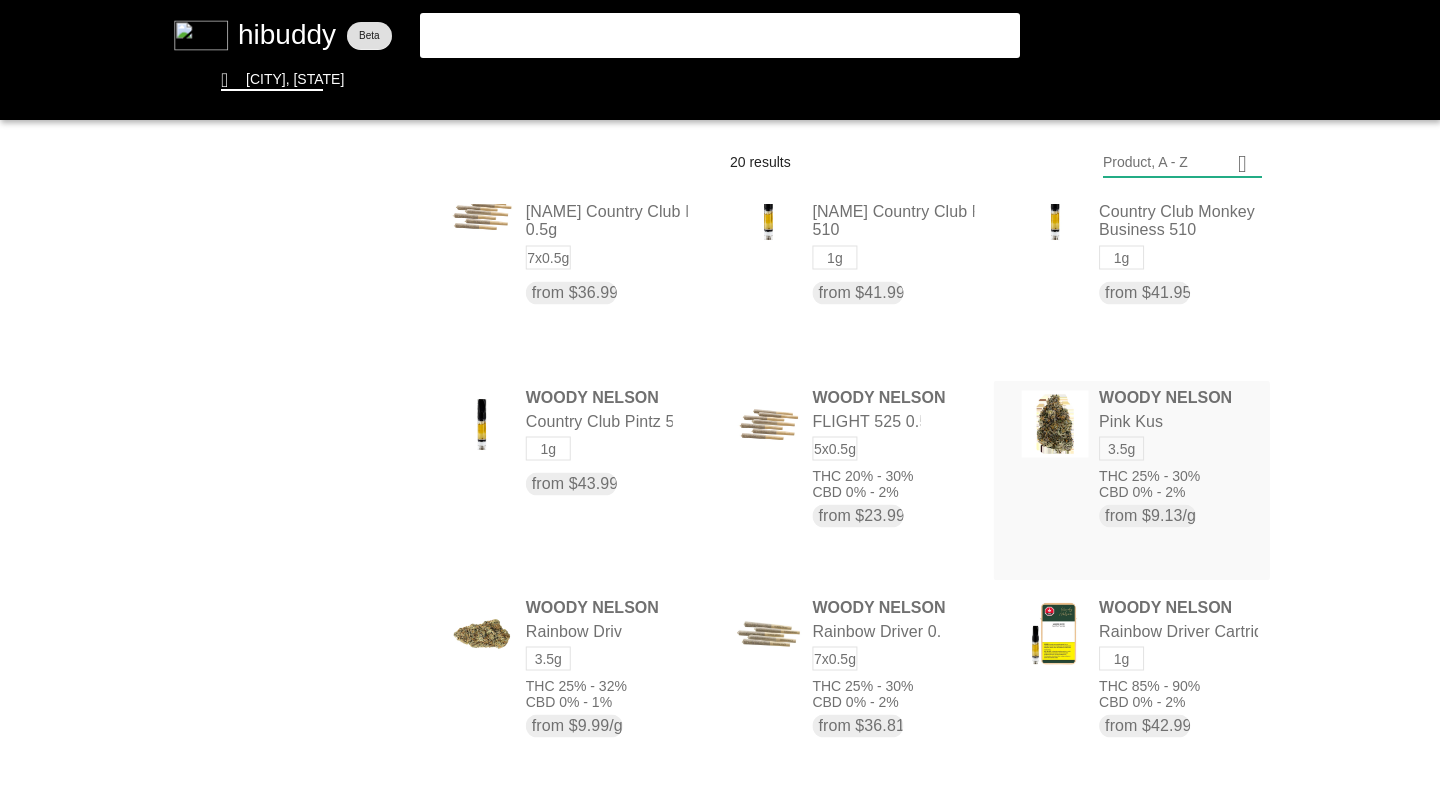 click at bounding box center [720, 398] 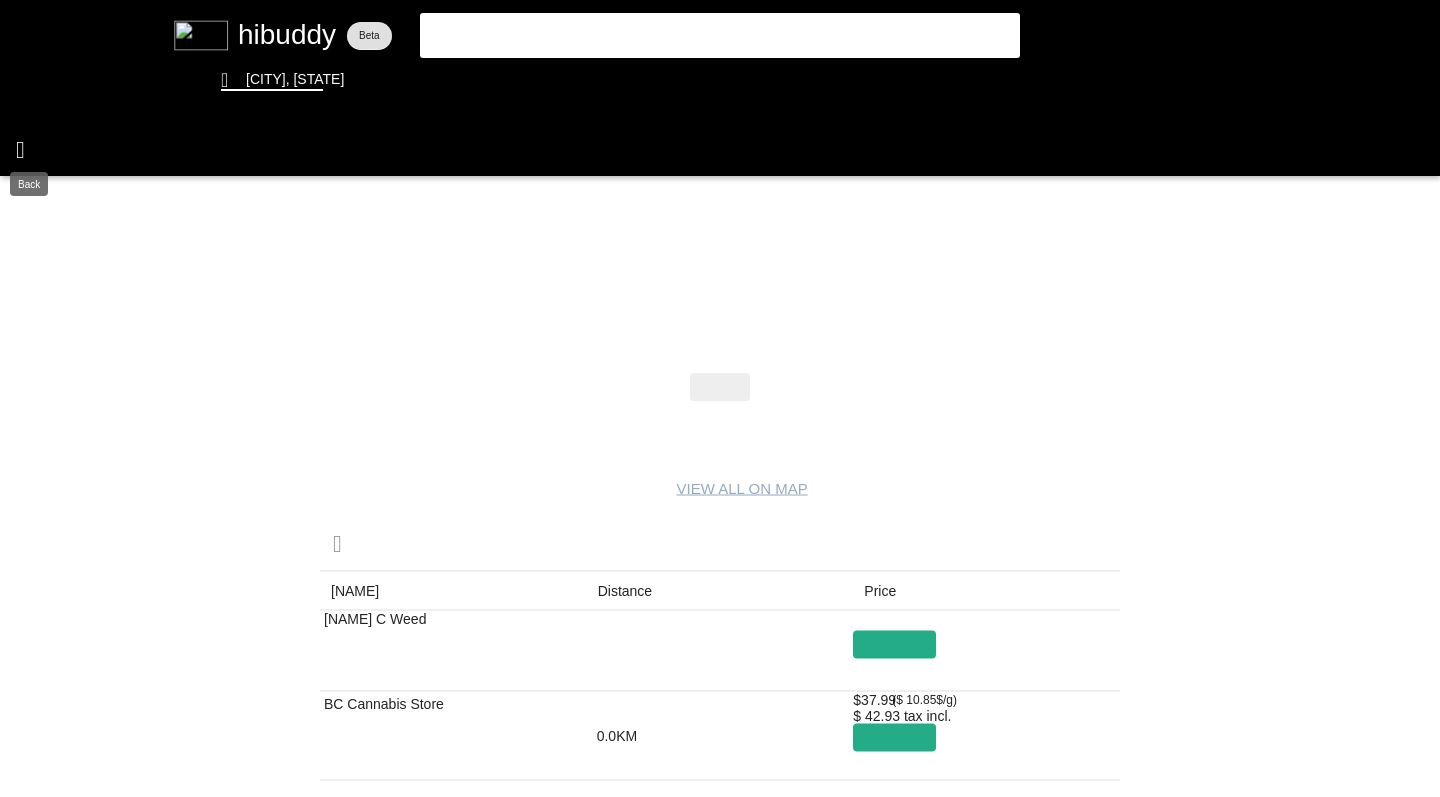 click at bounding box center [720, 398] 